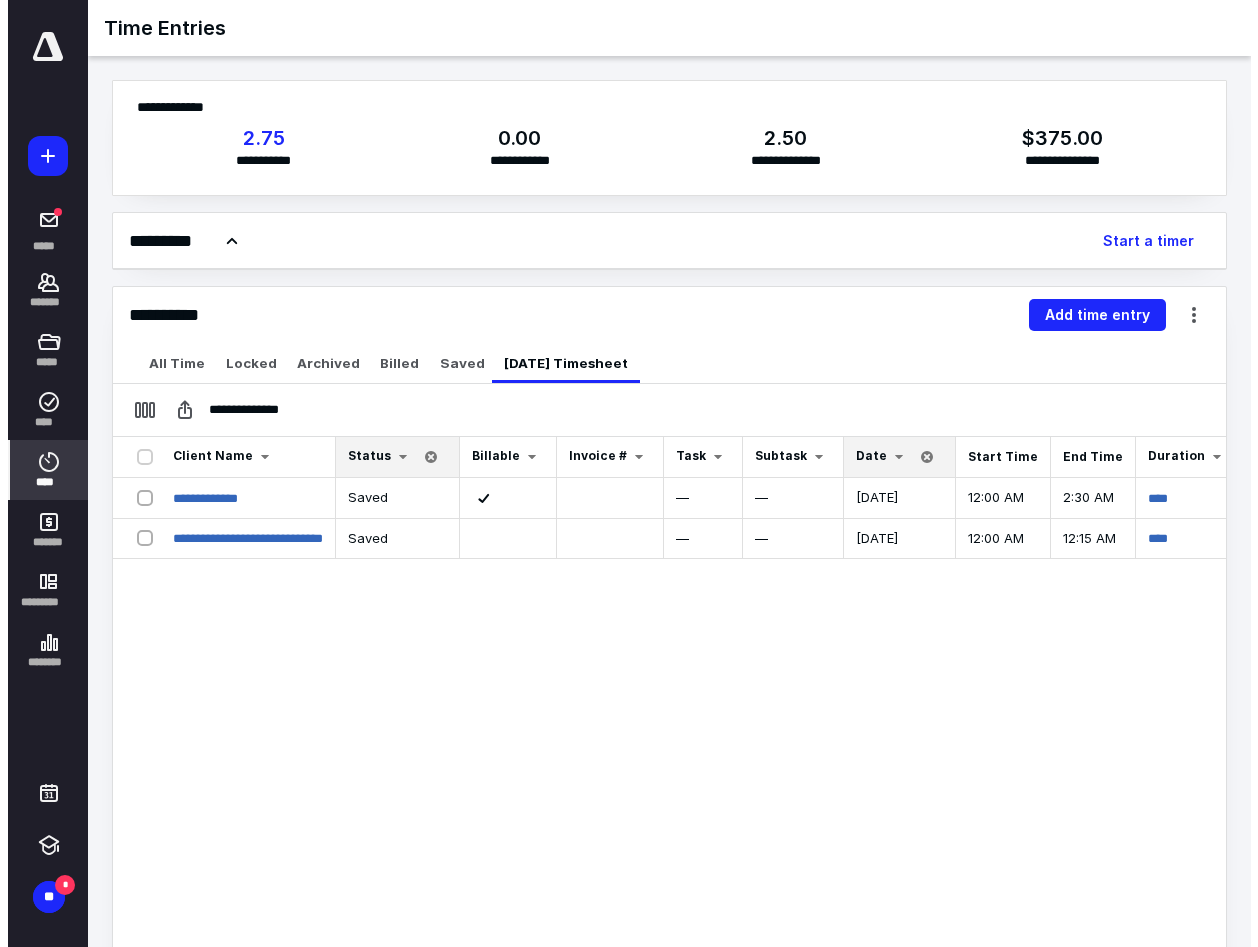 scroll, scrollTop: 0, scrollLeft: 0, axis: both 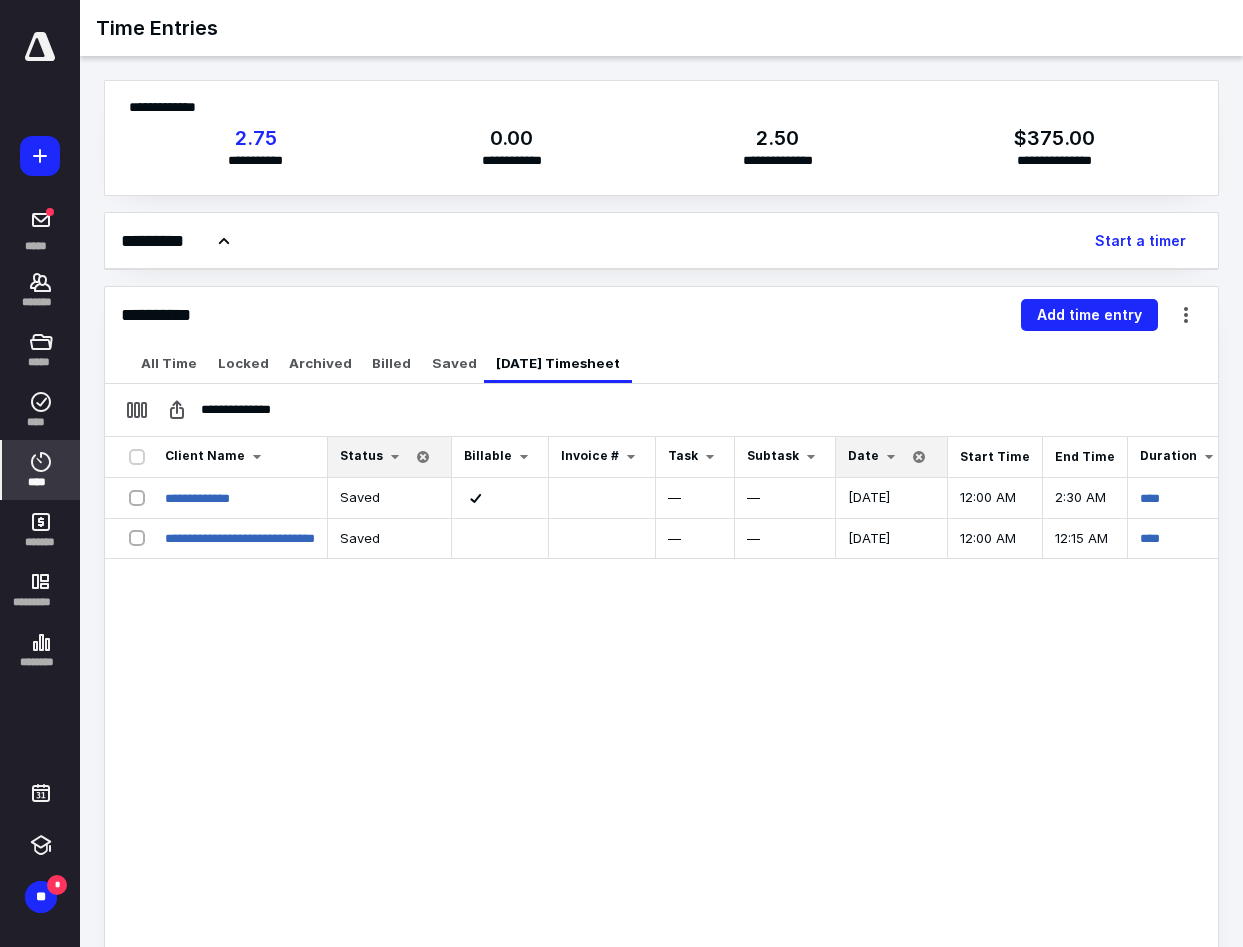 click on "**********" at bounding box center (661, 785) 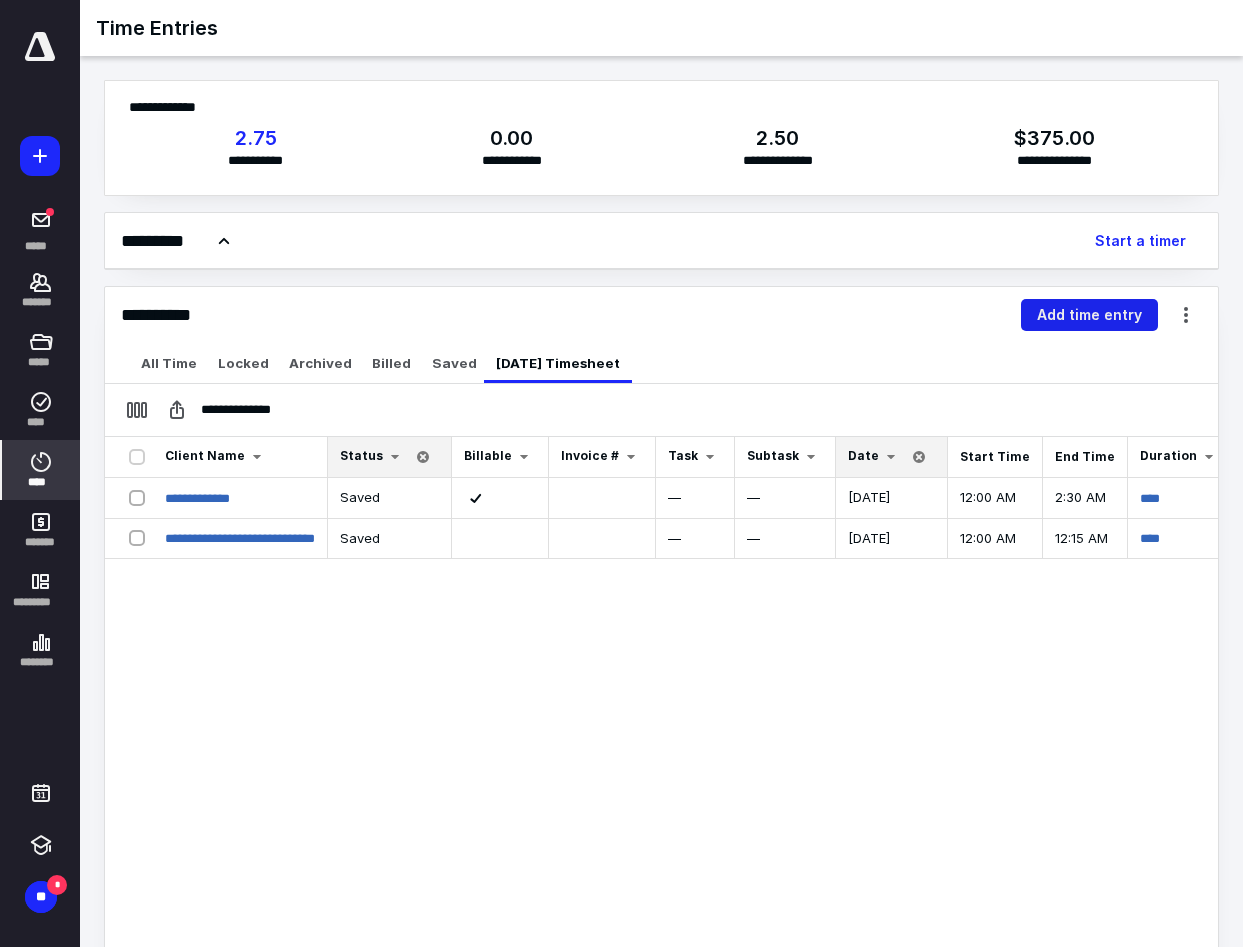 click on "Add time entry" at bounding box center [1089, 315] 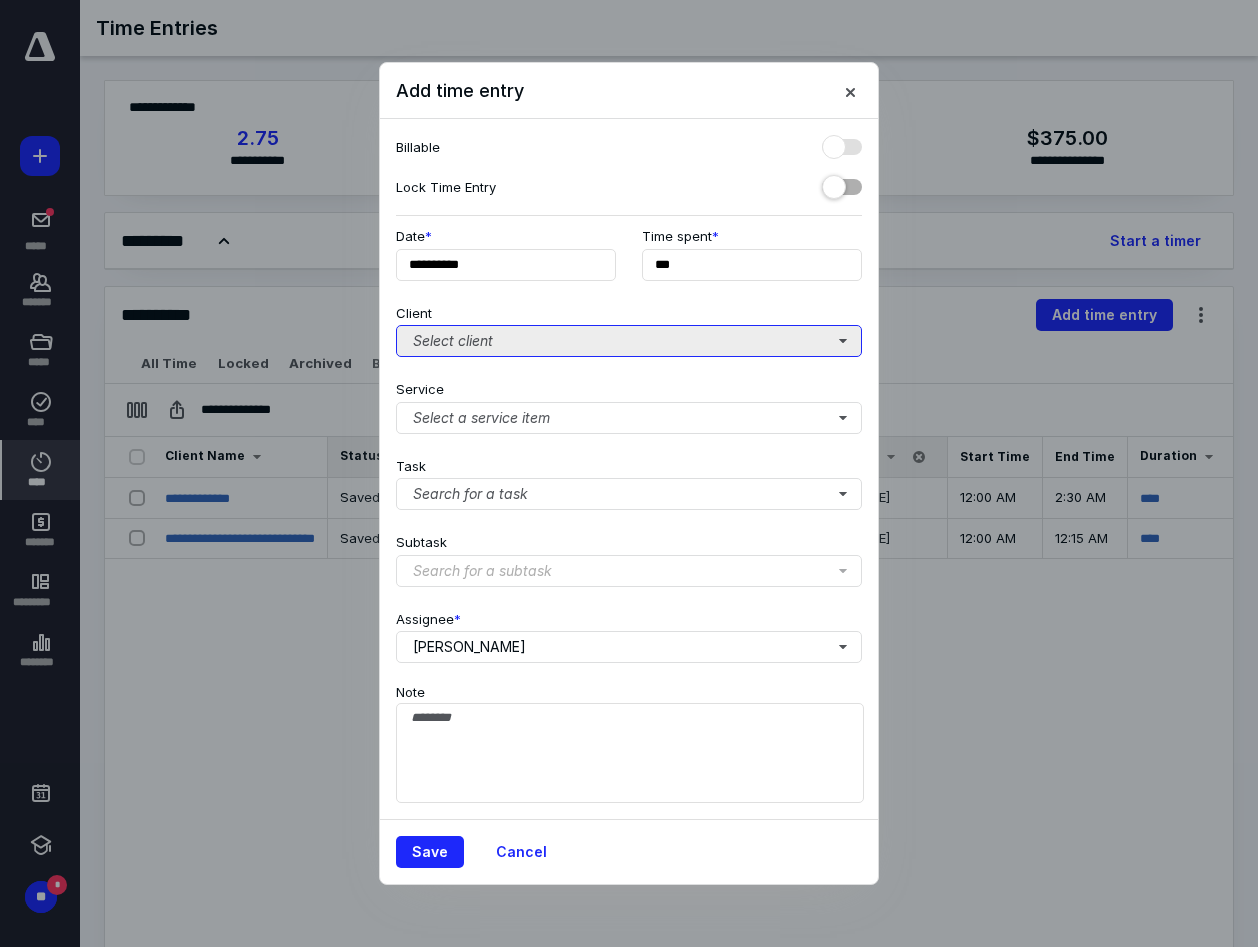 click on "Select client" at bounding box center (629, 341) 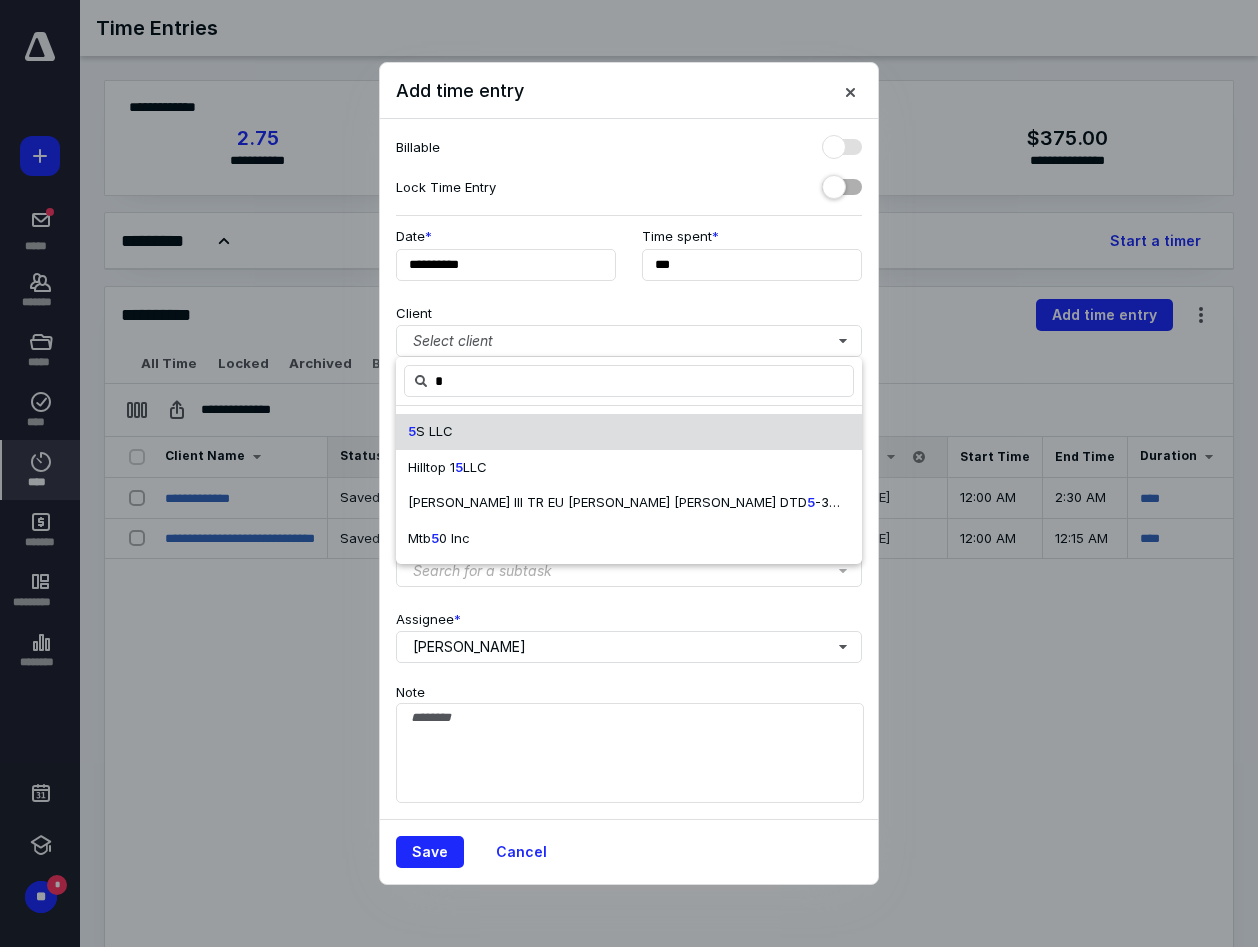 click on "5  S LLC" at bounding box center [629, 432] 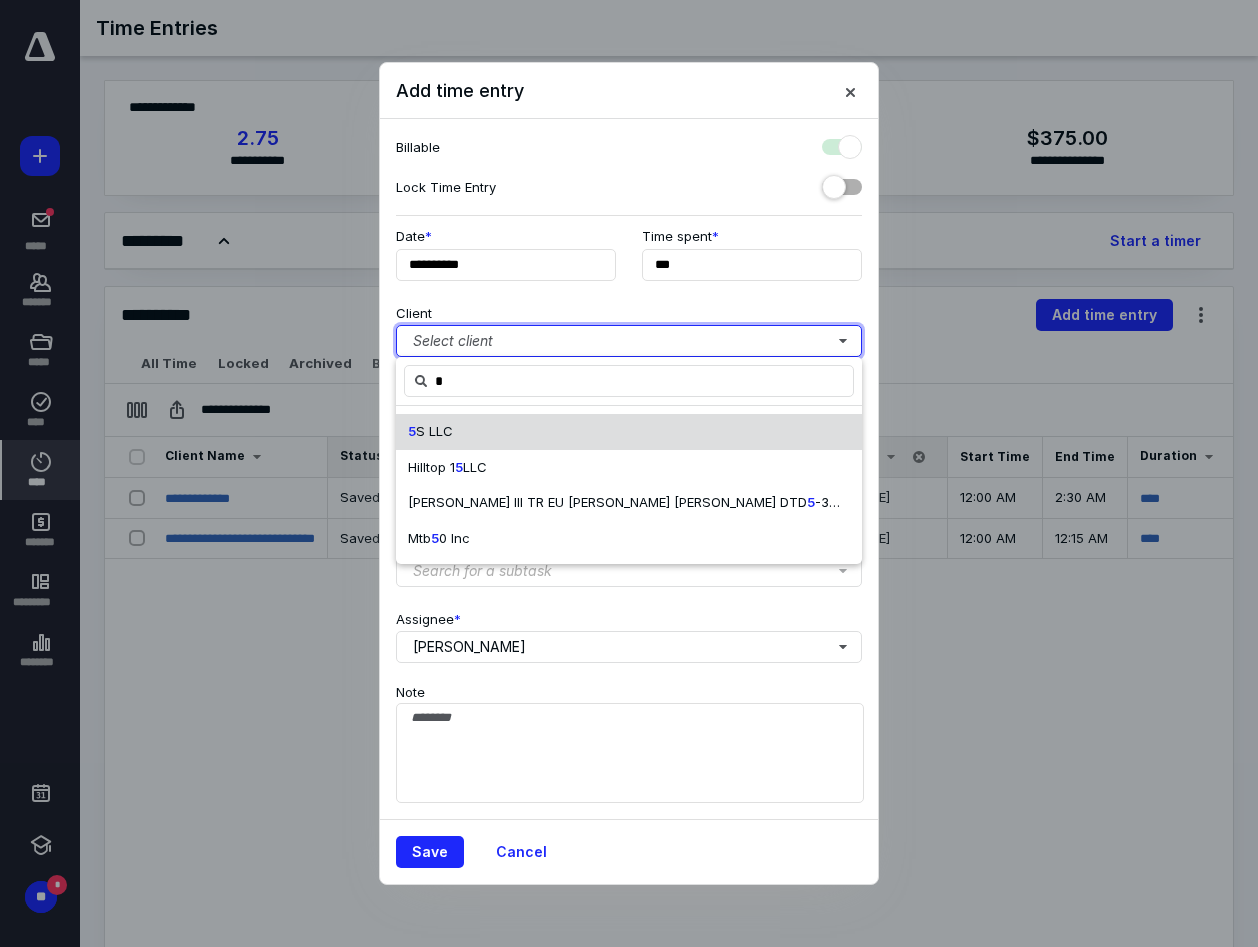 checkbox on "true" 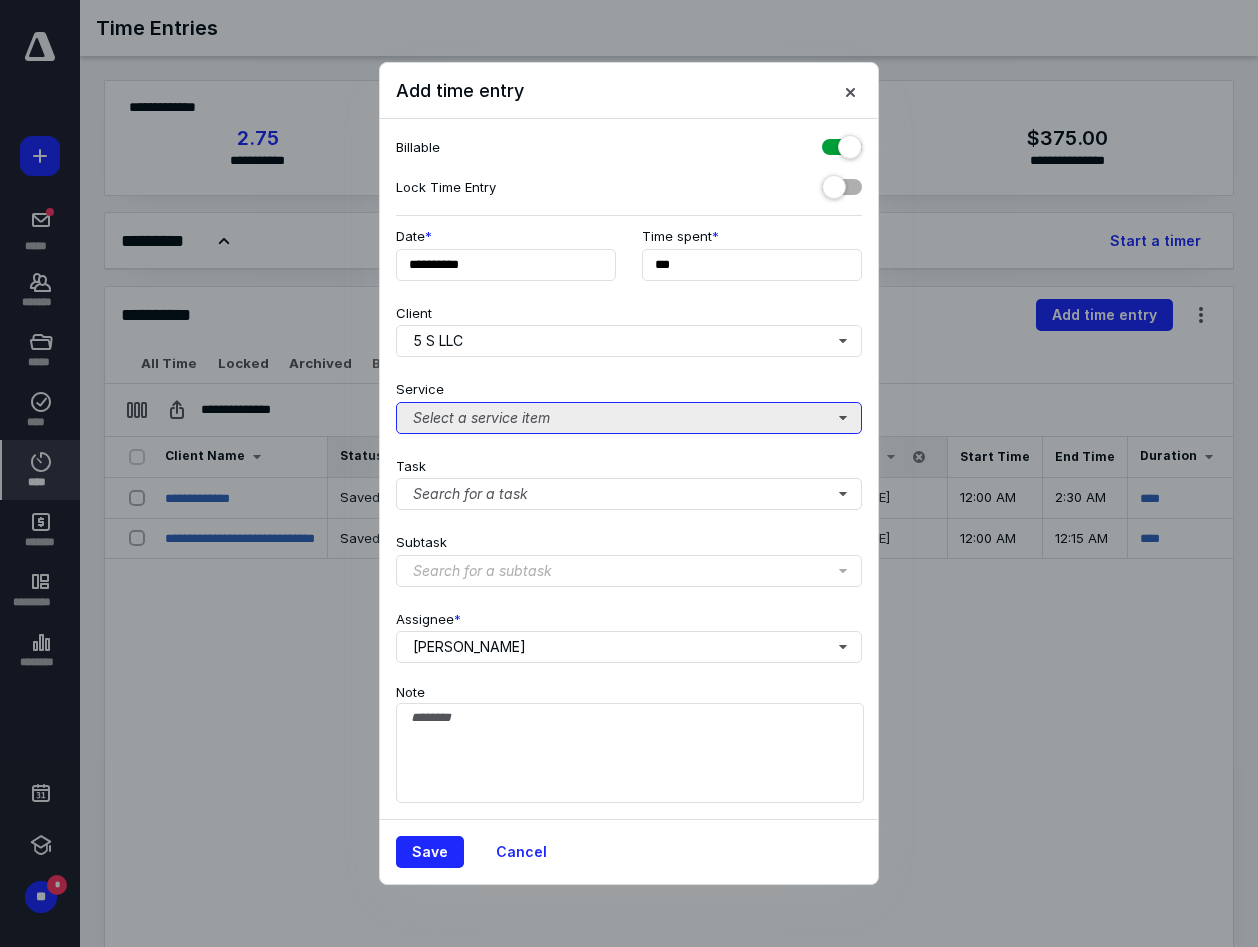 click on "Select a service item" at bounding box center (629, 418) 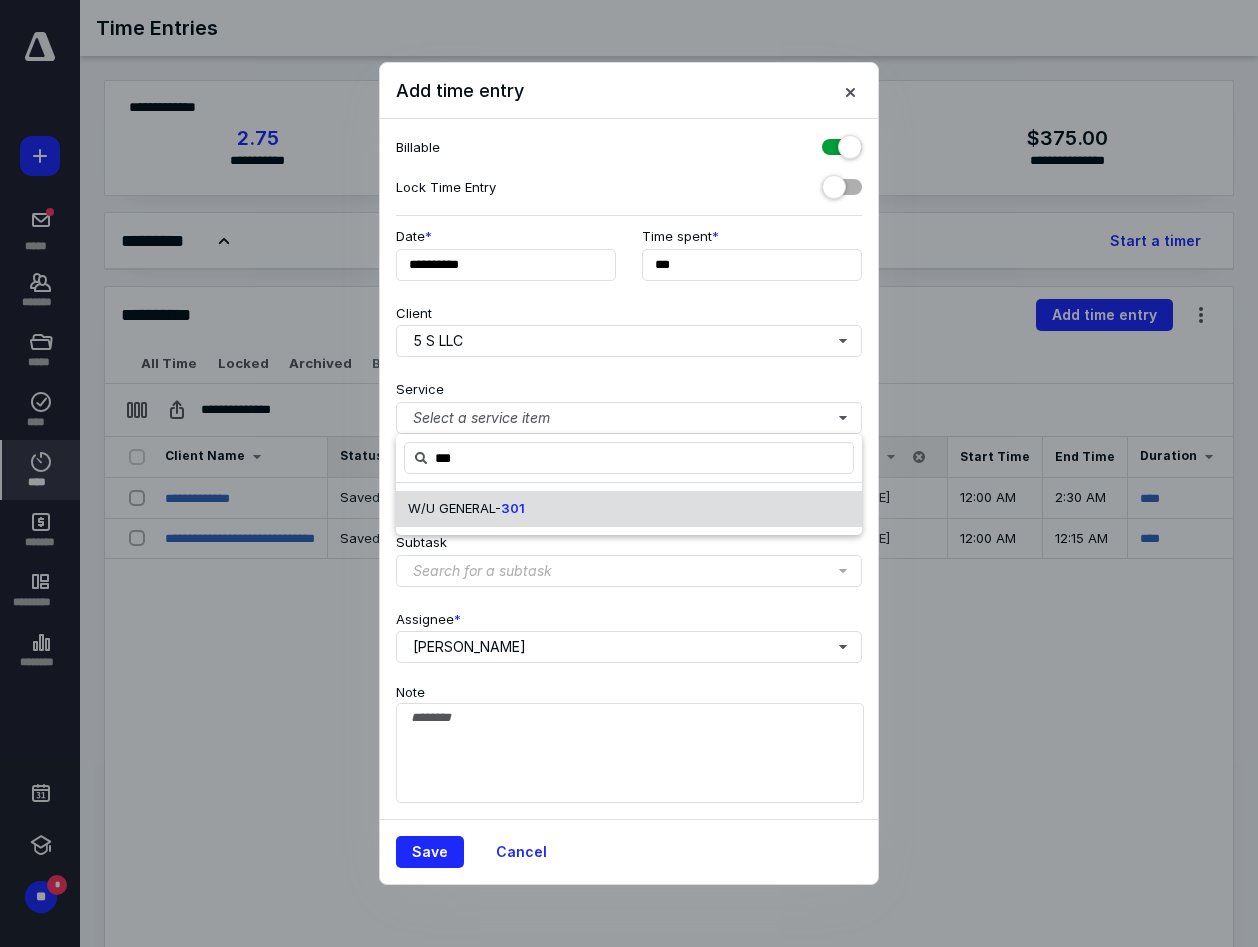 click on "W/U GENERAL-" at bounding box center [454, 508] 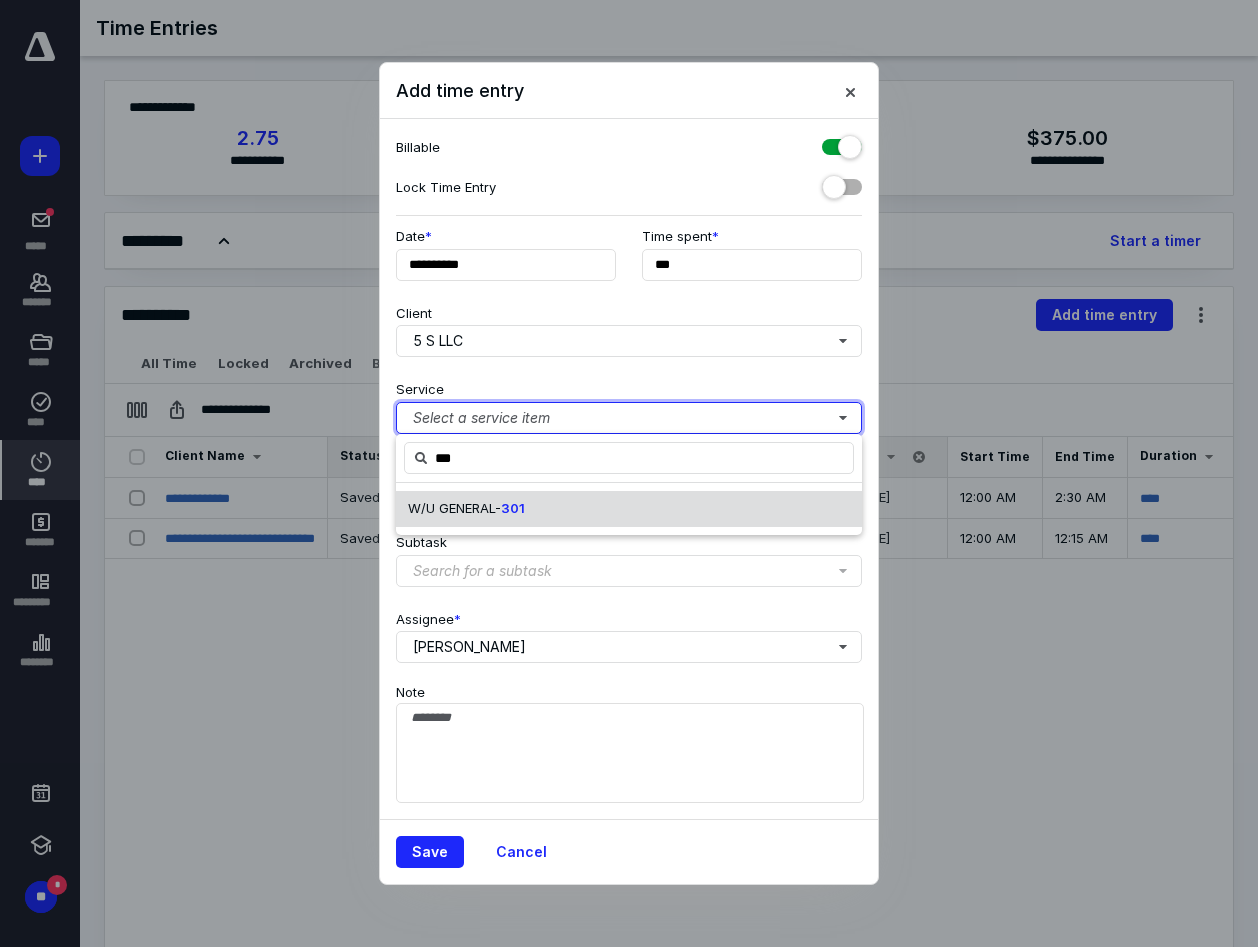 type 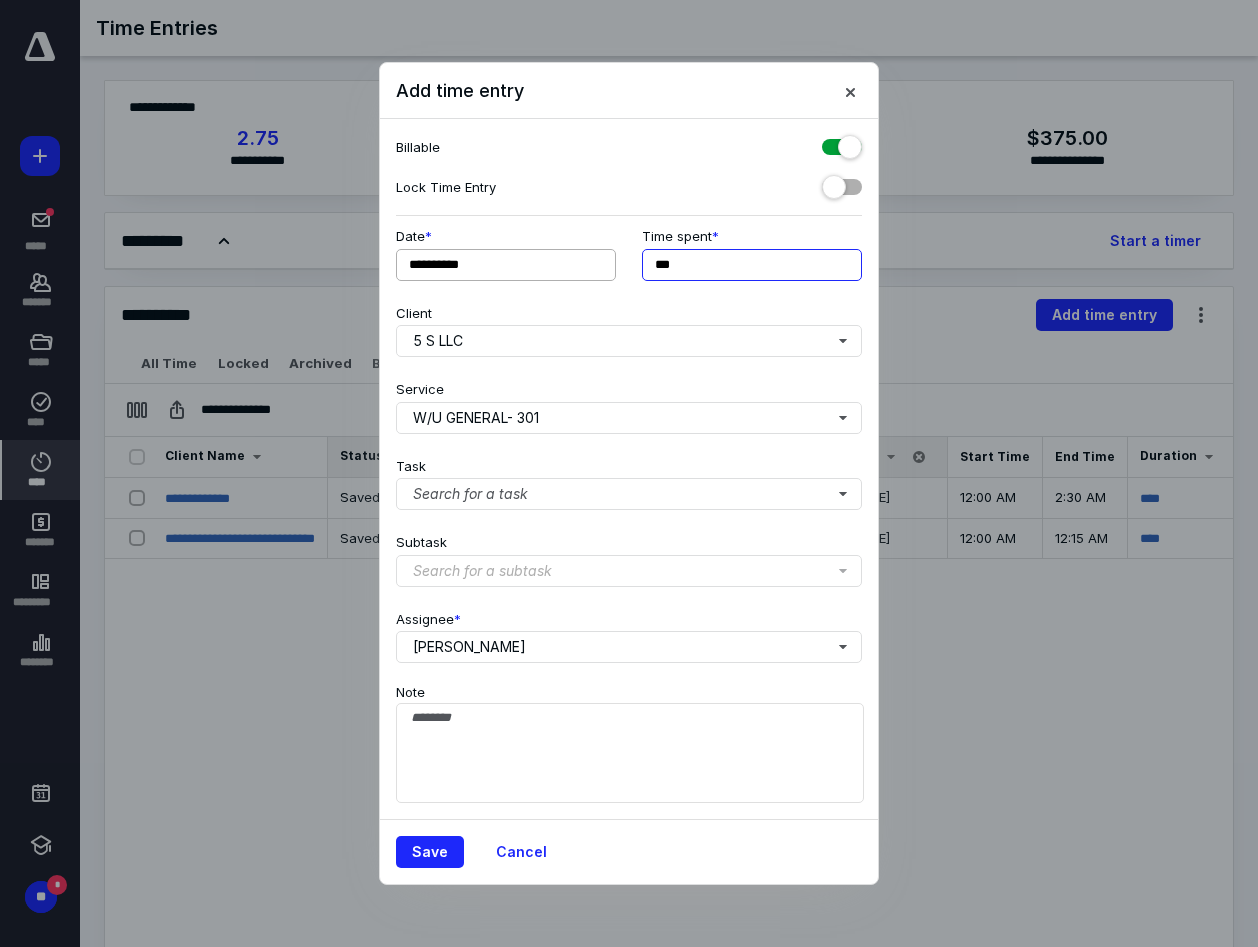 drag, startPoint x: 710, startPoint y: 269, endPoint x: 603, endPoint y: 264, distance: 107.11676 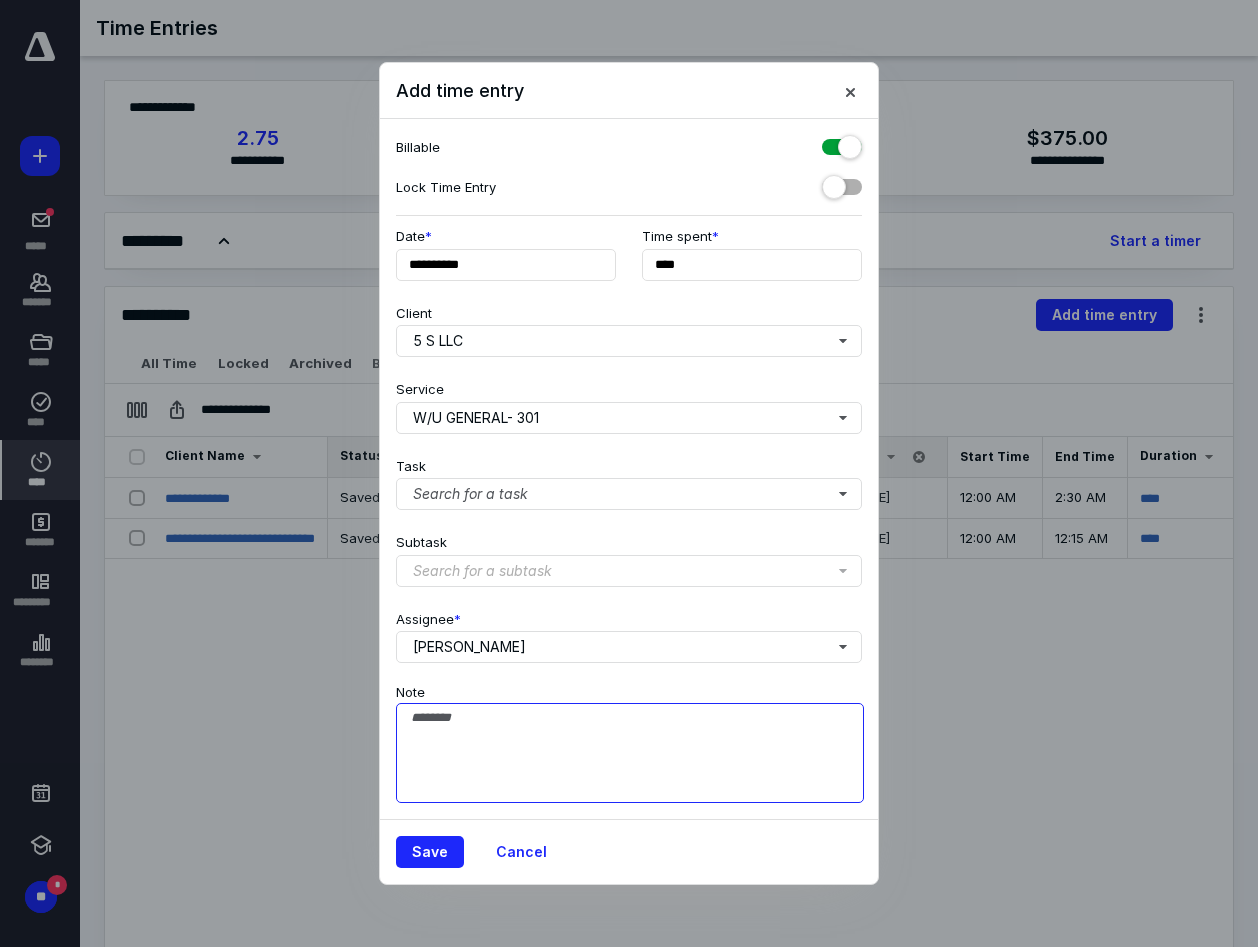 type on "******" 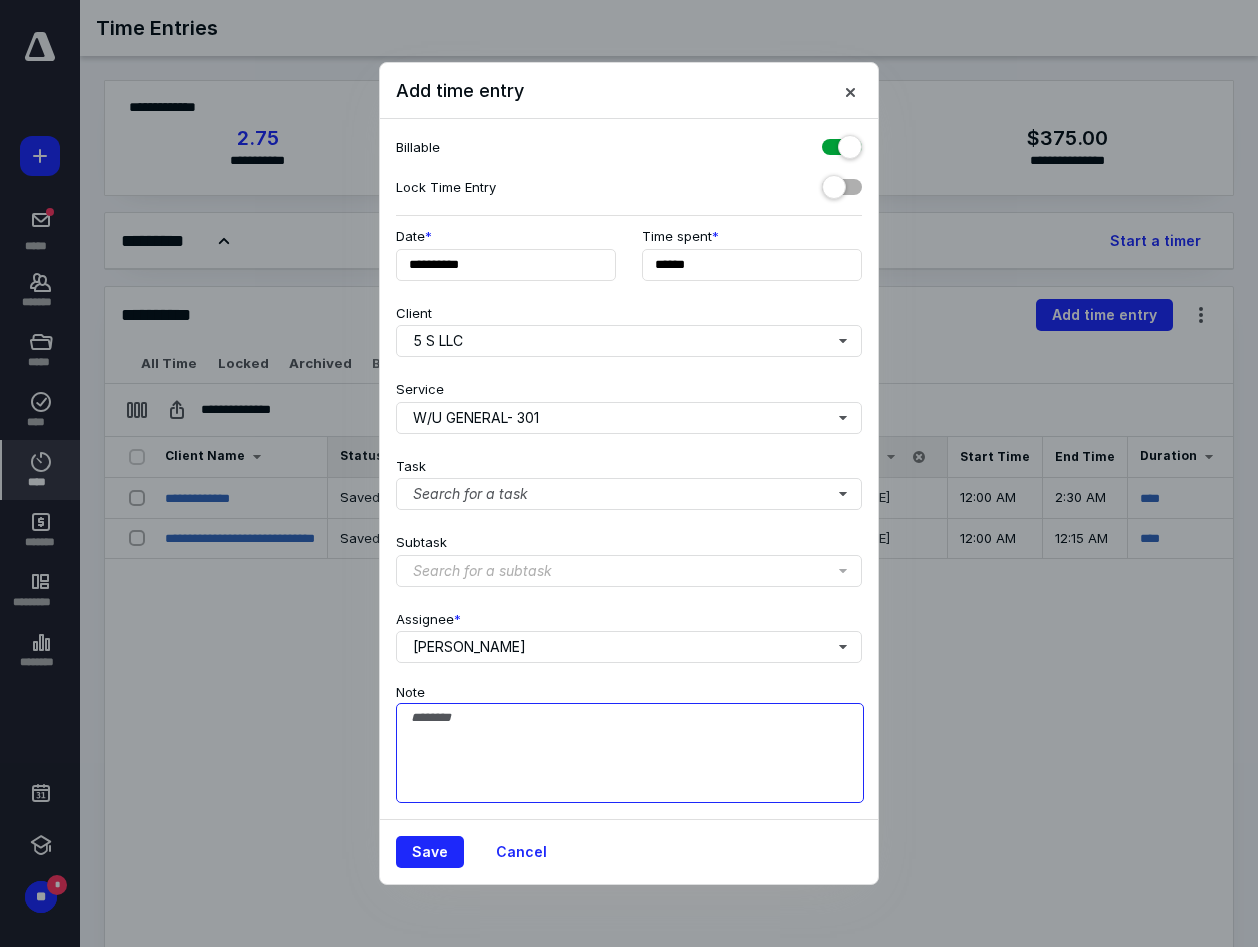 click on "Note" at bounding box center (630, 753) 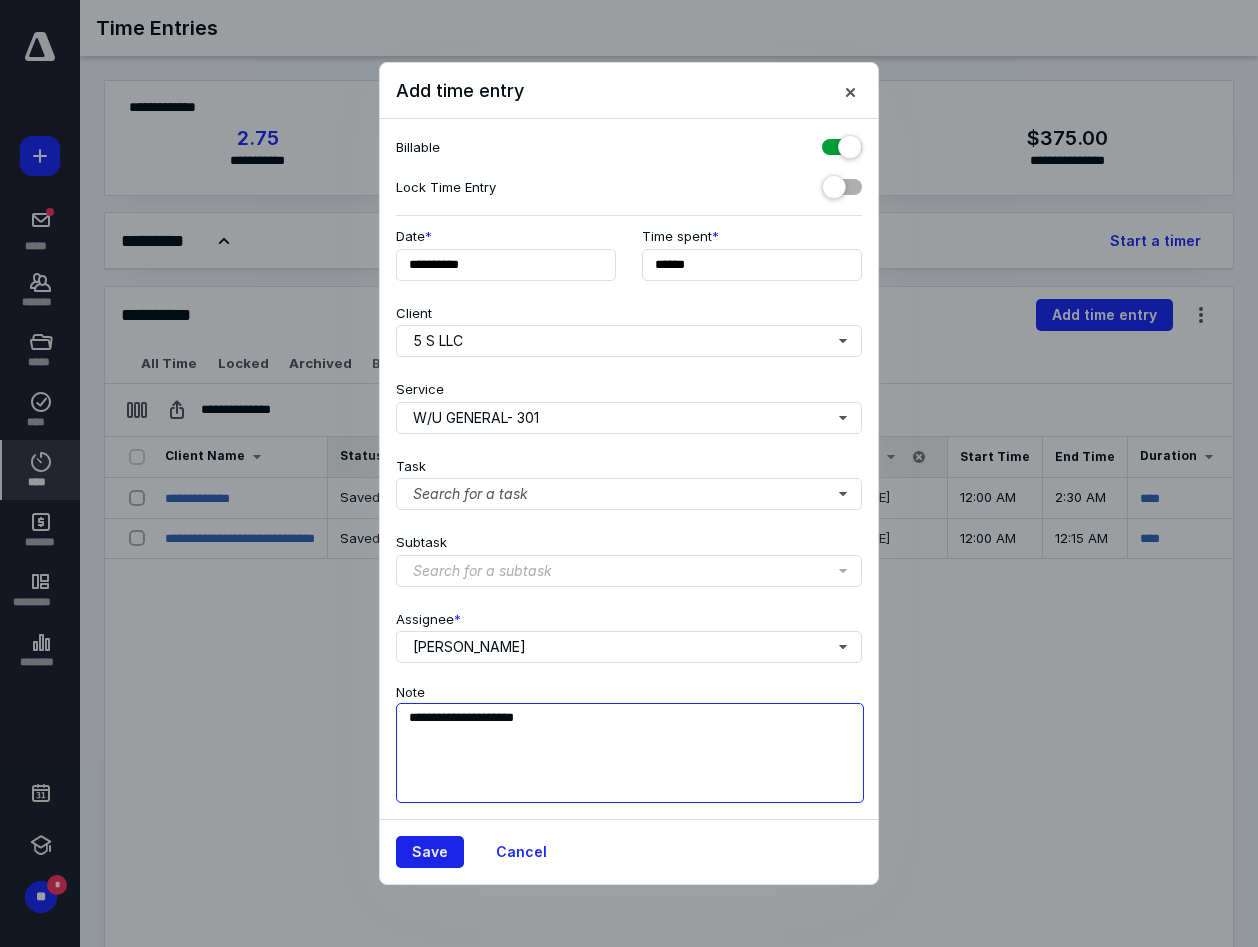 type on "**********" 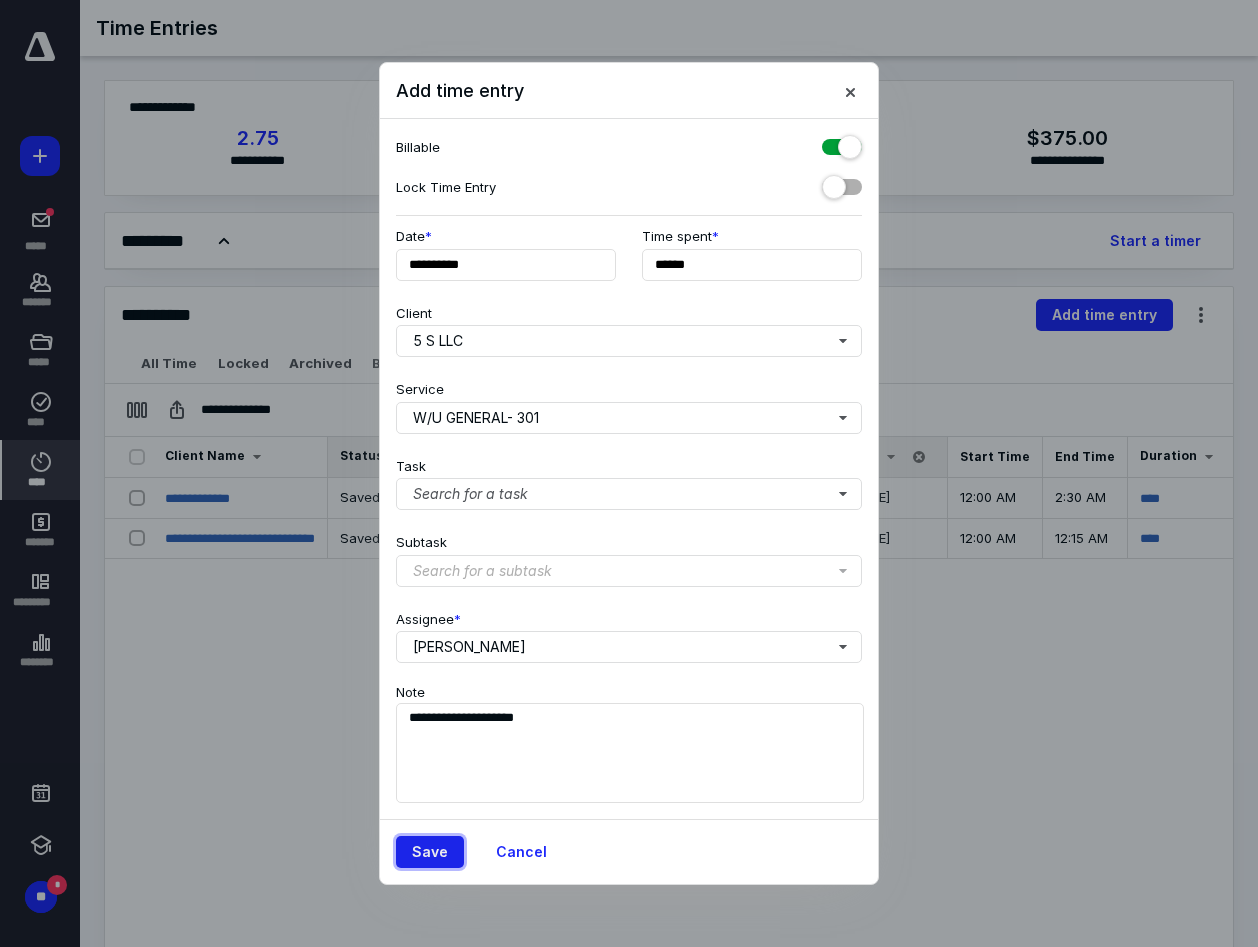 click on "Save" at bounding box center (430, 852) 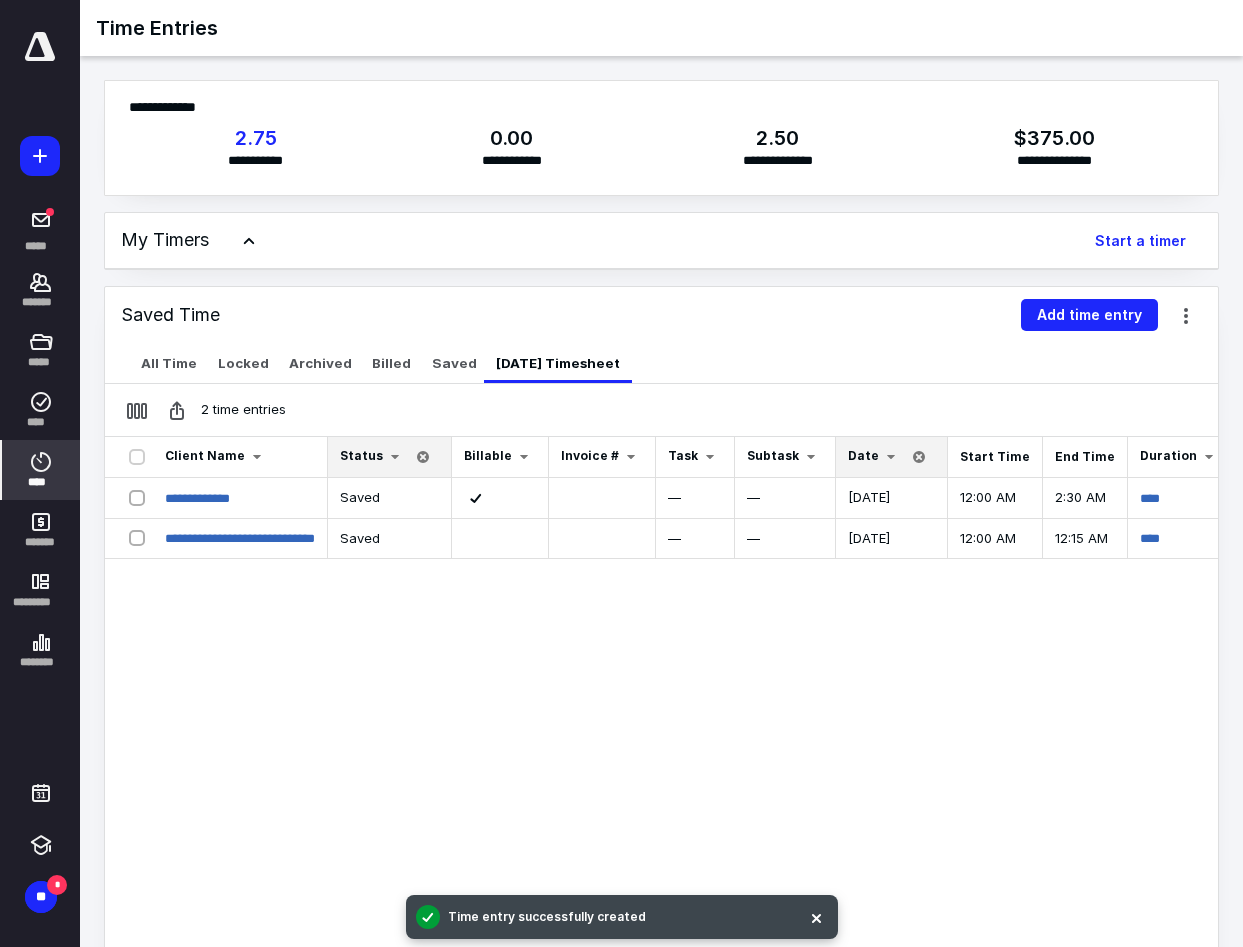click on "Date" at bounding box center [863, 455] 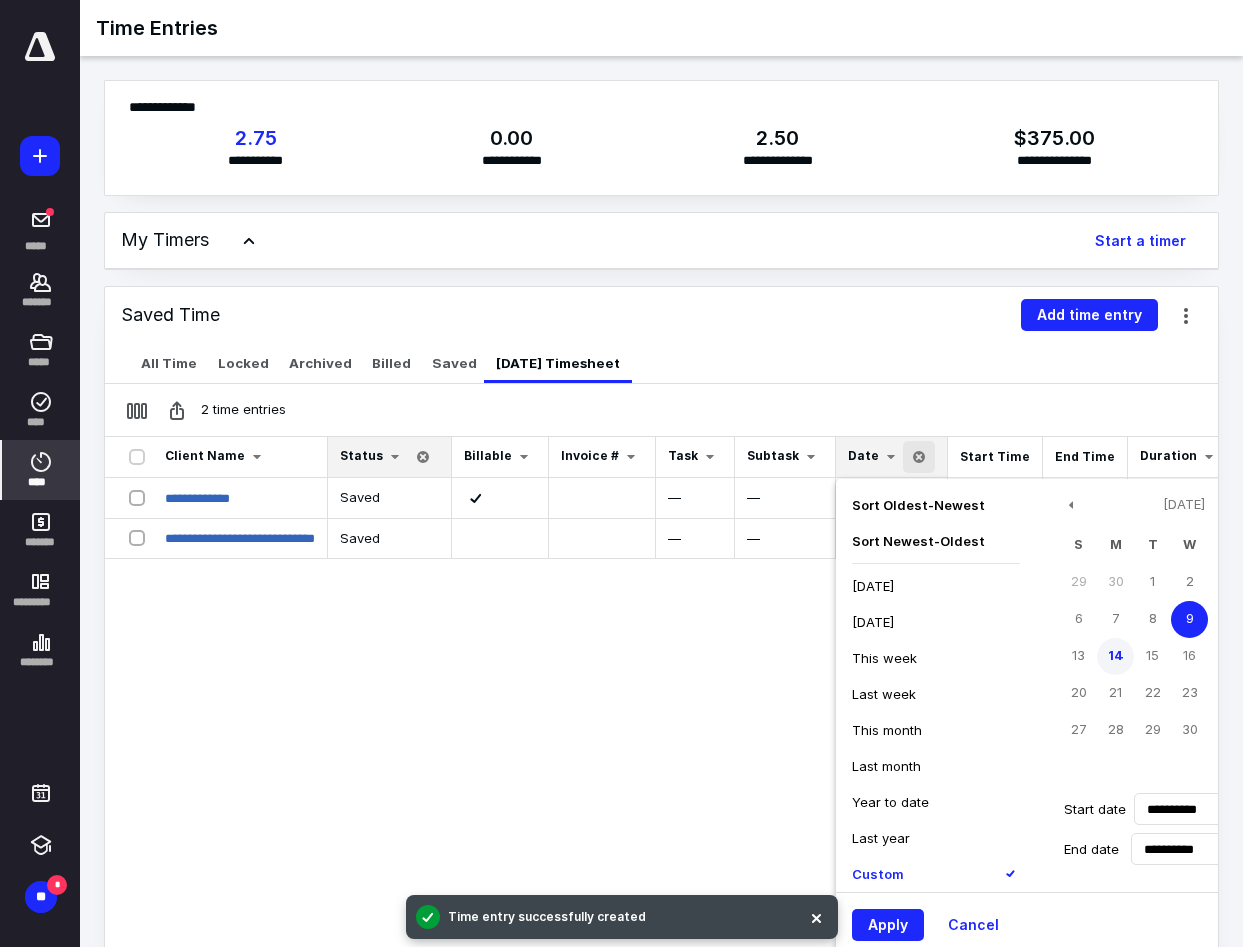 click on "14" at bounding box center [1115, 656] 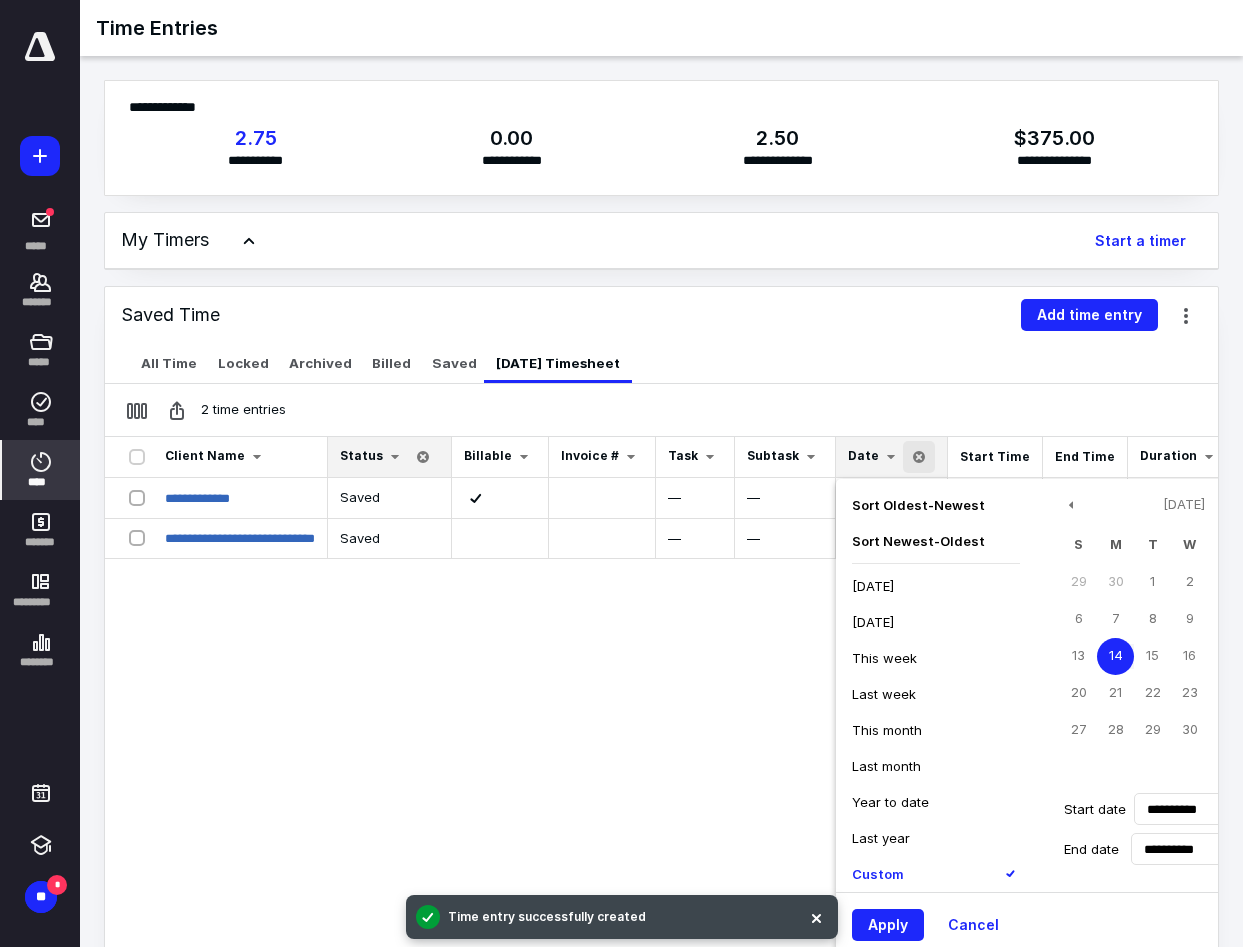 type on "**********" 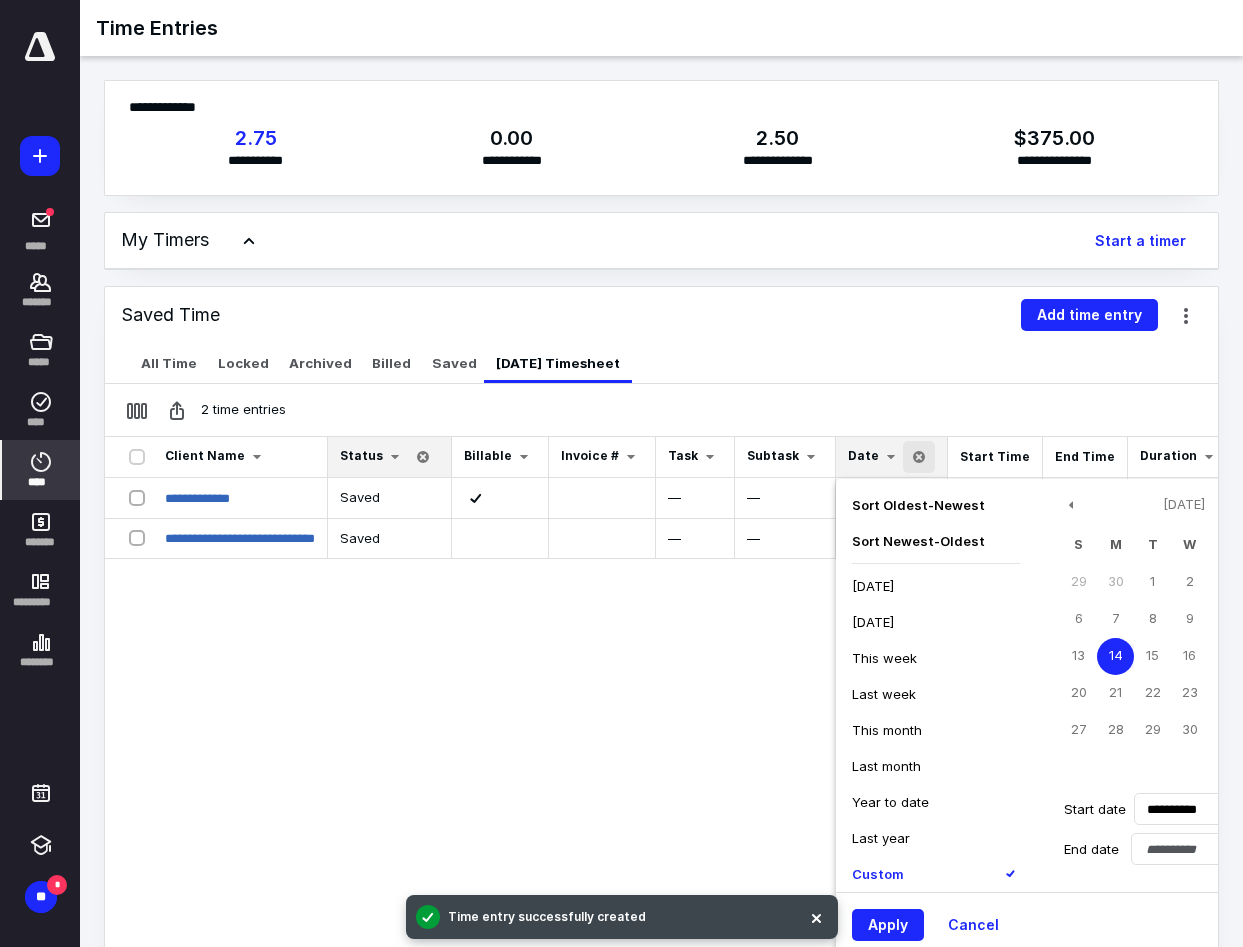 click on "14" at bounding box center (1115, 656) 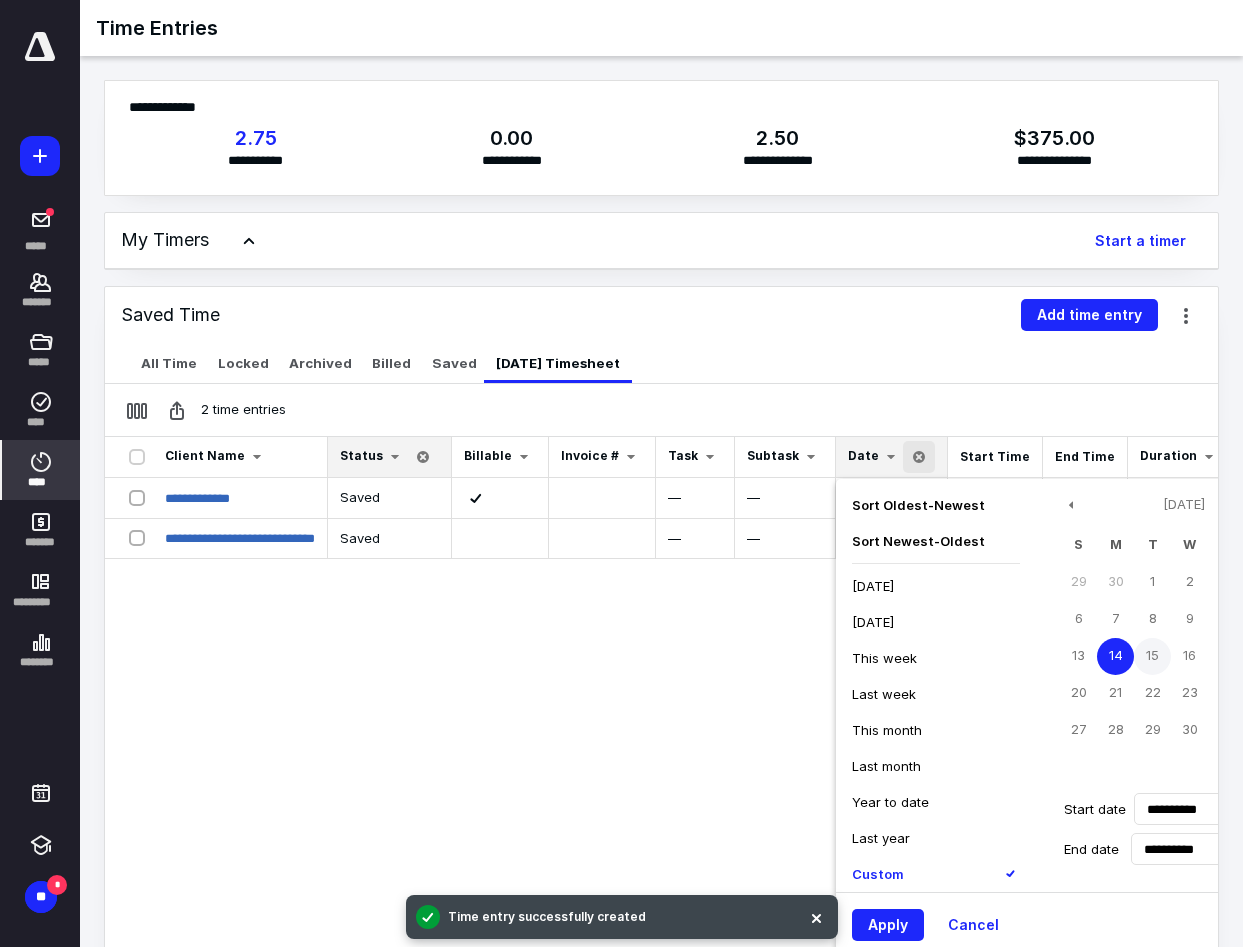 drag, startPoint x: 1187, startPoint y: 621, endPoint x: 1151, endPoint y: 641, distance: 41.18252 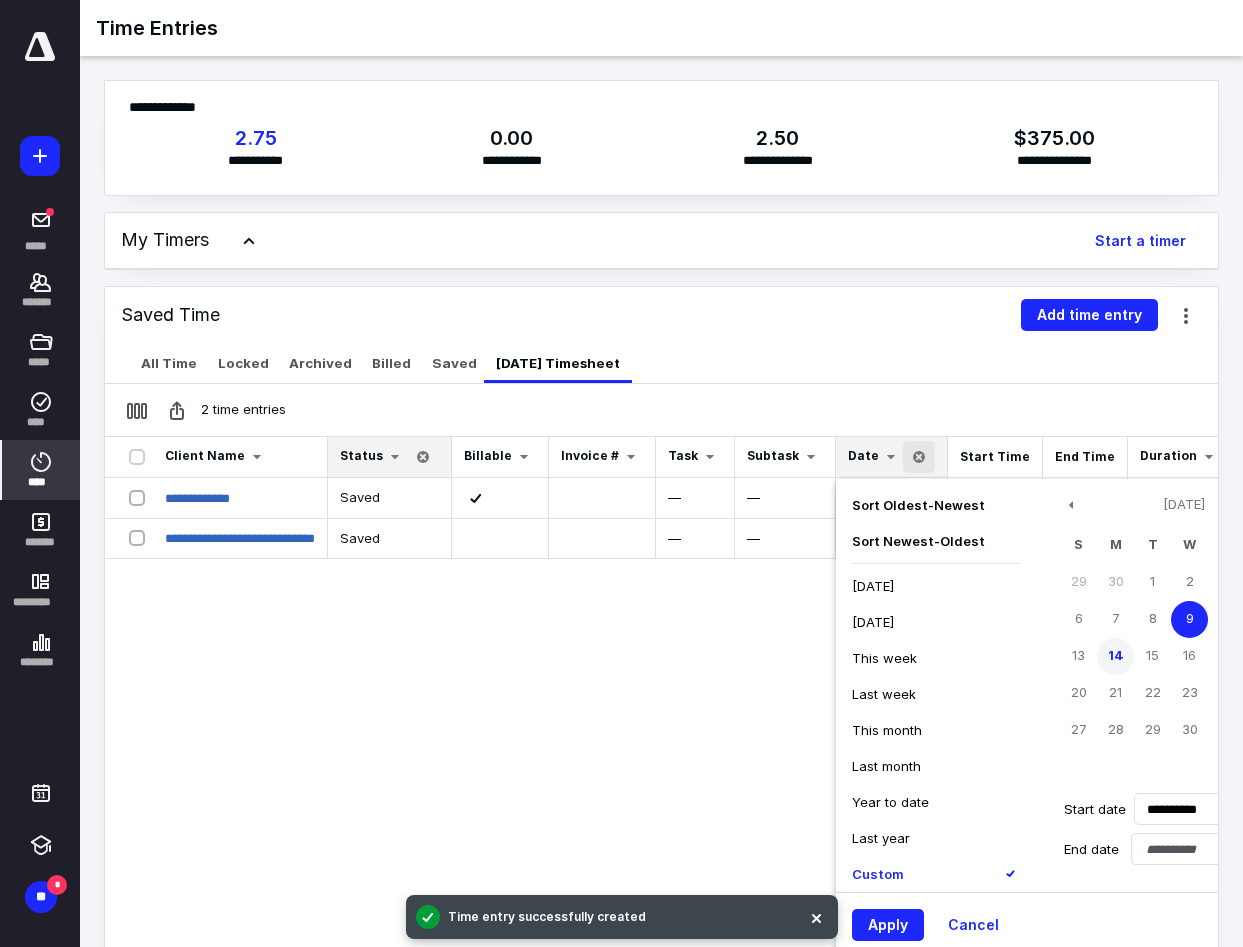 click on "14" at bounding box center [1115, 656] 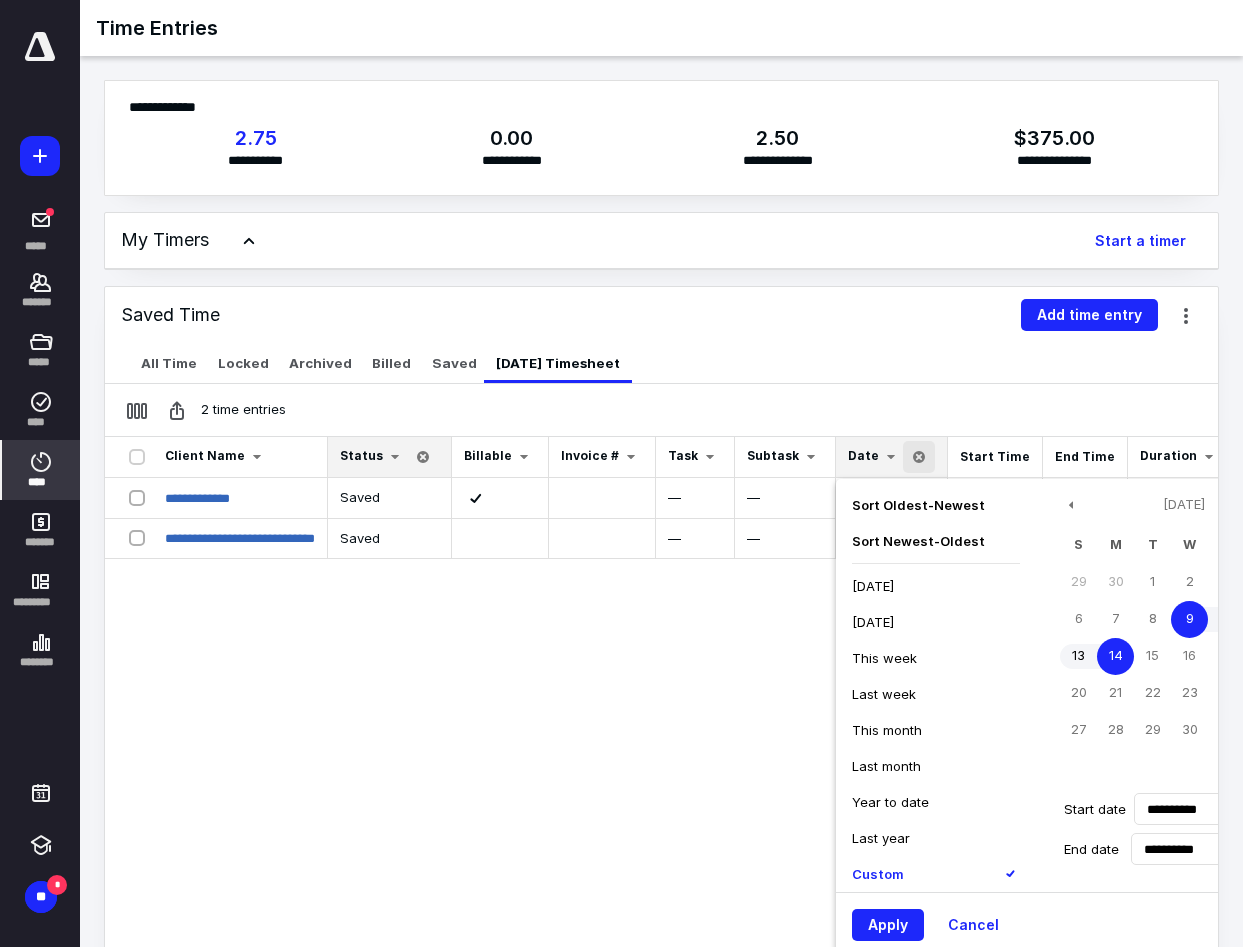 click on "Apply" at bounding box center [888, 925] 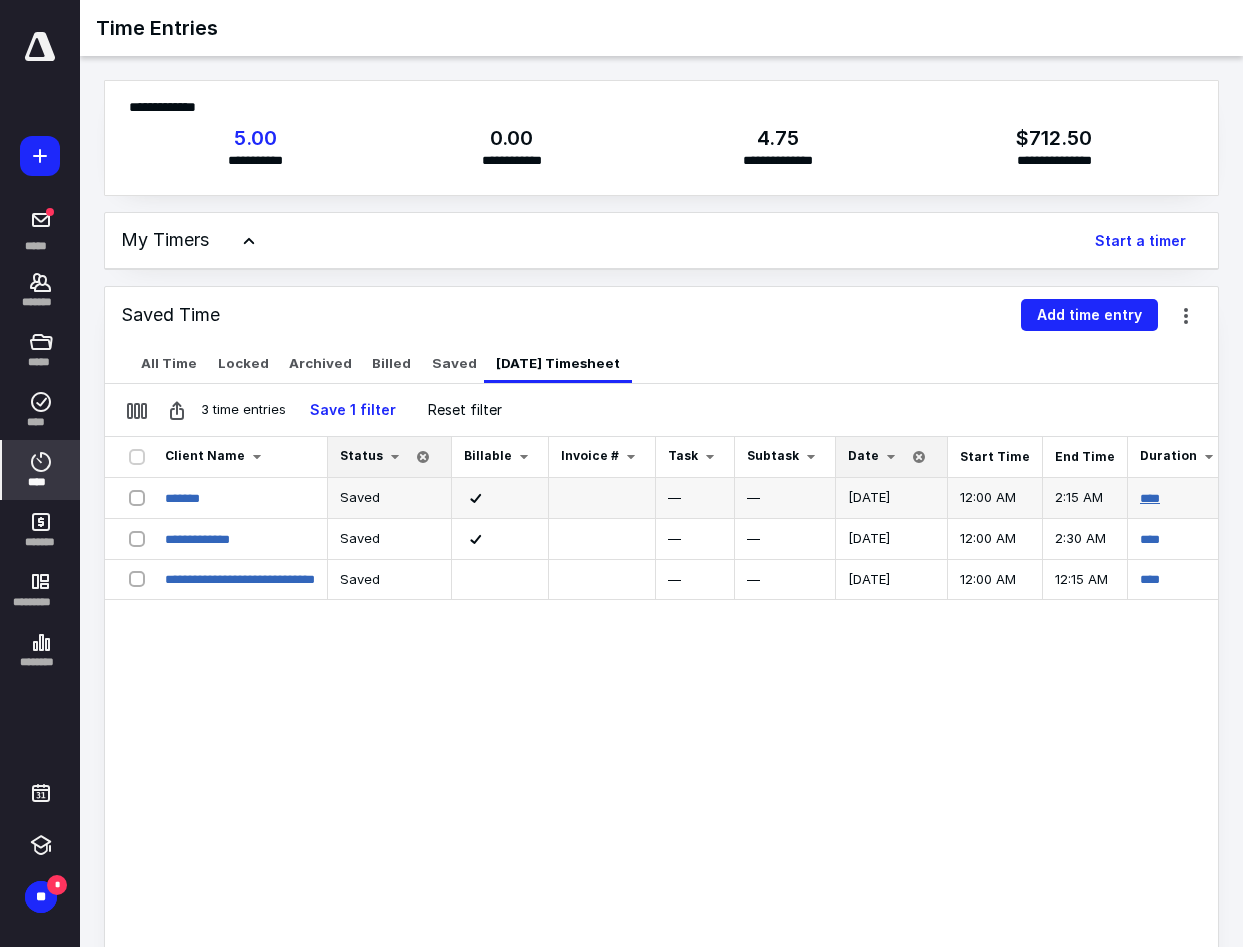 click on "****" at bounding box center [1150, 498] 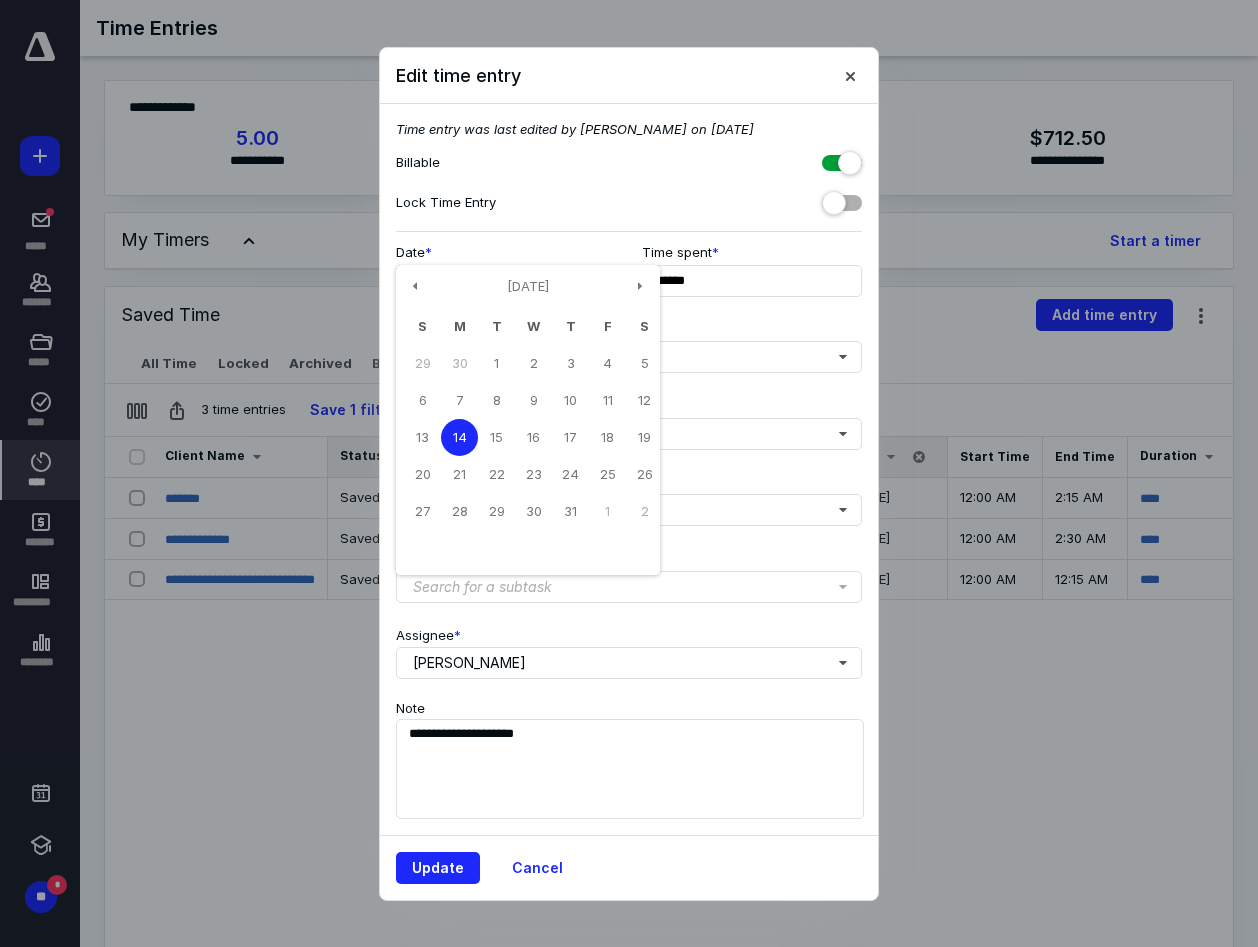 click on "**********" at bounding box center (506, 281) 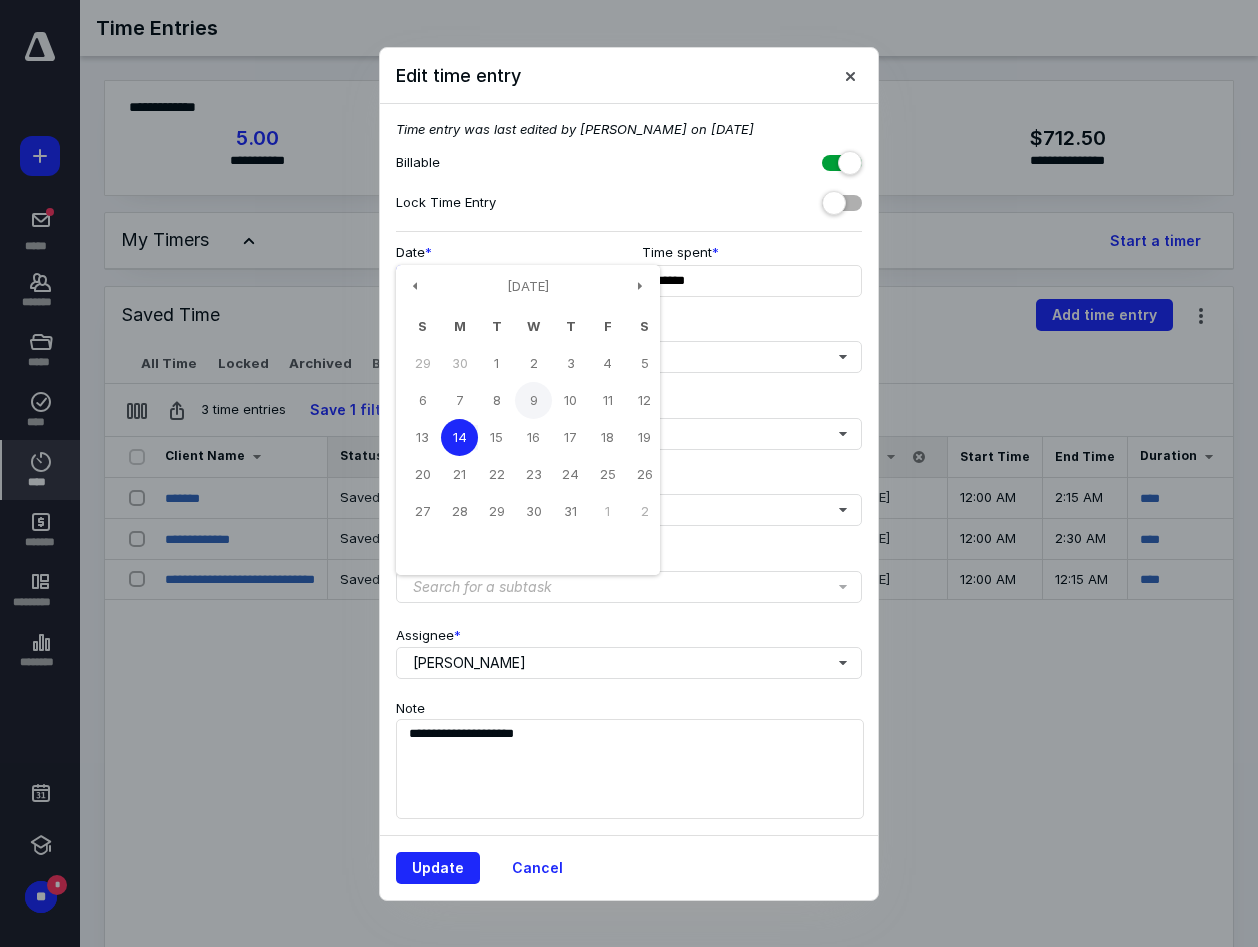 click on "9" at bounding box center [533, 400] 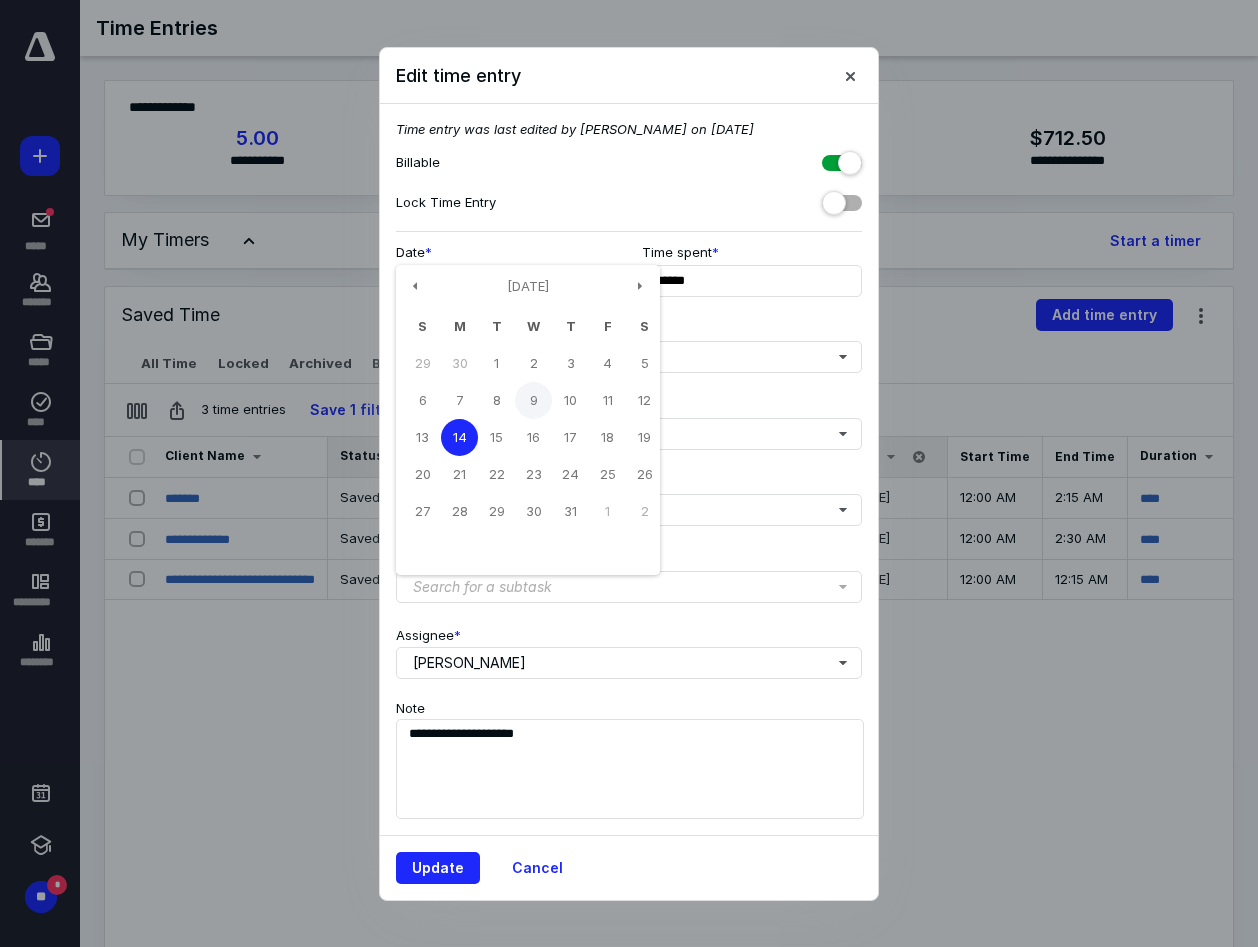 type on "**********" 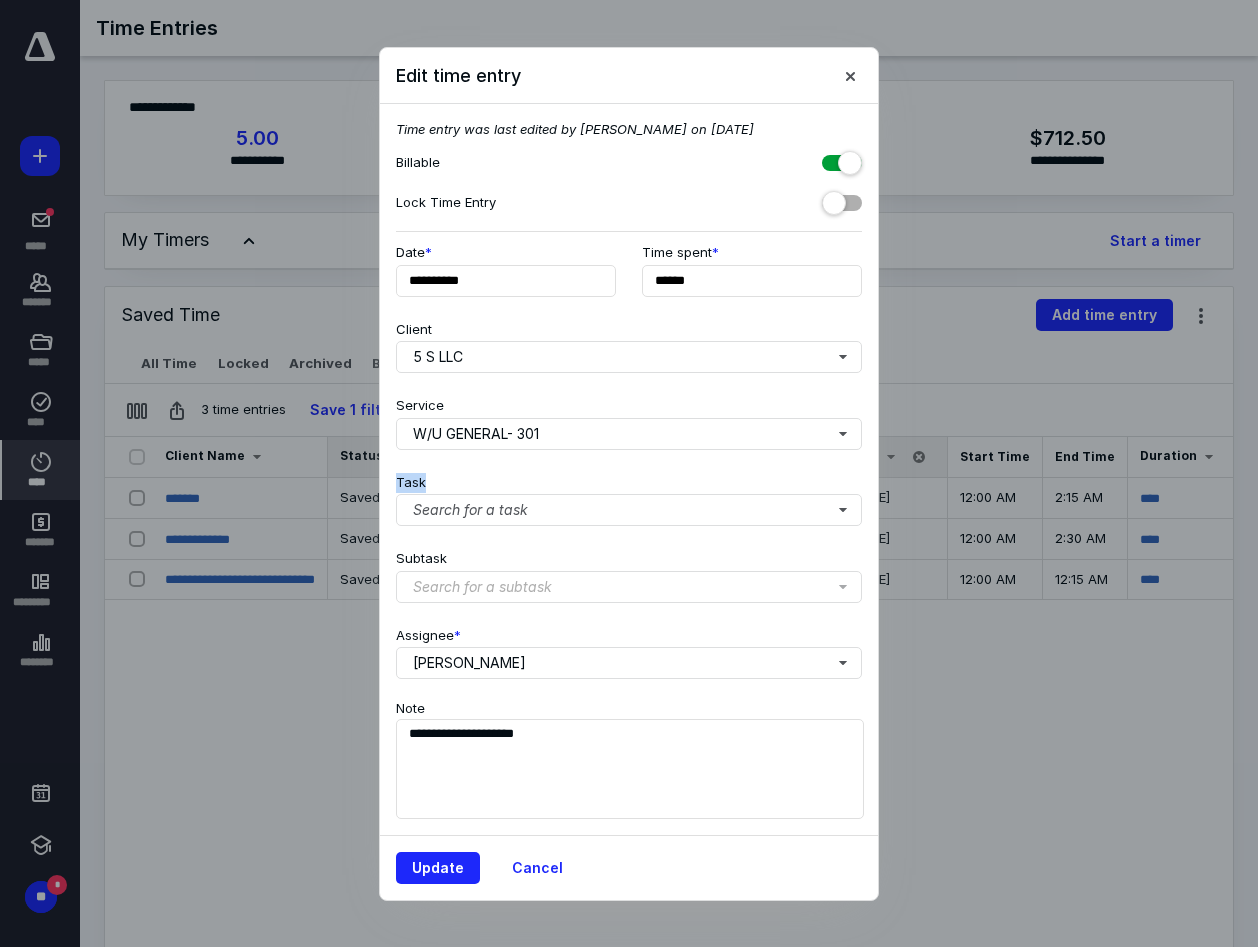 click on "Service W/U GENERAL- 301" at bounding box center (629, 419) 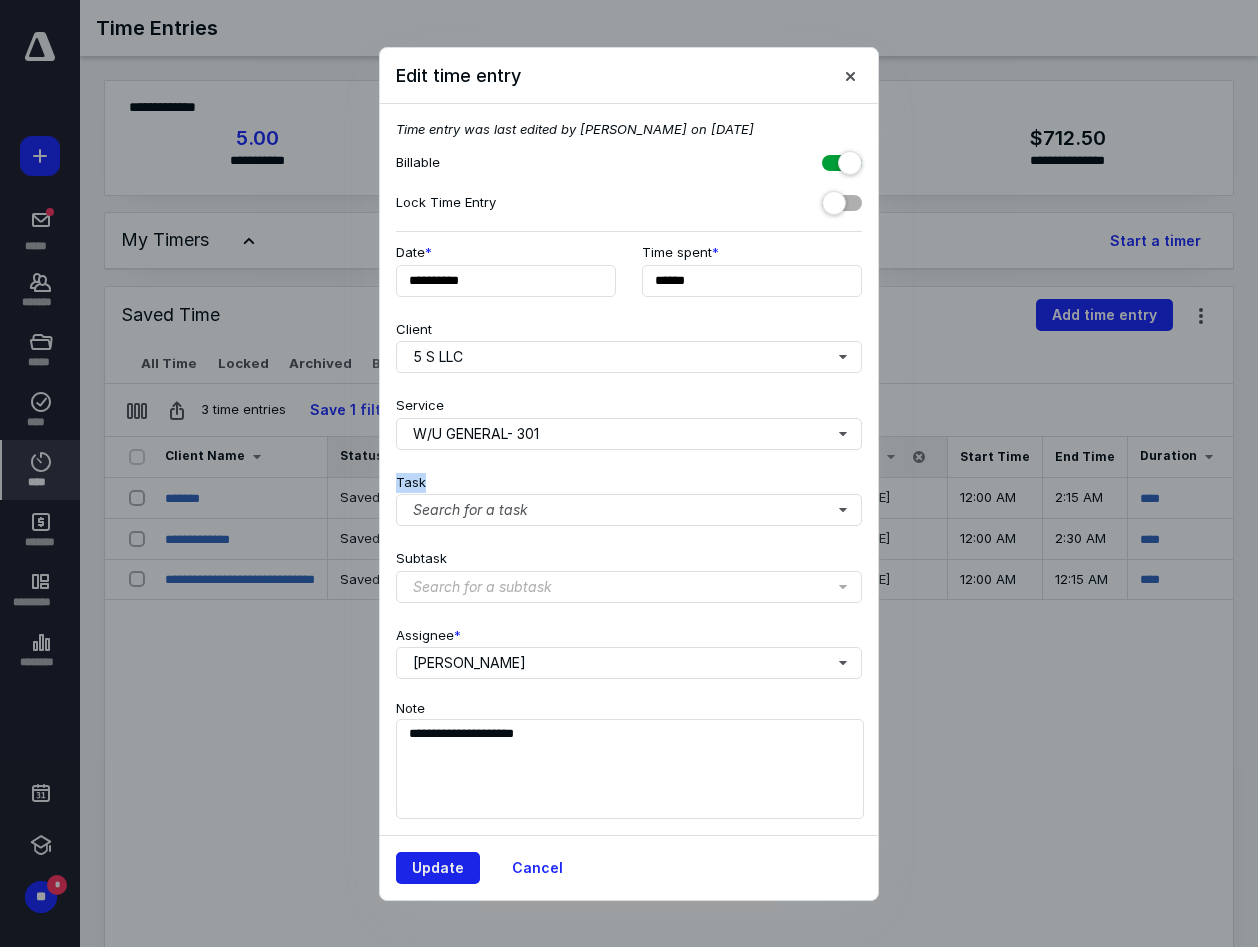 click on "Update" at bounding box center (438, 868) 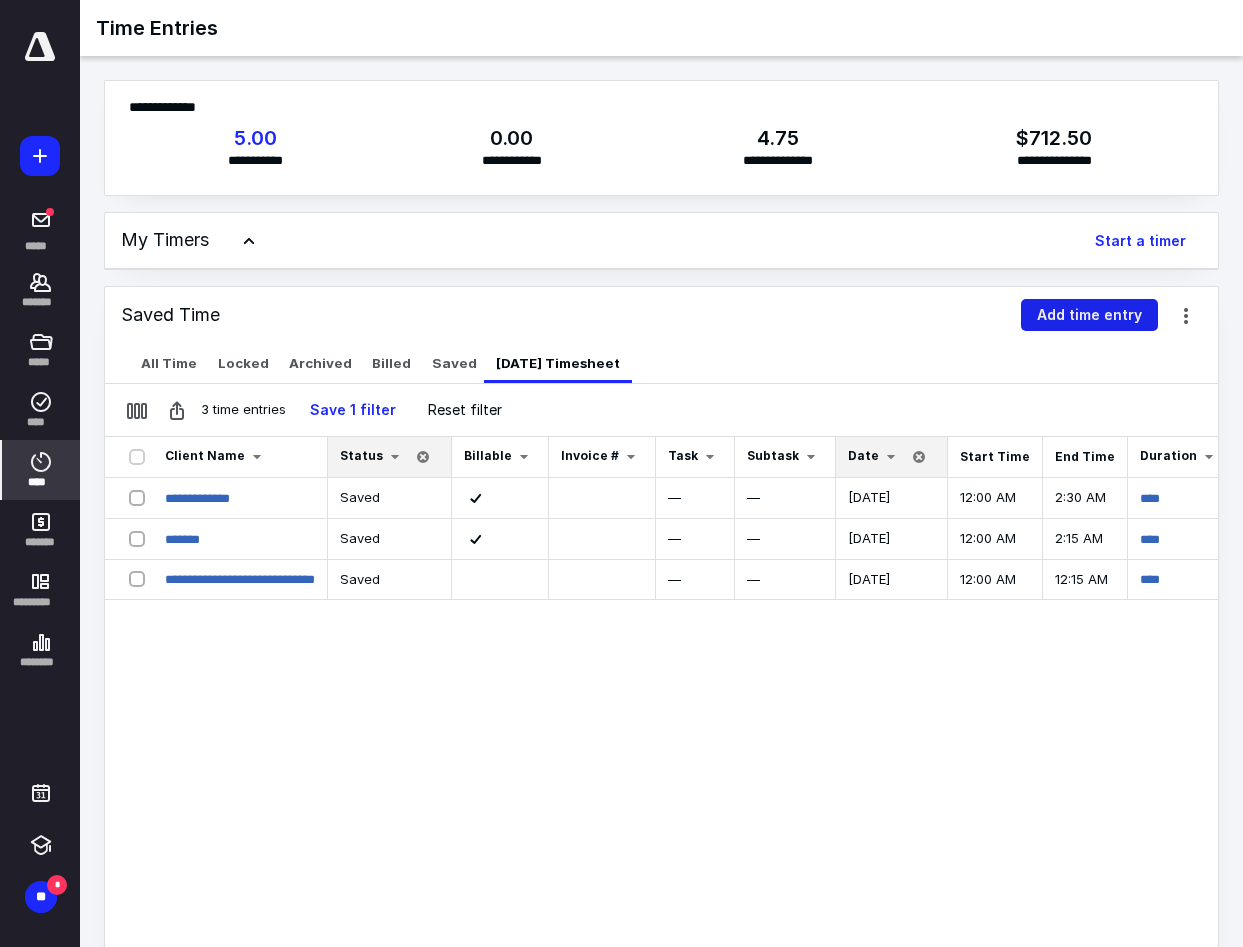 click on "Add time entry" at bounding box center (1089, 315) 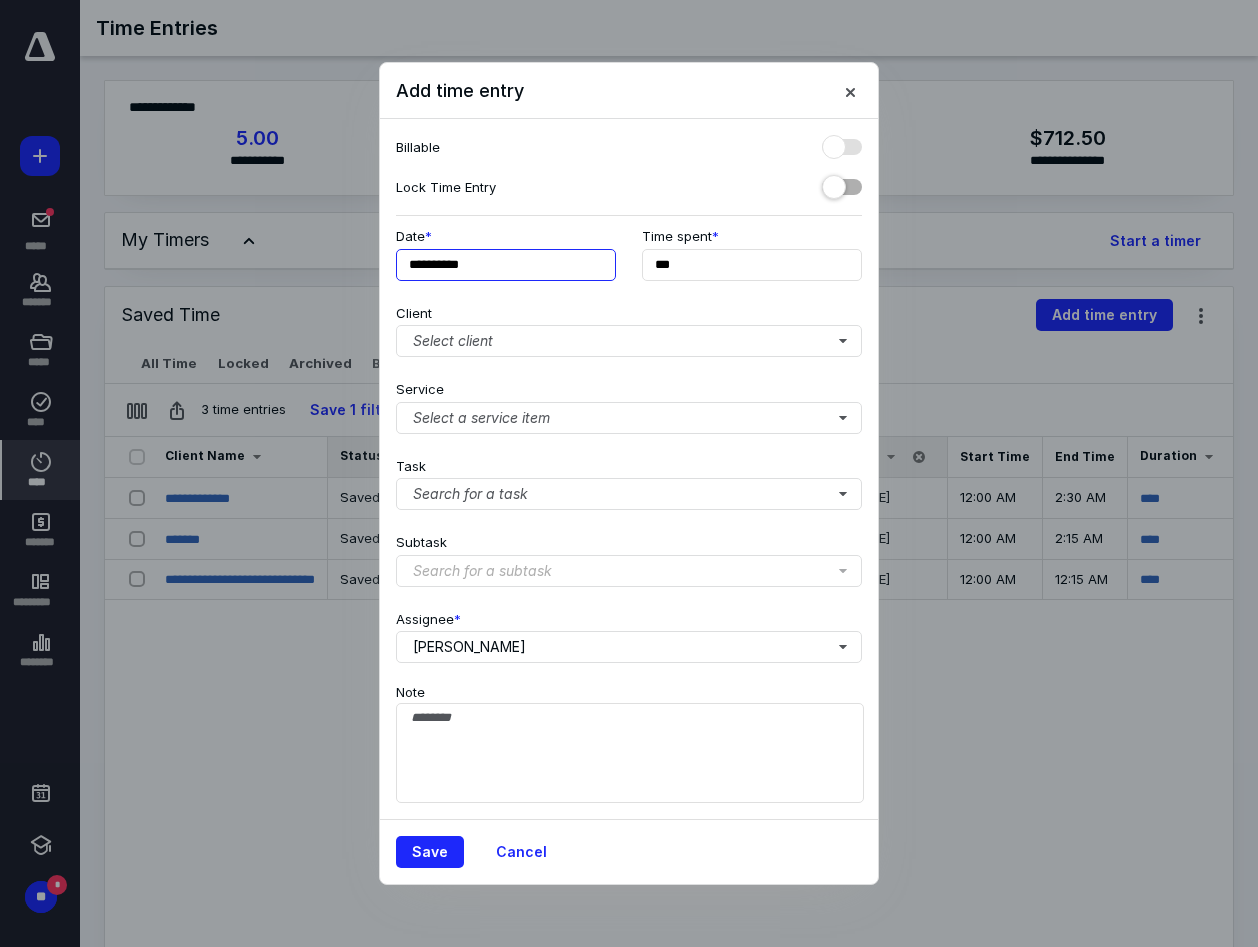click on "**********" at bounding box center [506, 265] 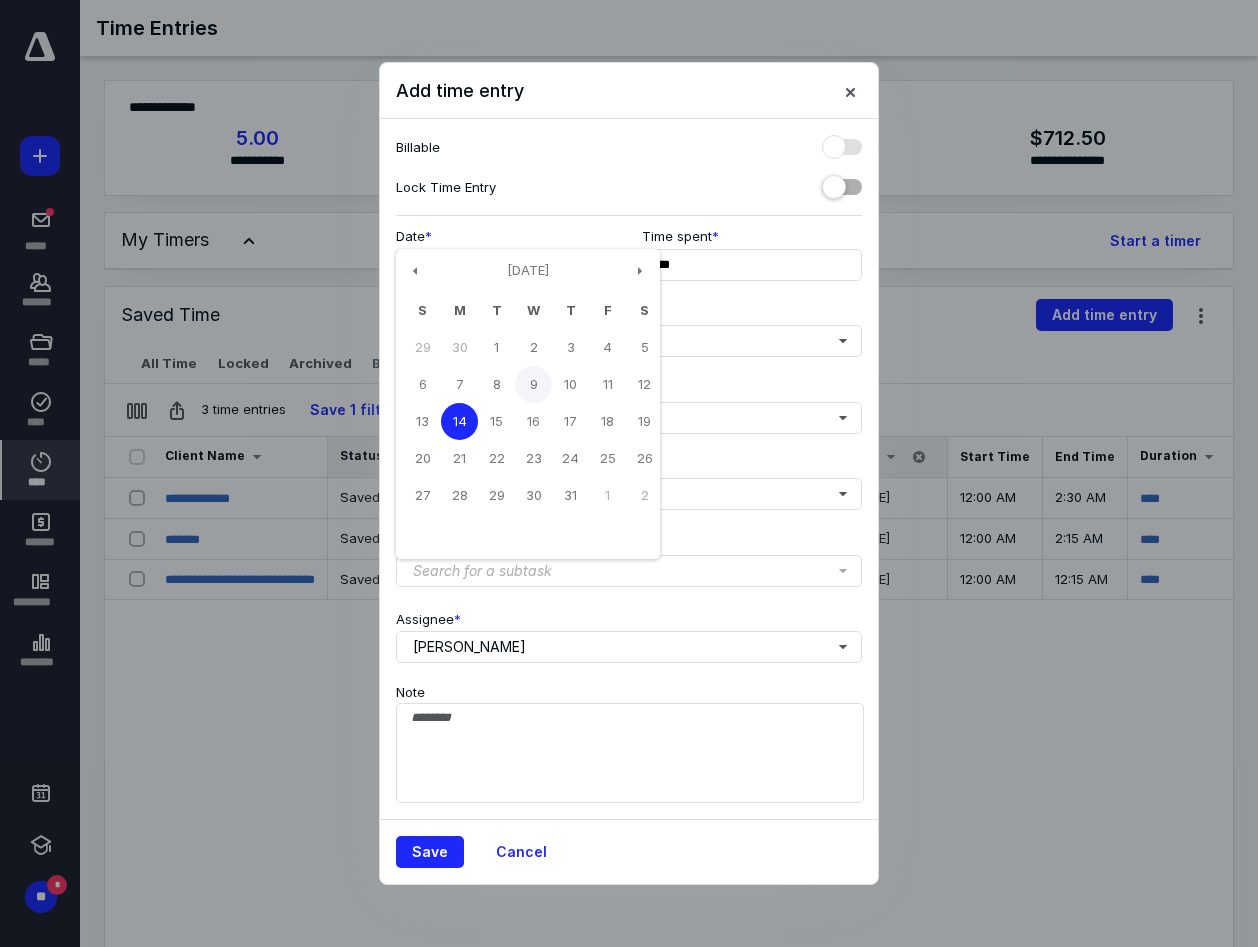 click on "9" at bounding box center (533, 384) 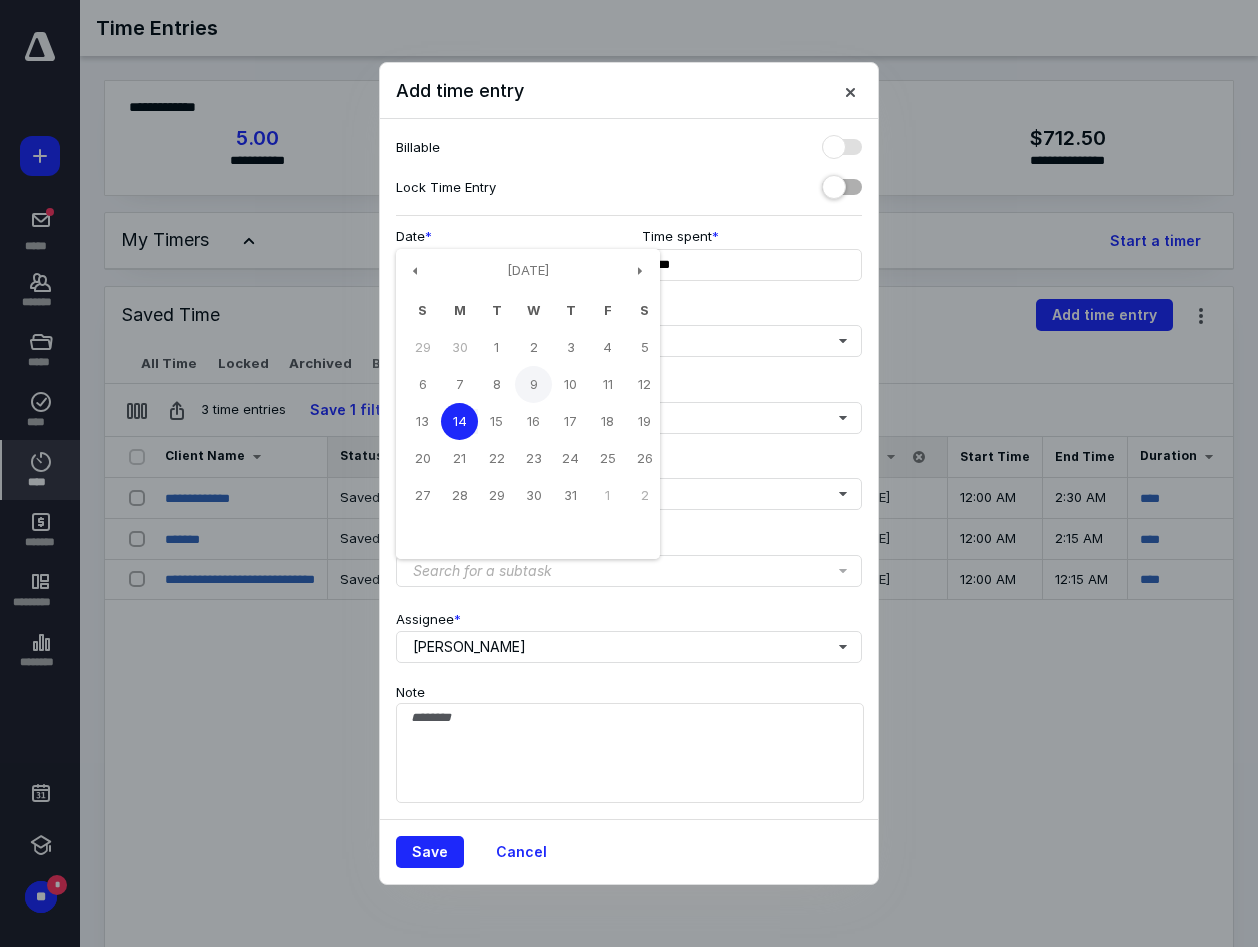 type on "**********" 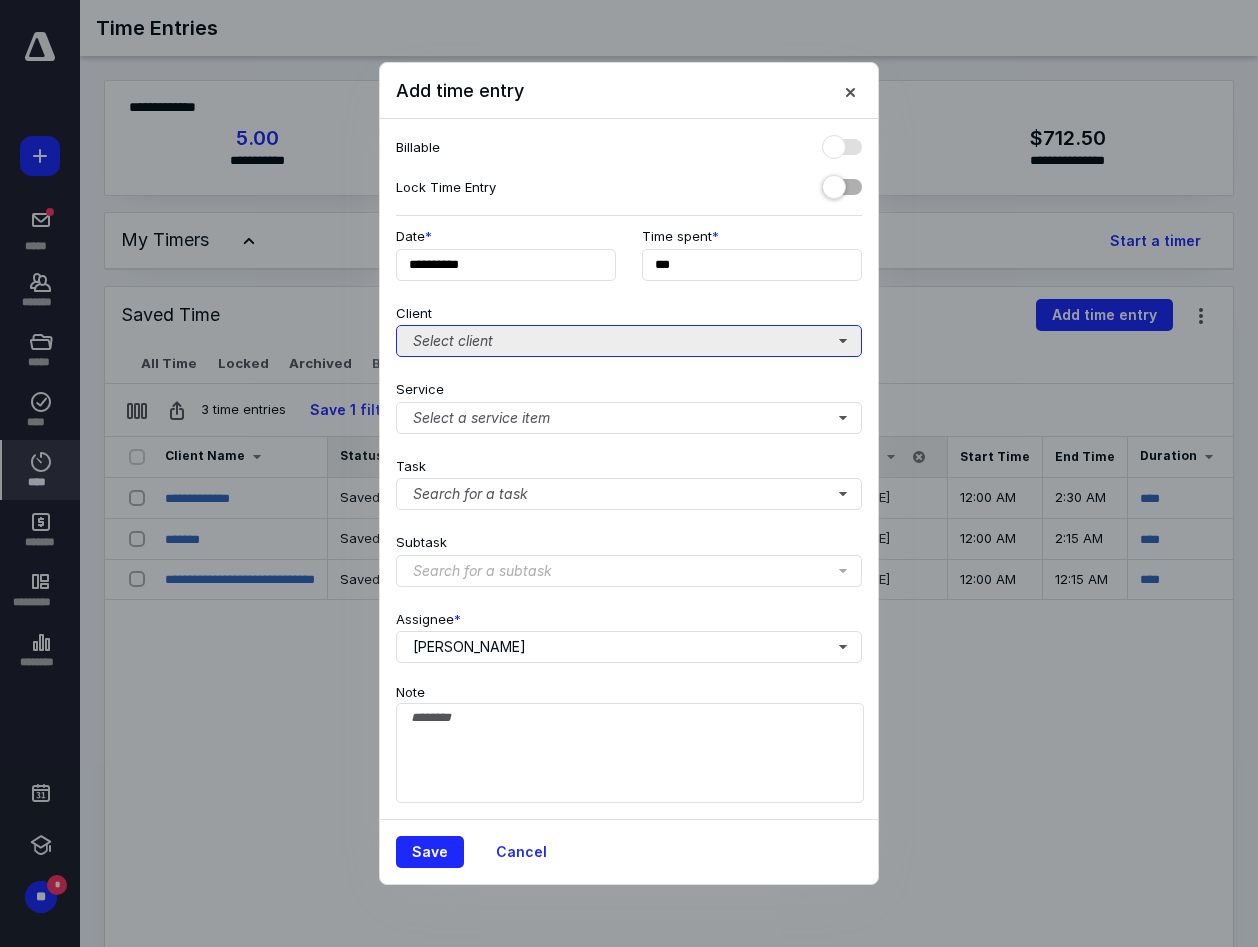 click on "Select client" at bounding box center (629, 341) 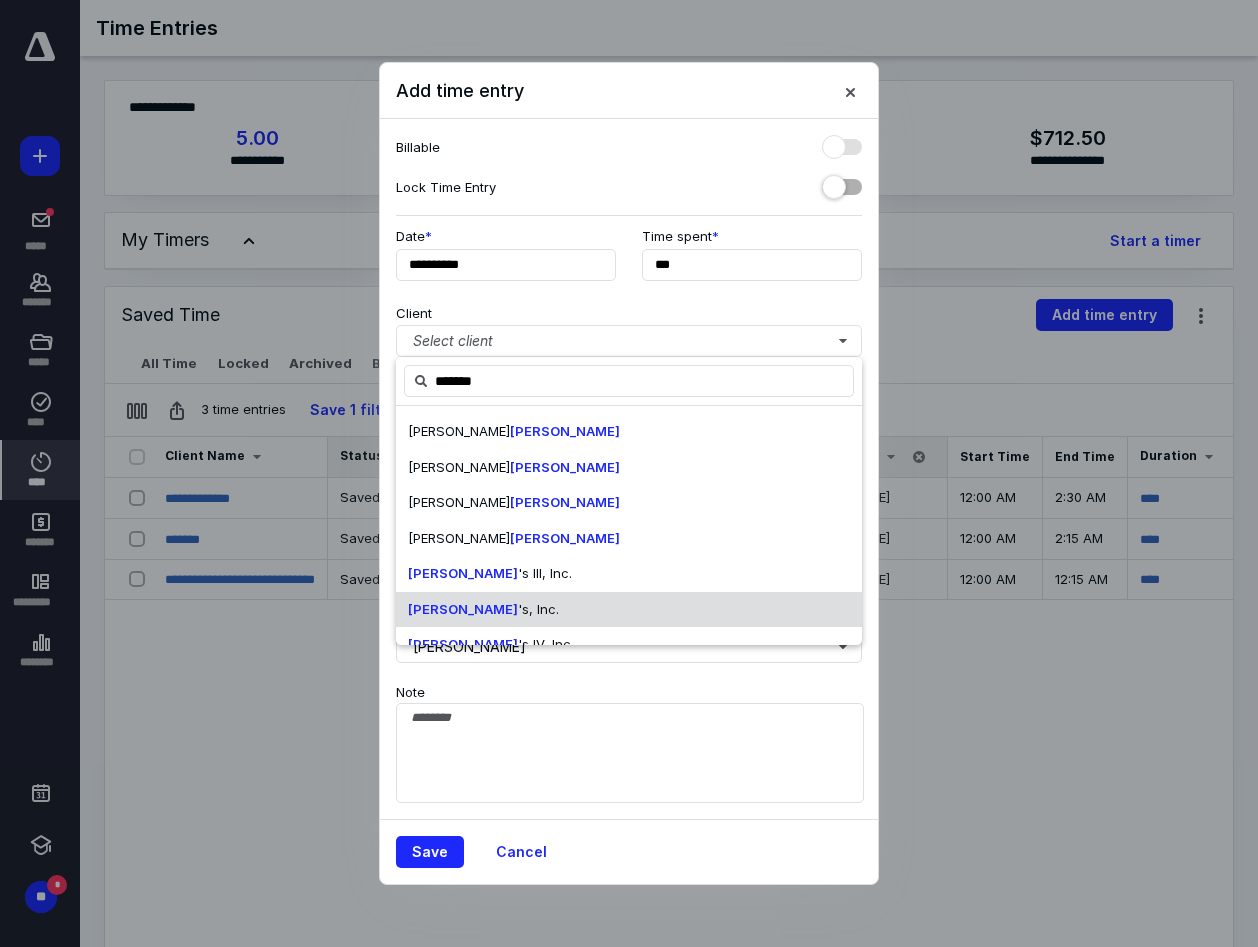 click on "[PERSON_NAME] 's, Inc." at bounding box center (629, 610) 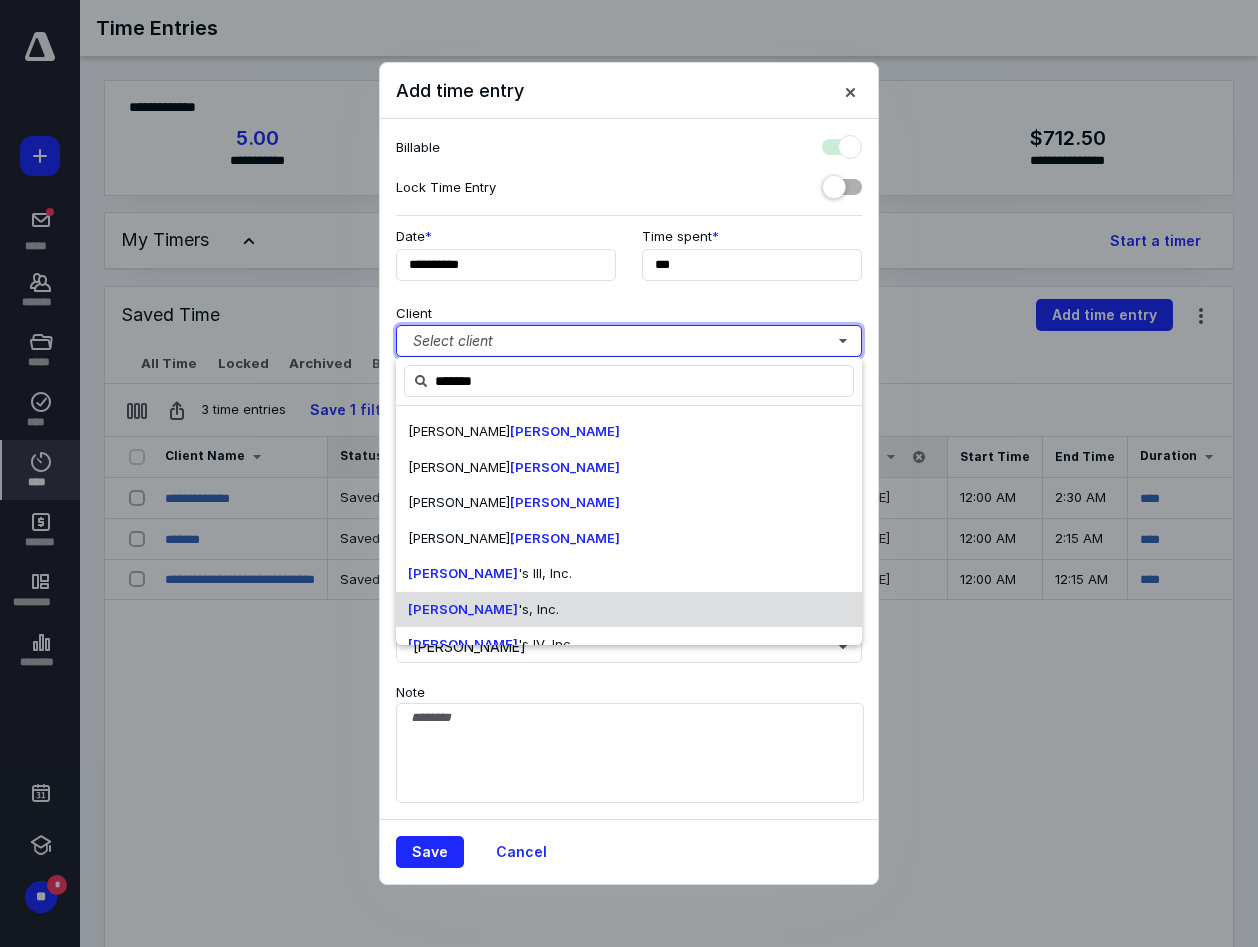 checkbox on "true" 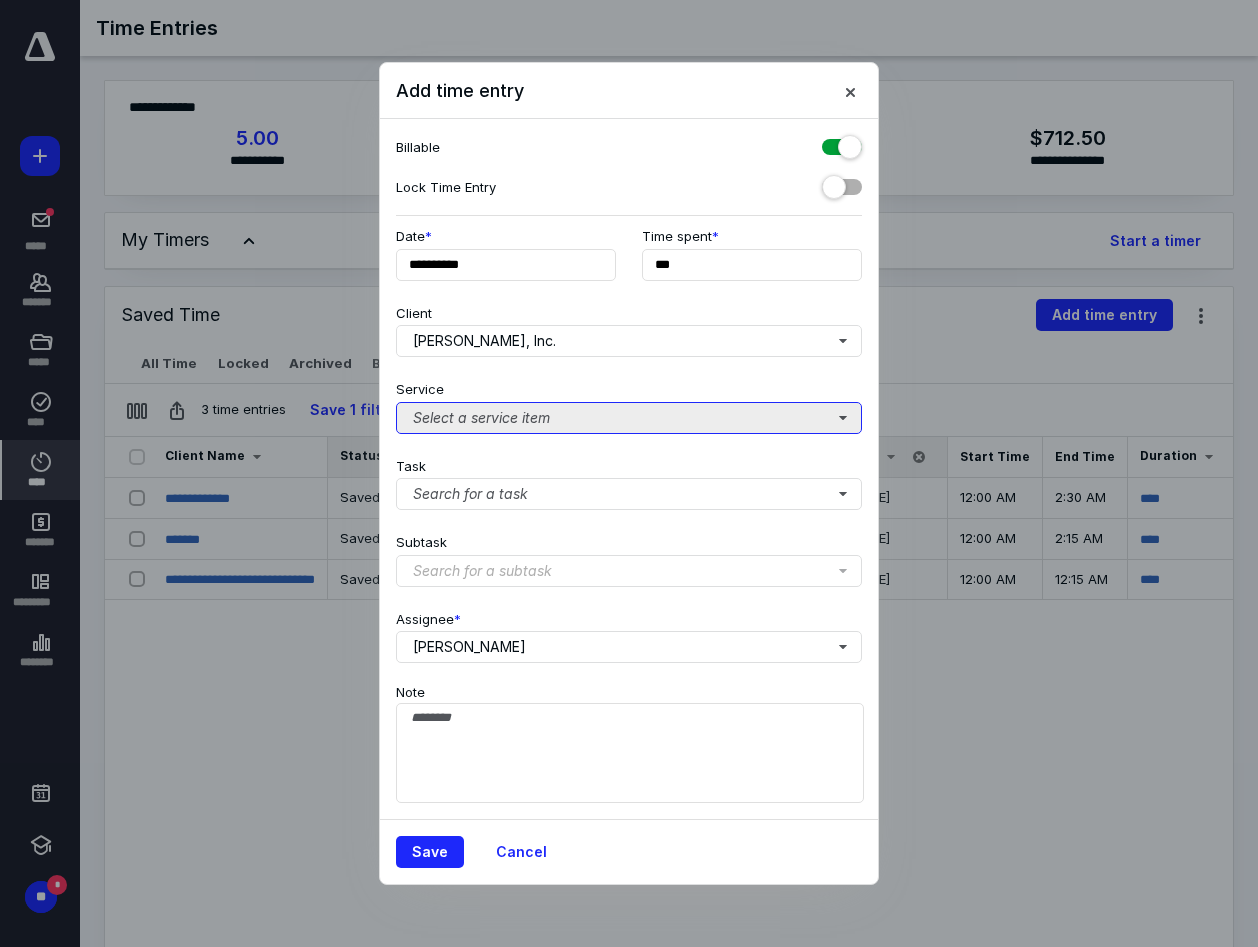click on "Select a service item" at bounding box center [629, 418] 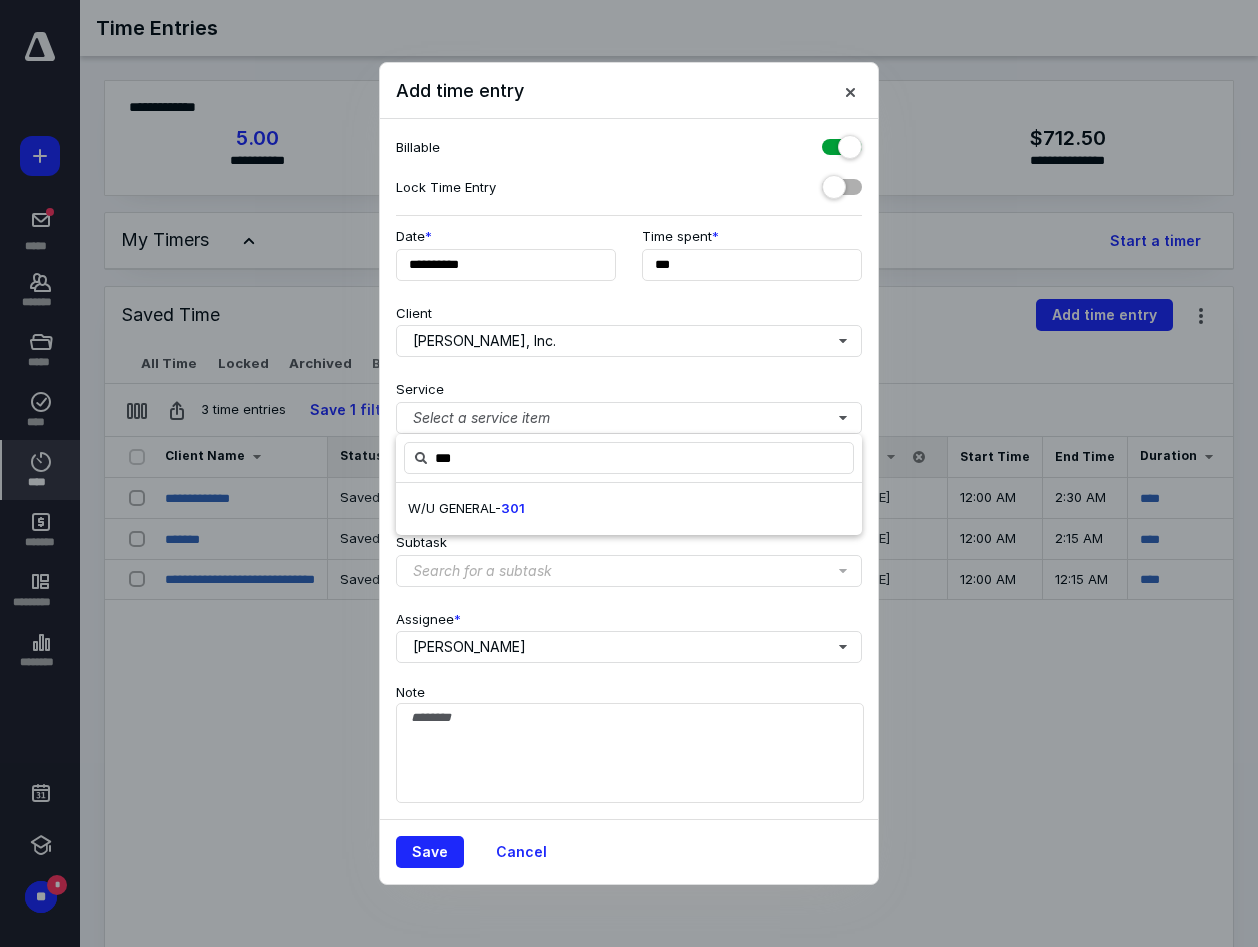 drag, startPoint x: 496, startPoint y: 495, endPoint x: 555, endPoint y: 437, distance: 82.73451 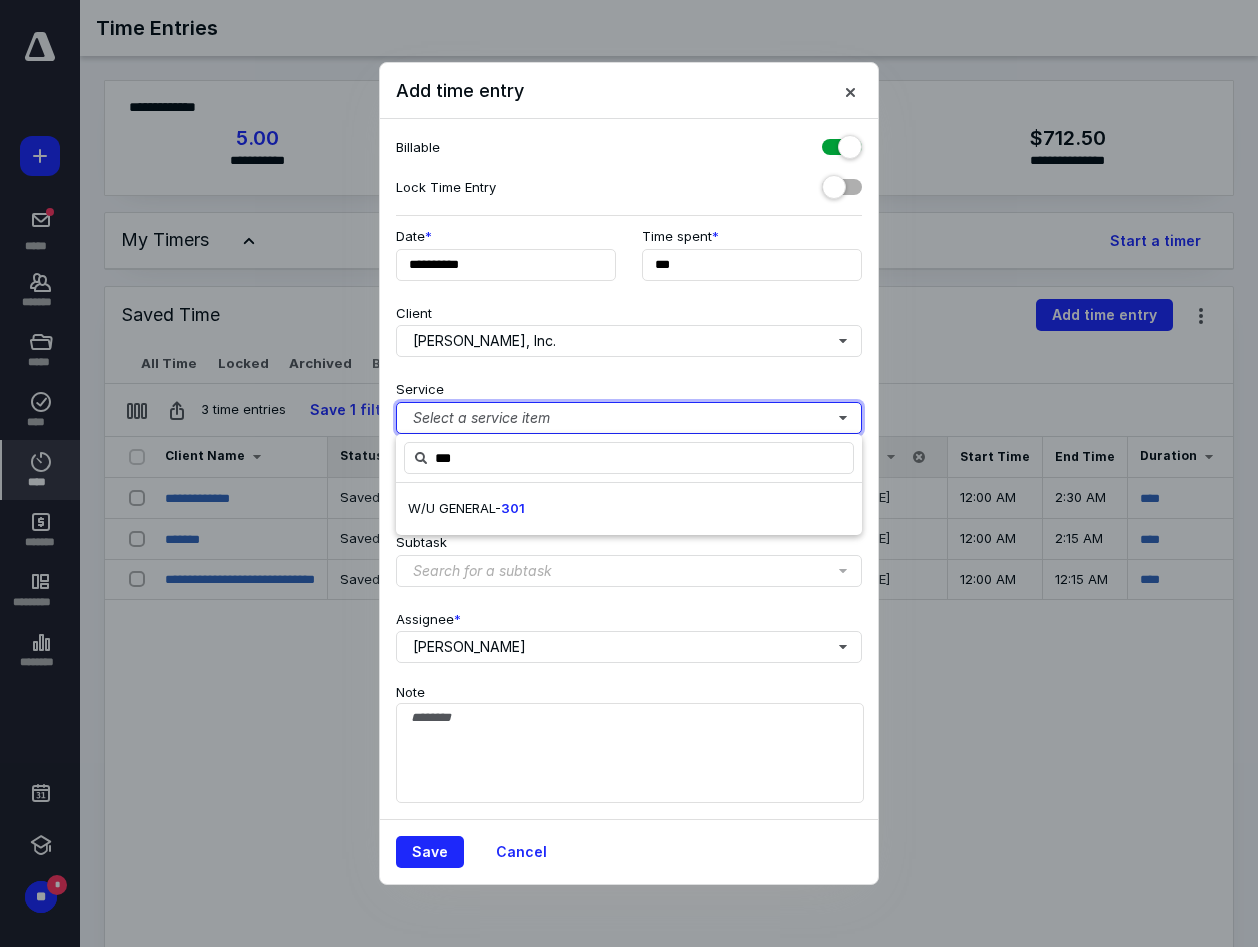 type 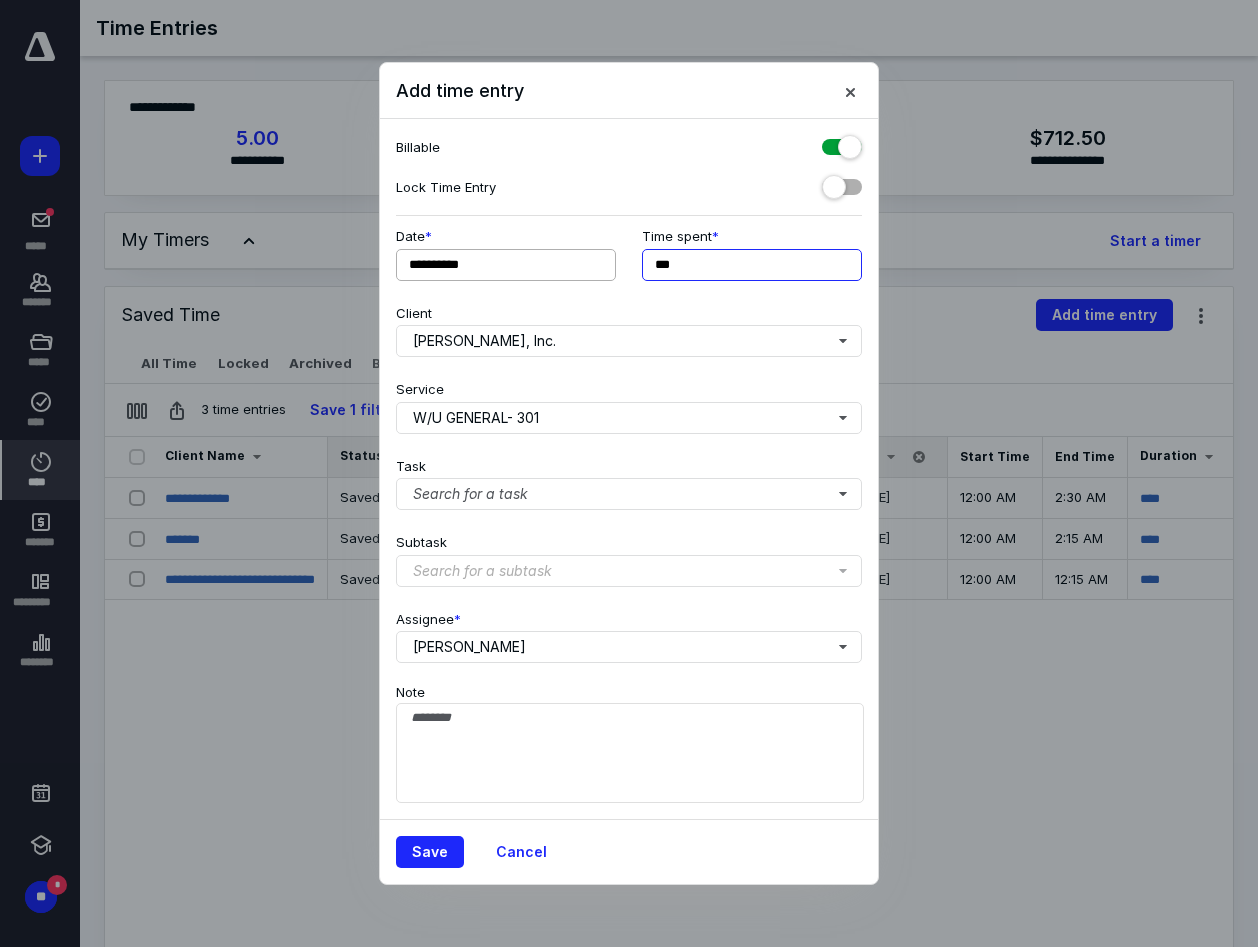 drag, startPoint x: 712, startPoint y: 263, endPoint x: 606, endPoint y: 261, distance: 106.01887 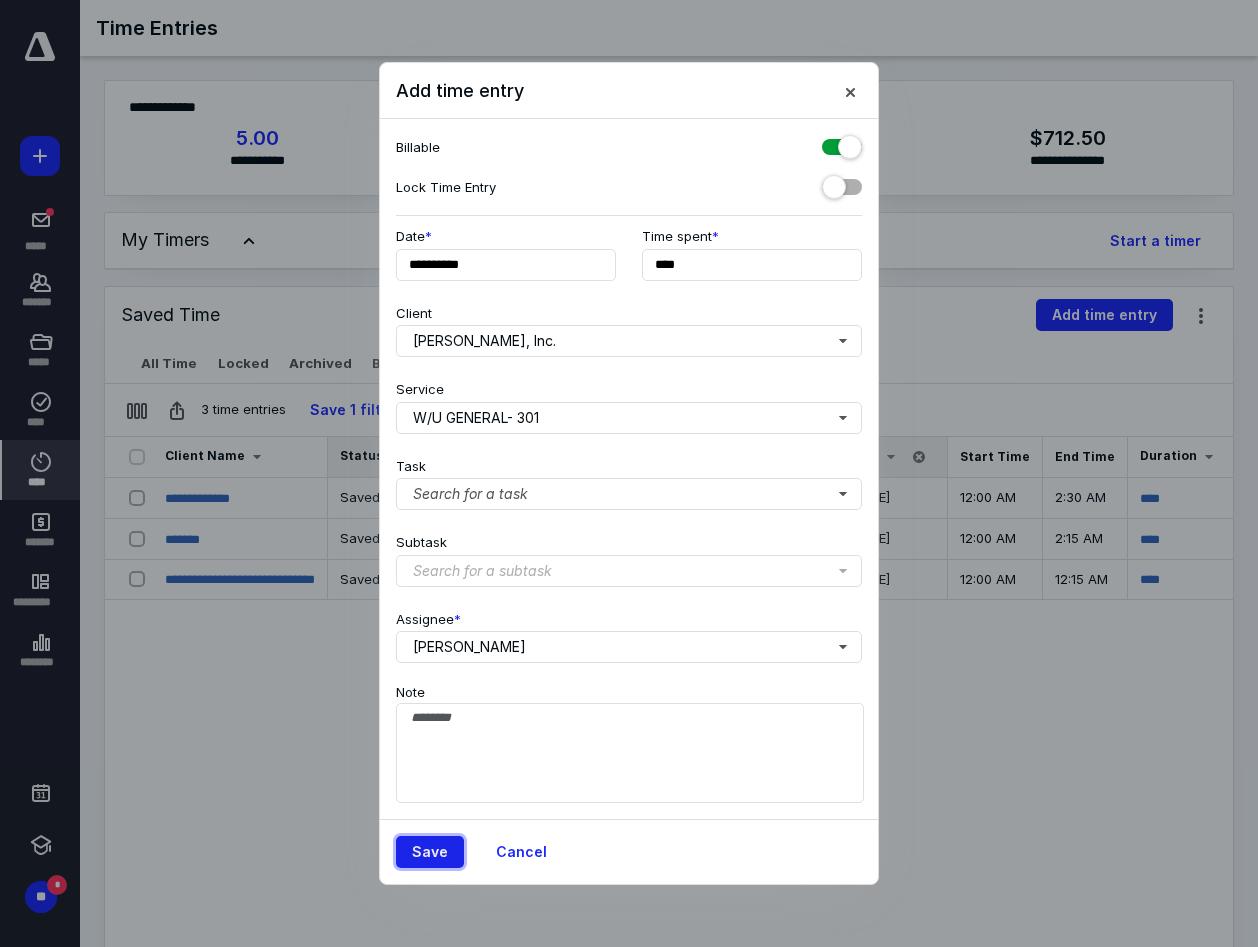 type on "******" 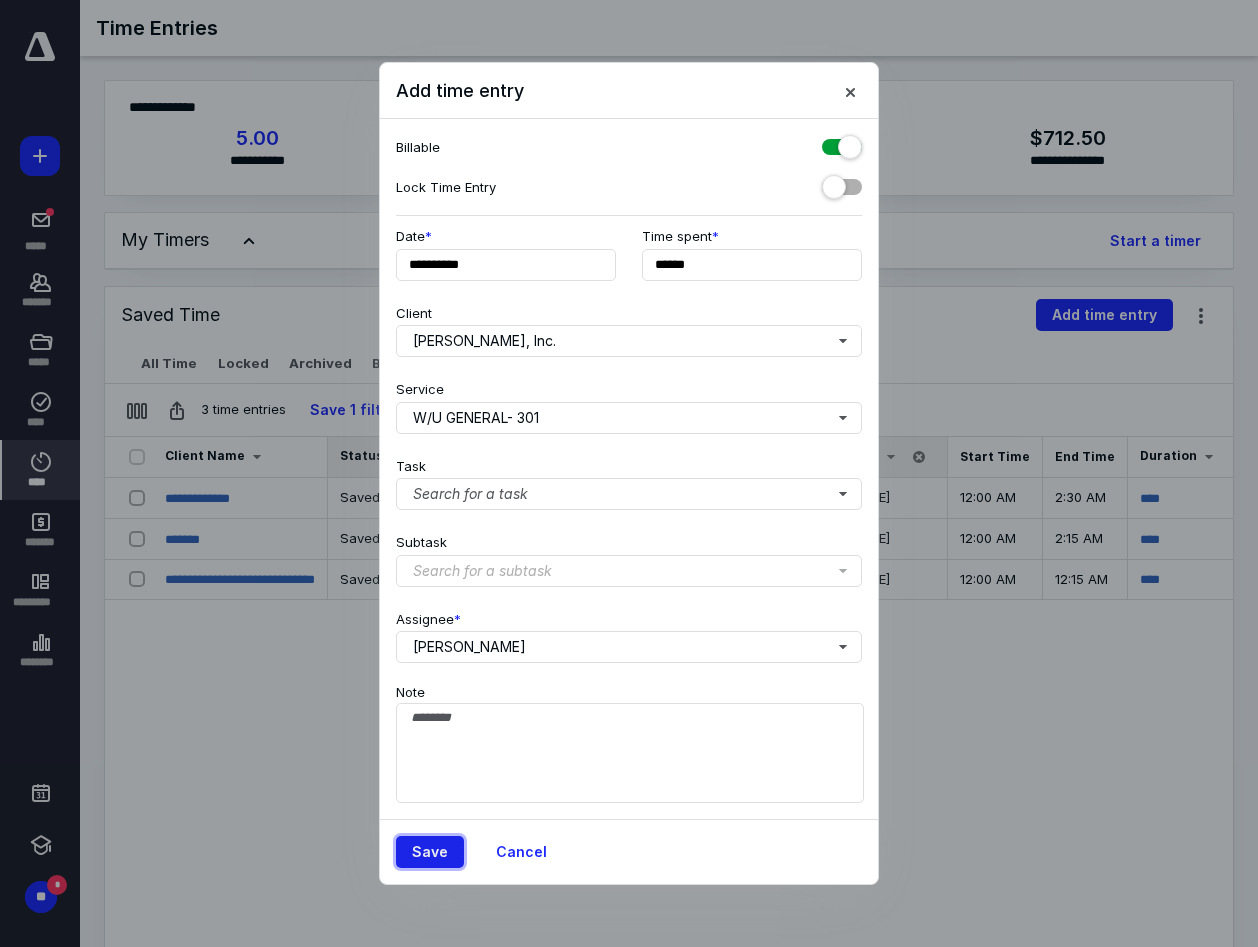 click on "Save" at bounding box center [430, 852] 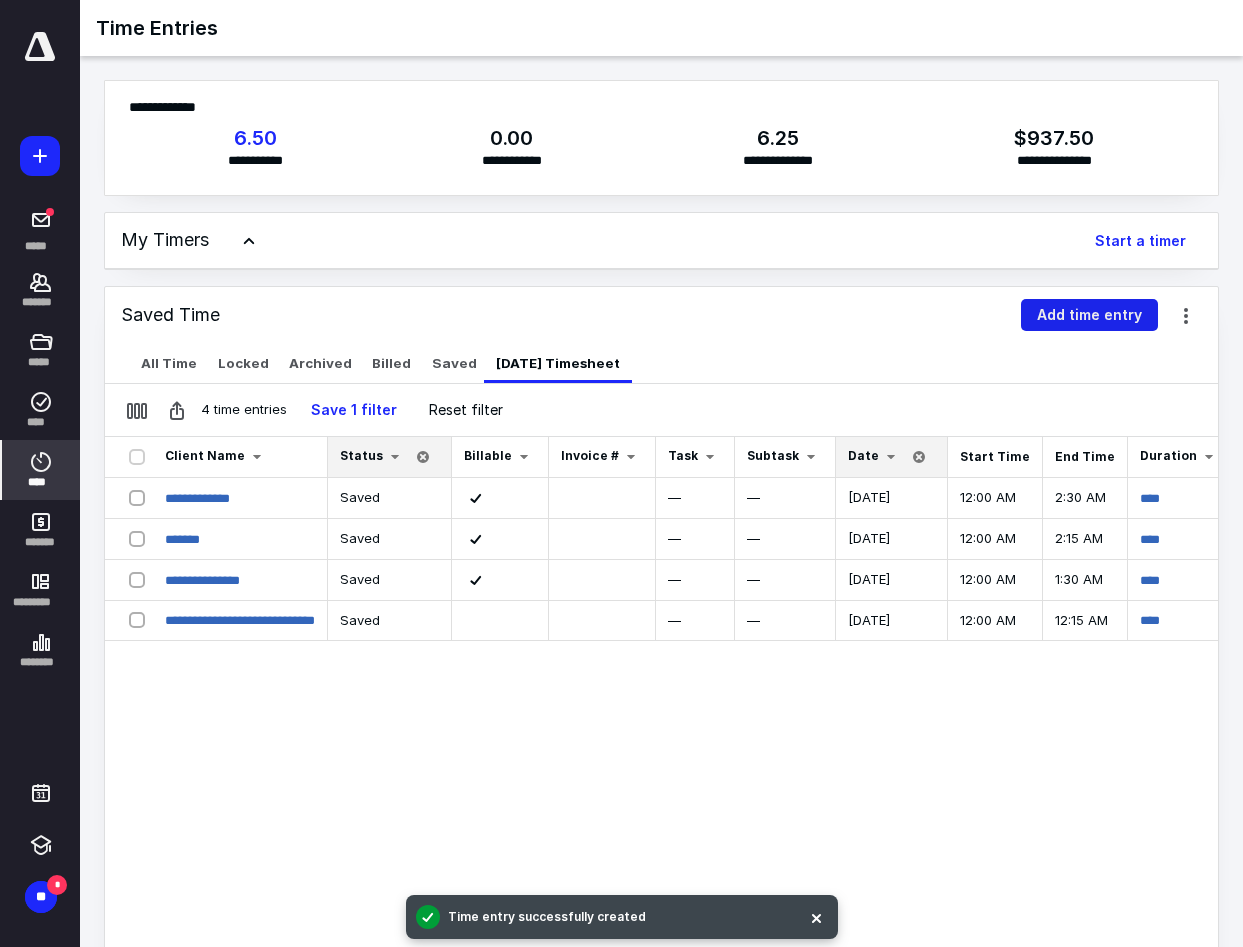 click on "Add time entry" at bounding box center [1089, 315] 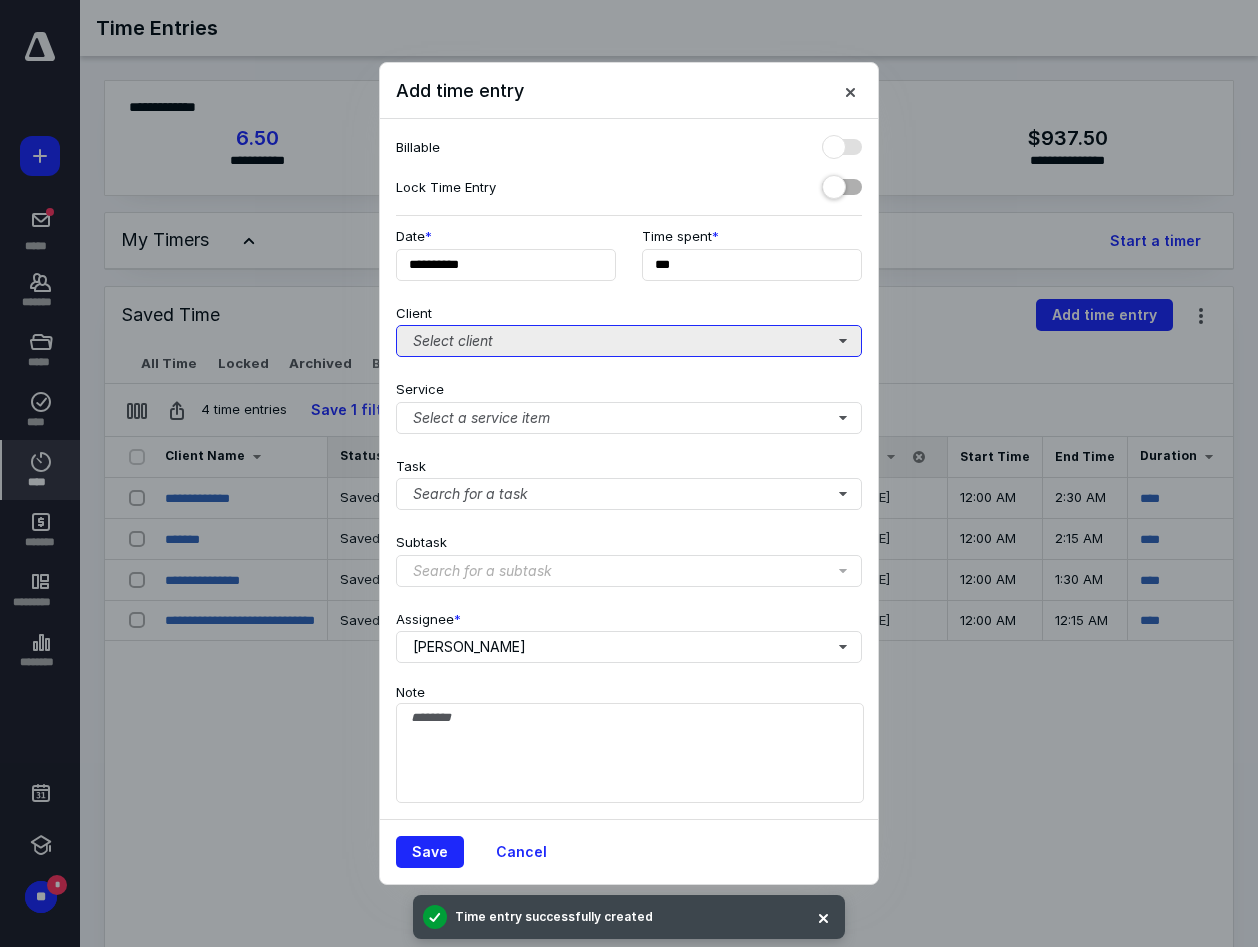 click on "Select client" at bounding box center [629, 341] 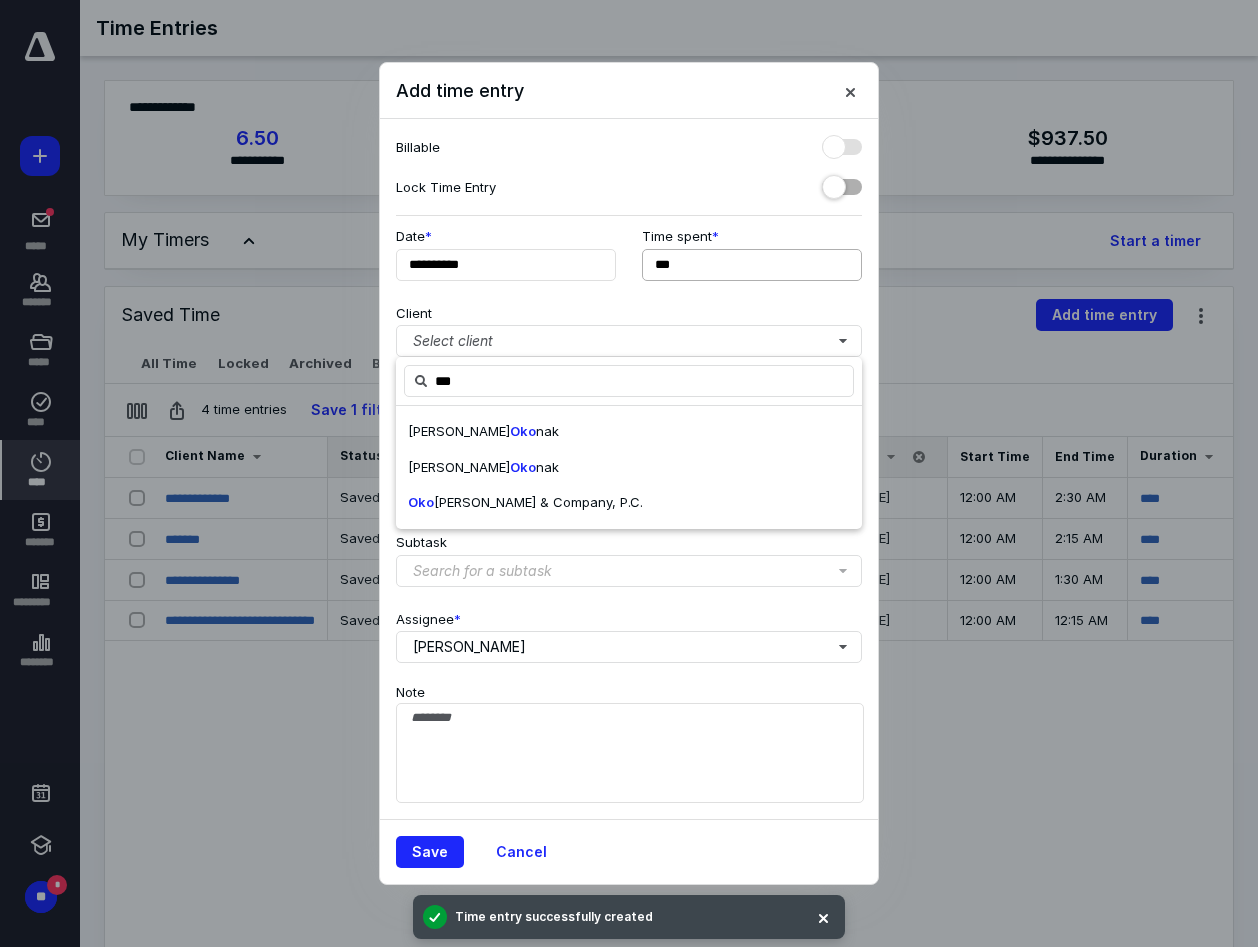 drag, startPoint x: 456, startPoint y: 498, endPoint x: 757, endPoint y: 266, distance: 380.0329 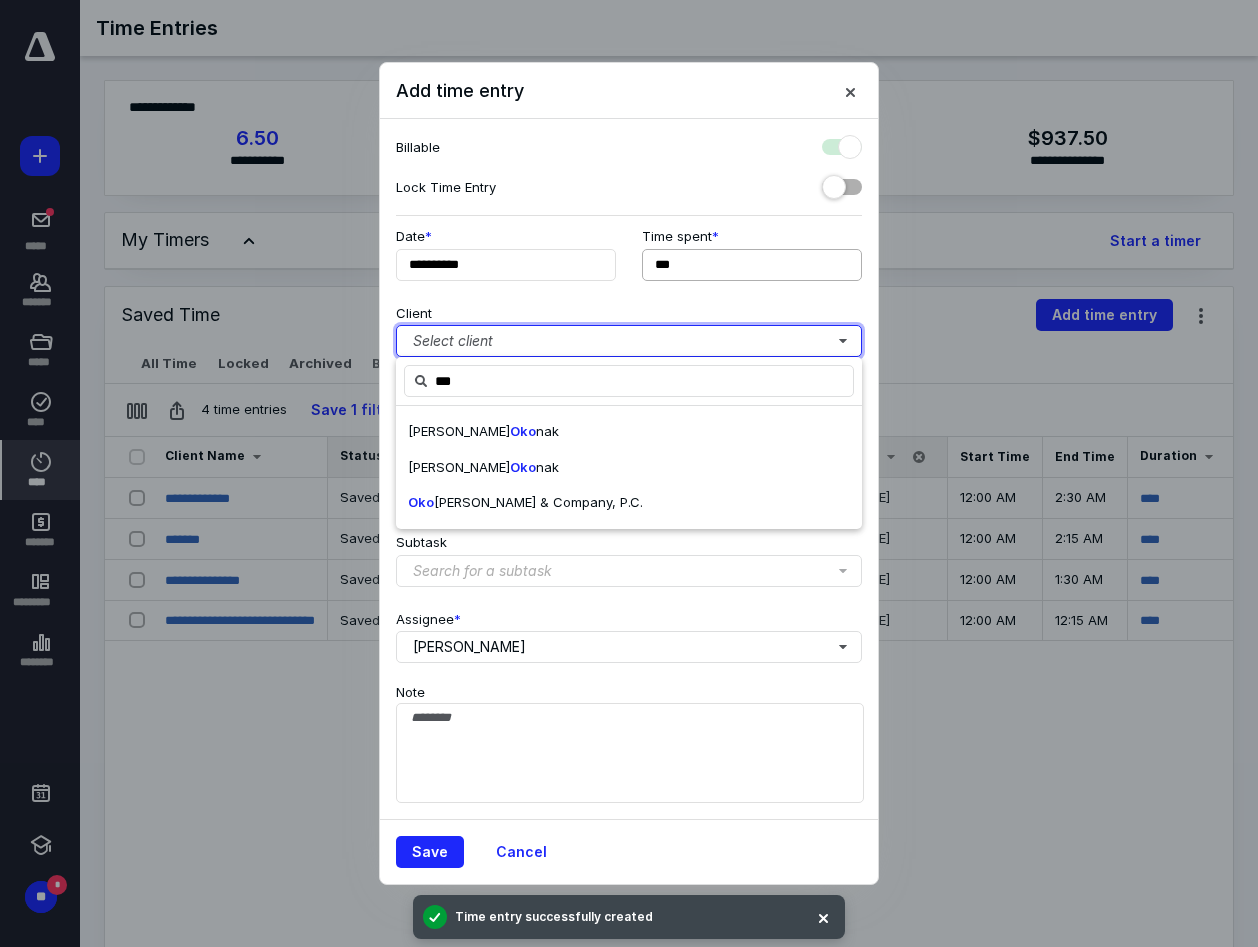 checkbox on "true" 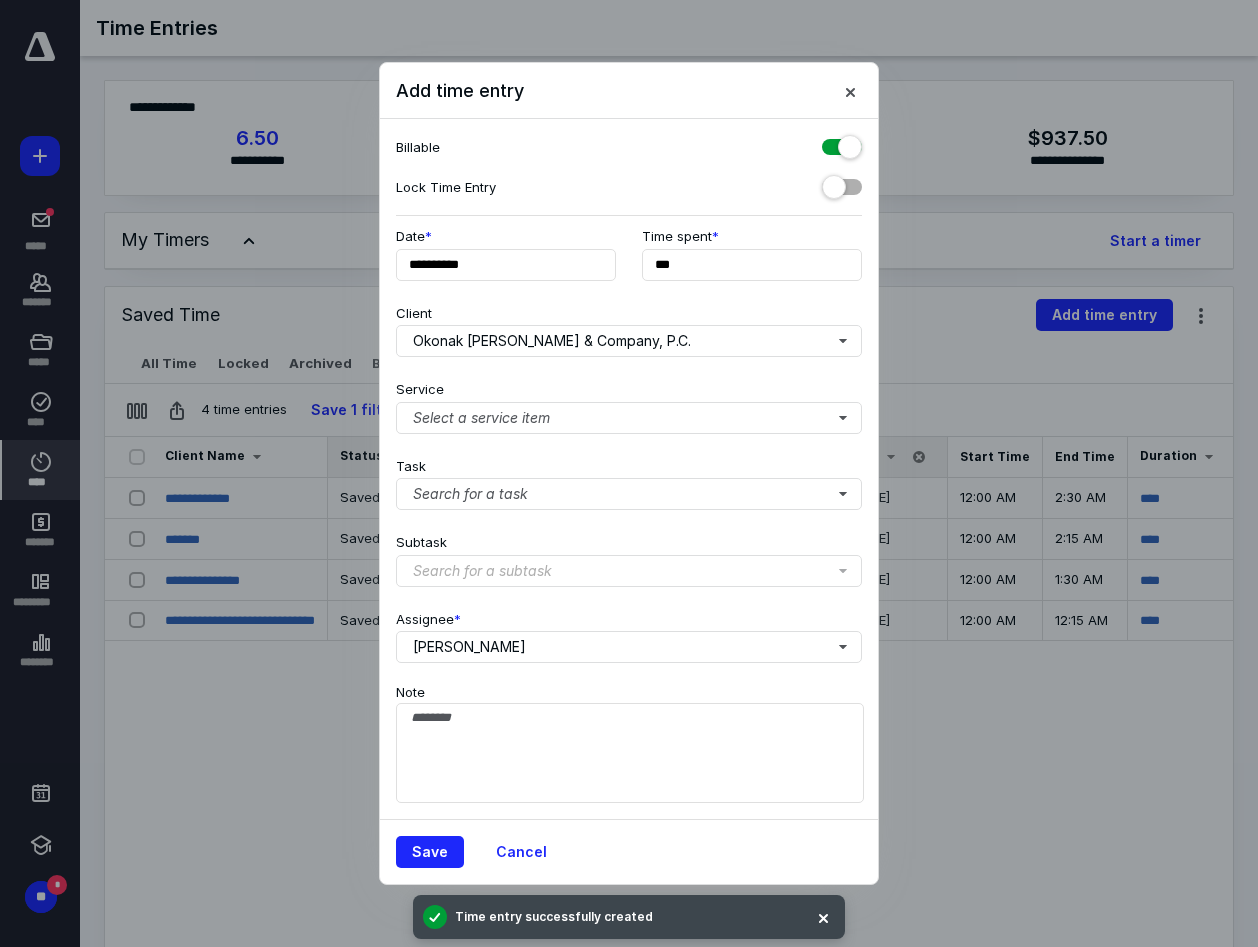drag, startPoint x: 856, startPoint y: 147, endPoint x: 783, endPoint y: 212, distance: 97.74457 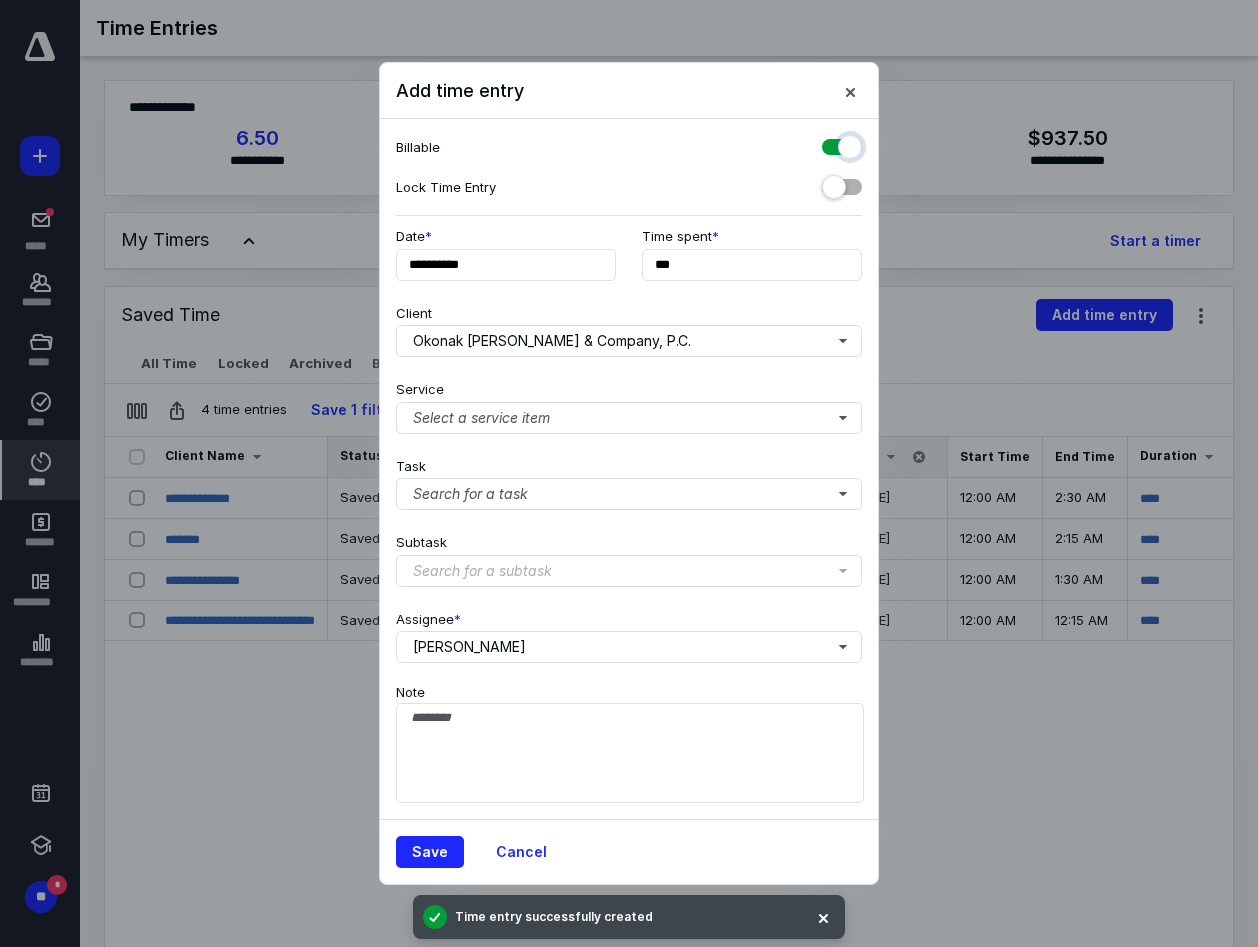 click at bounding box center (832, 144) 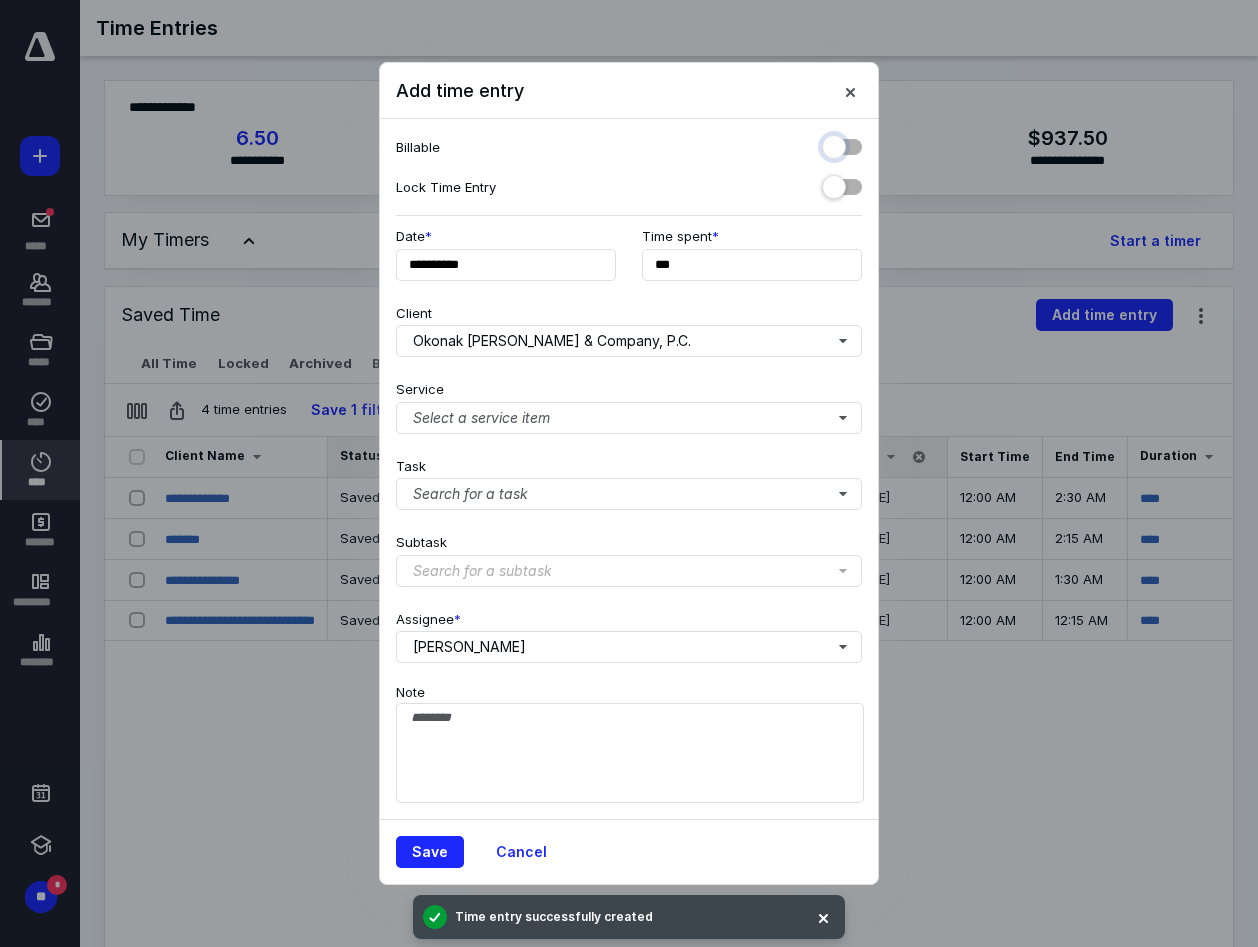 checkbox on "false" 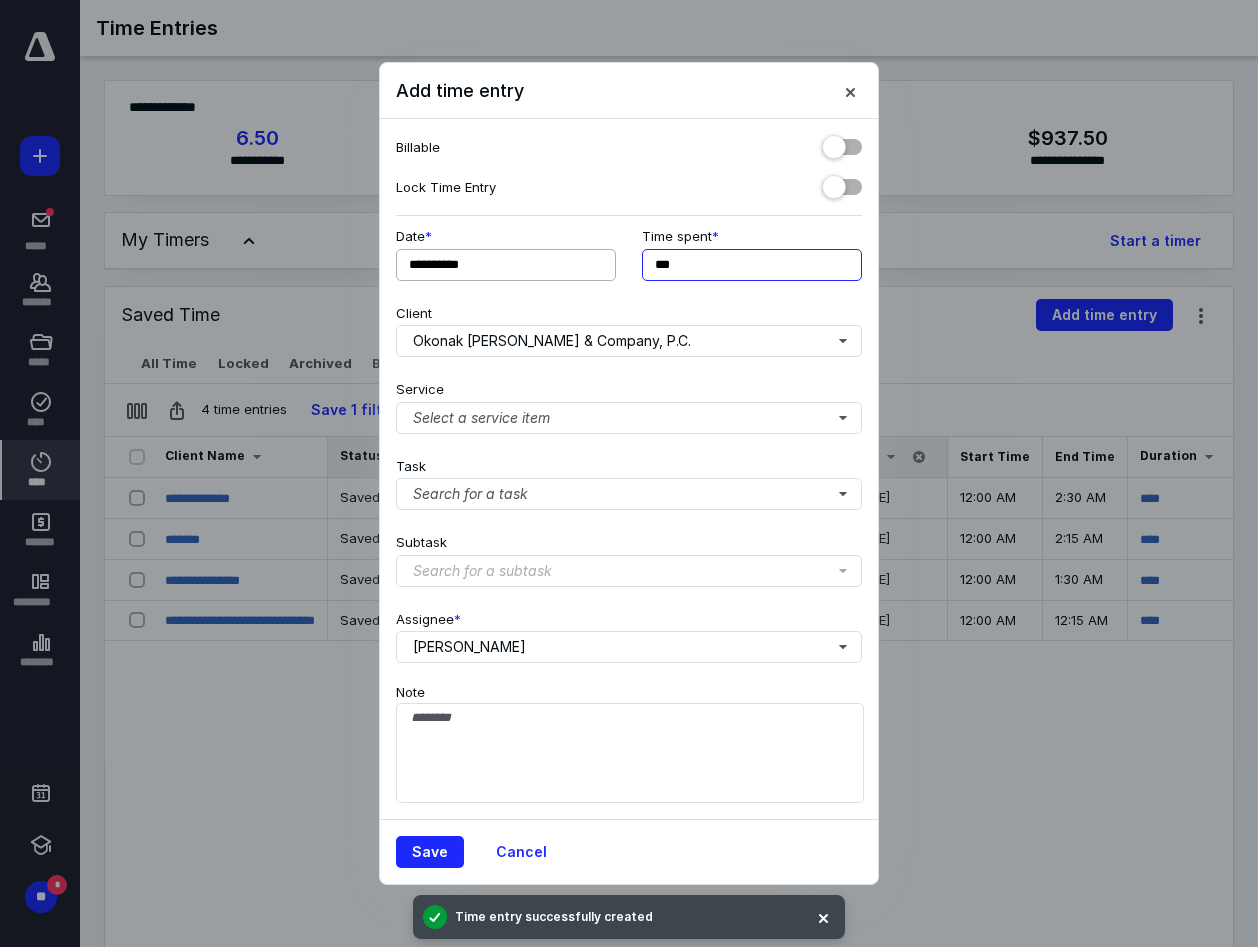 drag, startPoint x: 727, startPoint y: 272, endPoint x: 585, endPoint y: 265, distance: 142.17242 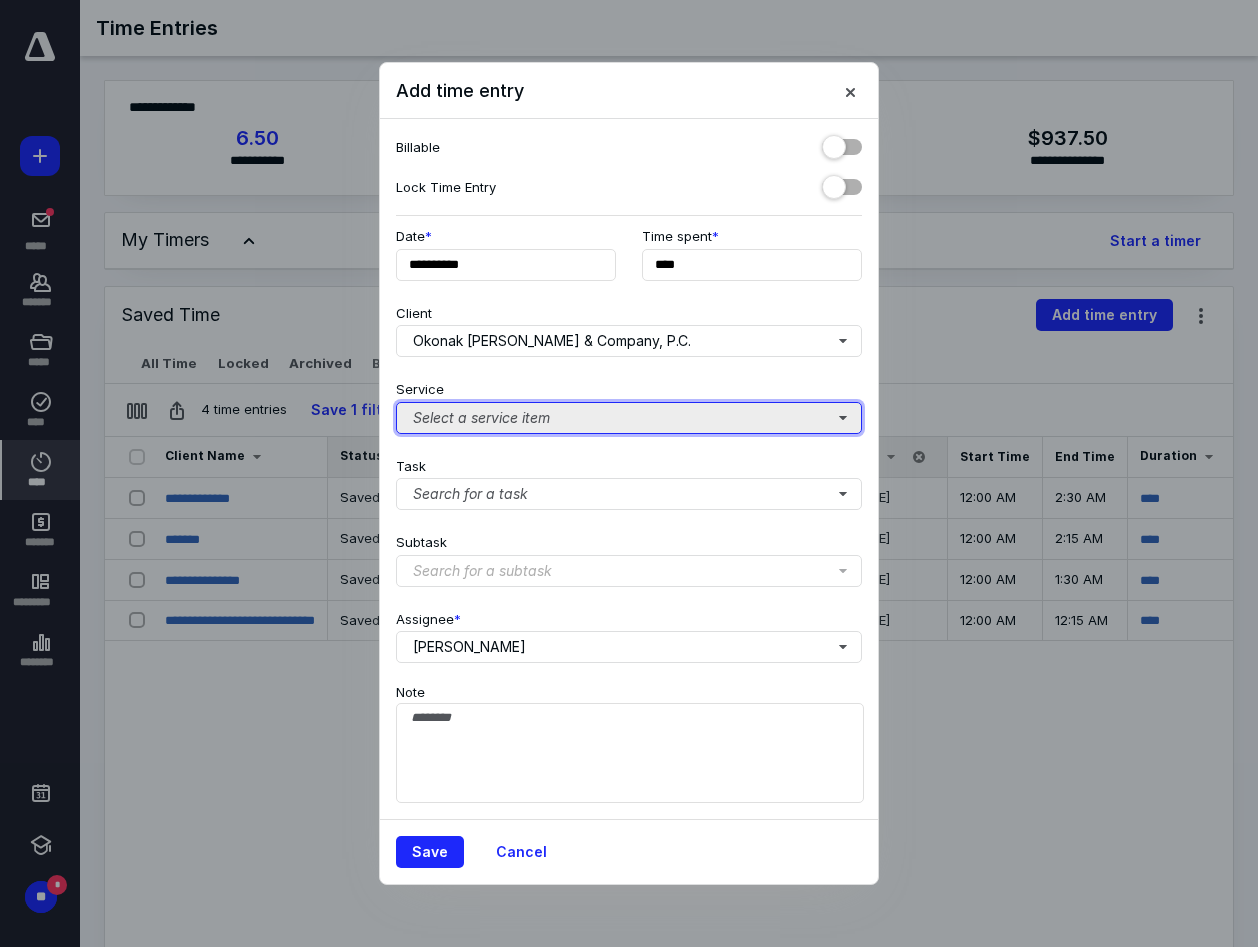 type on "******" 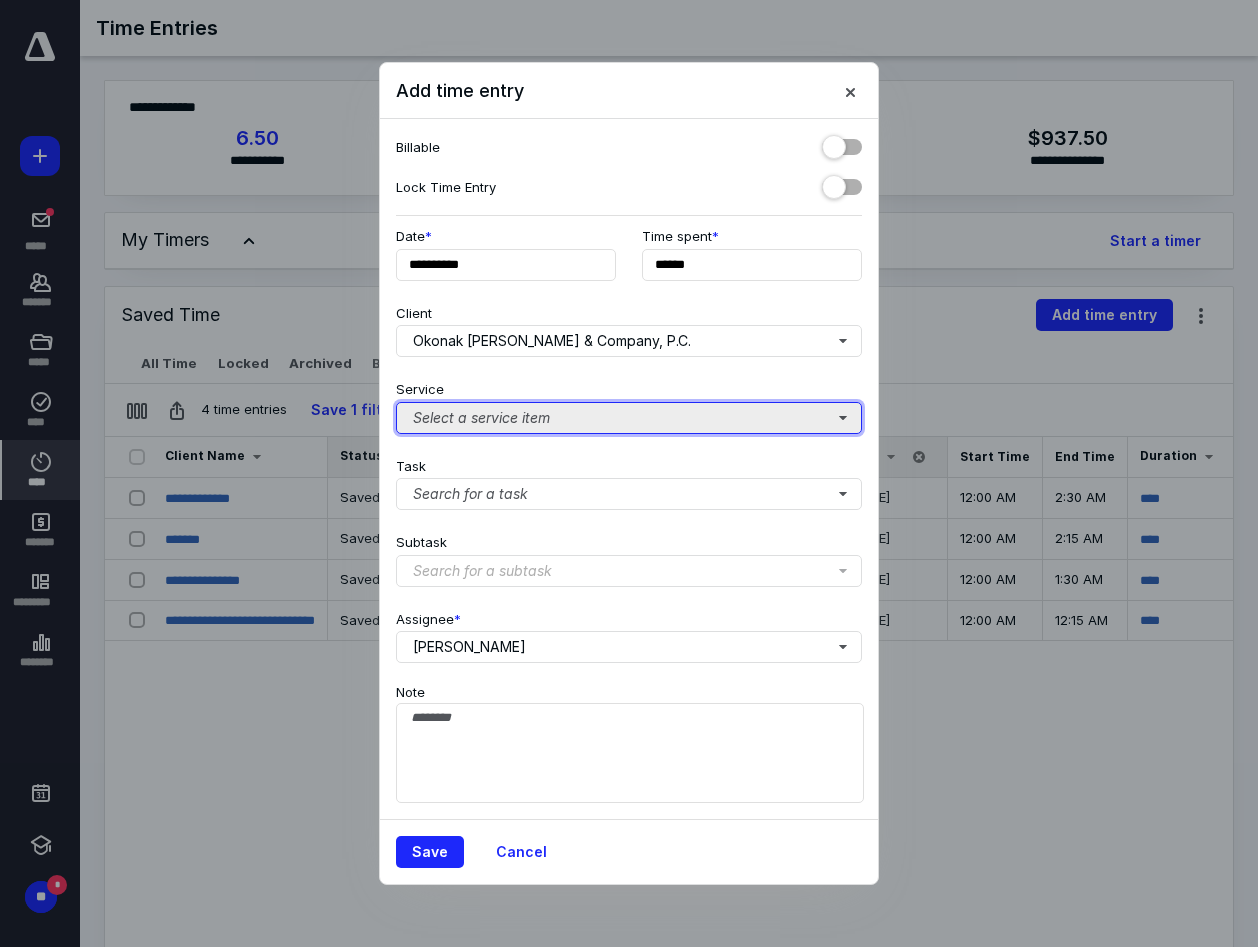 click on "Select a service item" at bounding box center (629, 418) 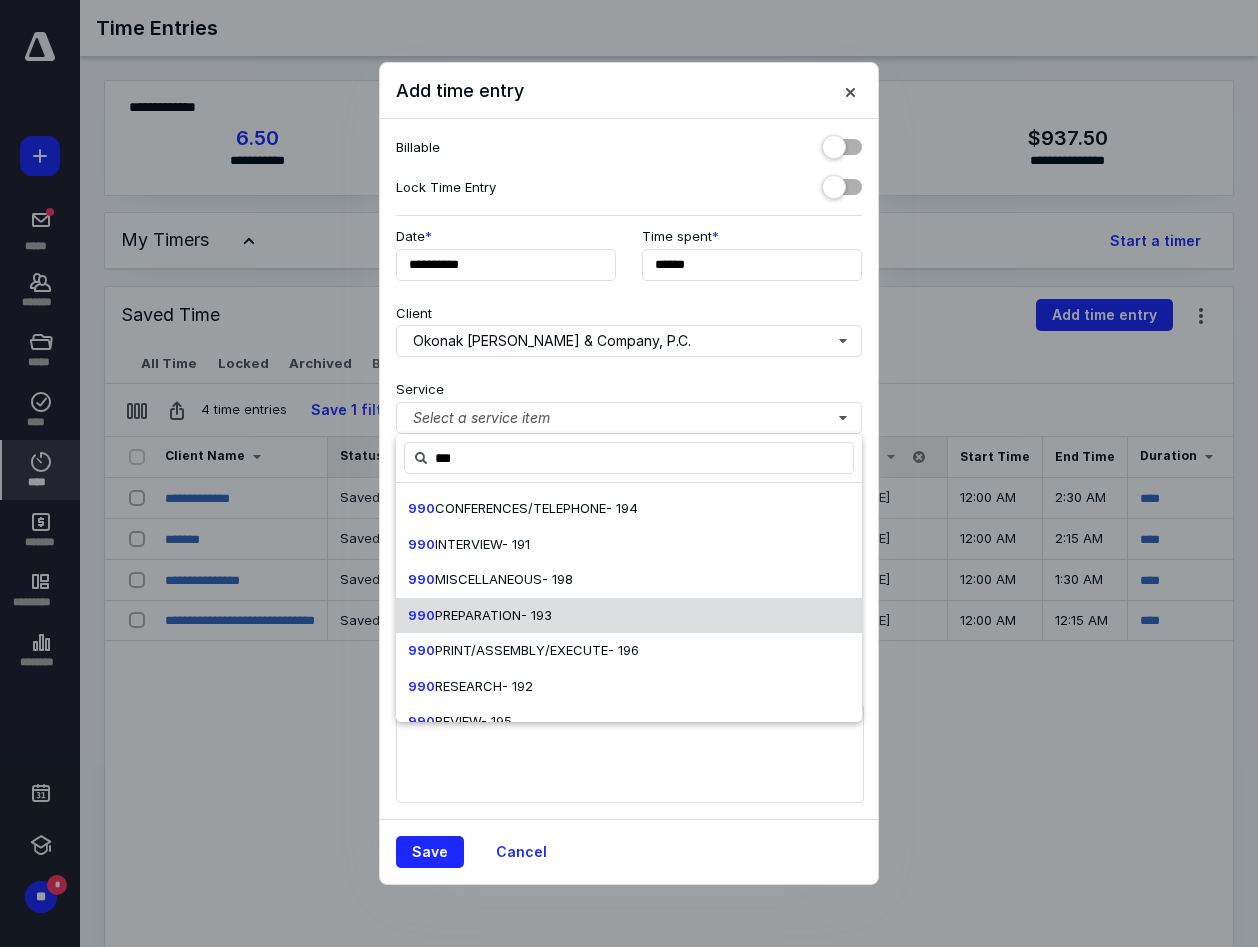 scroll, scrollTop: 61, scrollLeft: 0, axis: vertical 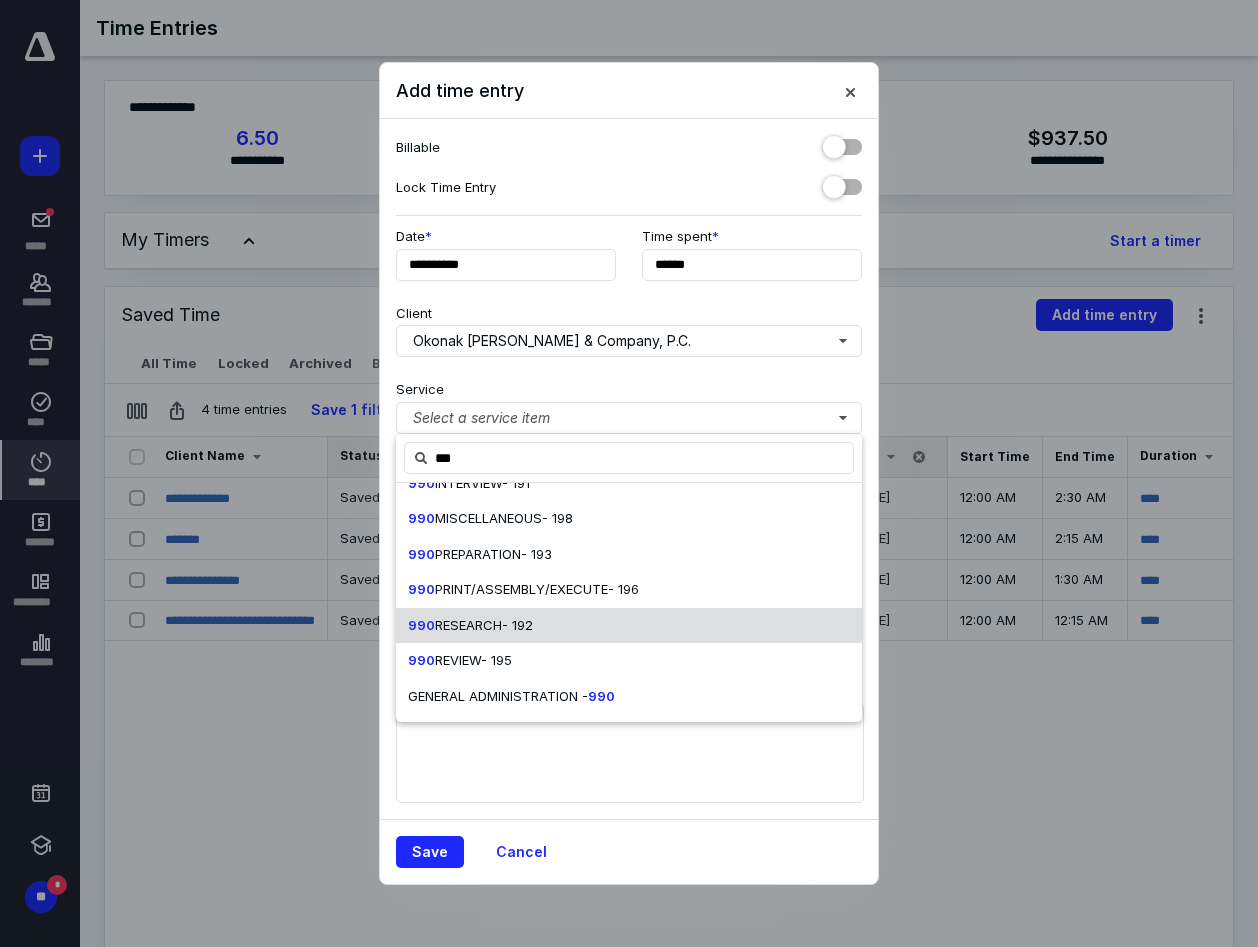 click on "GENERAL ADMINISTRATION -" at bounding box center (498, 696) 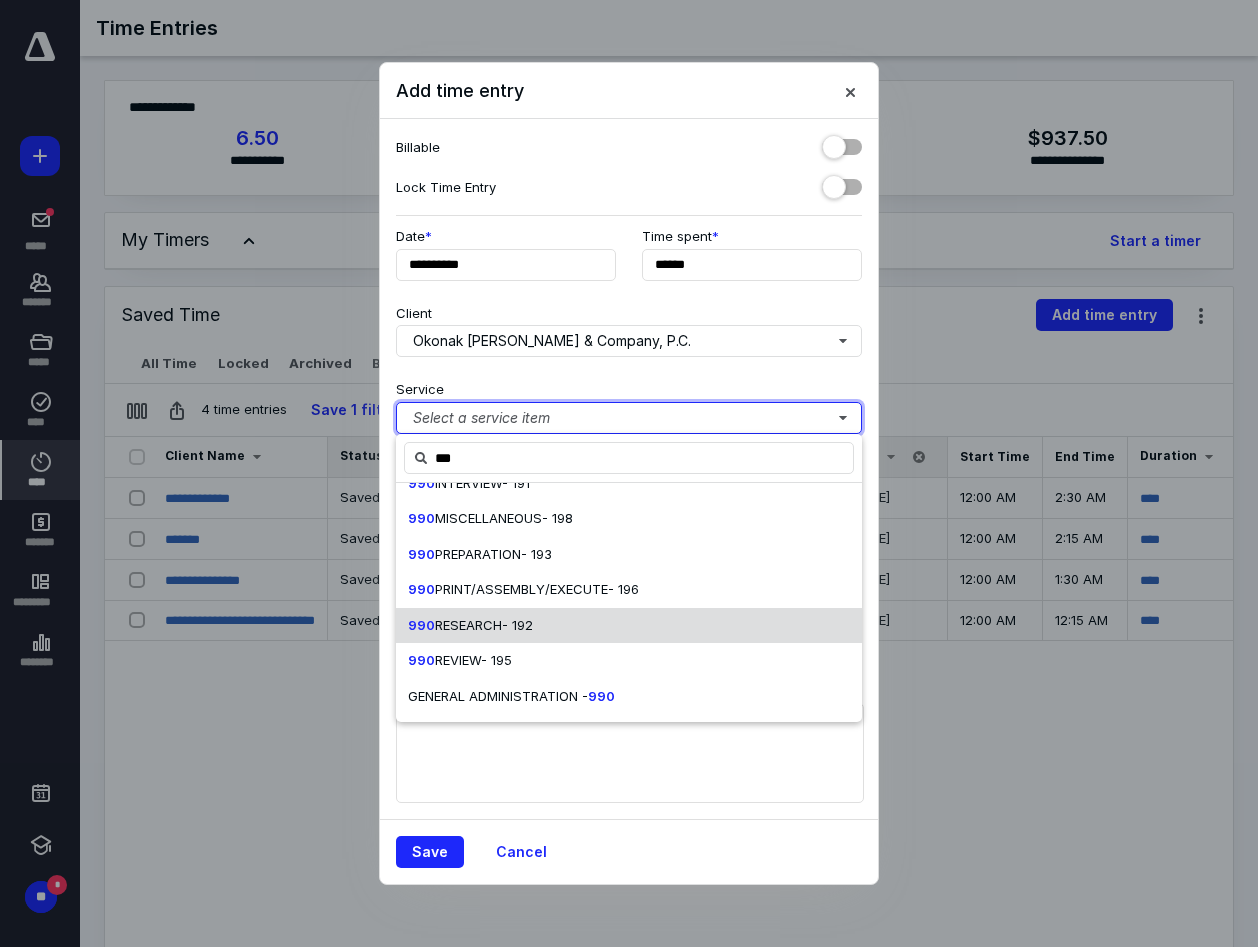 type 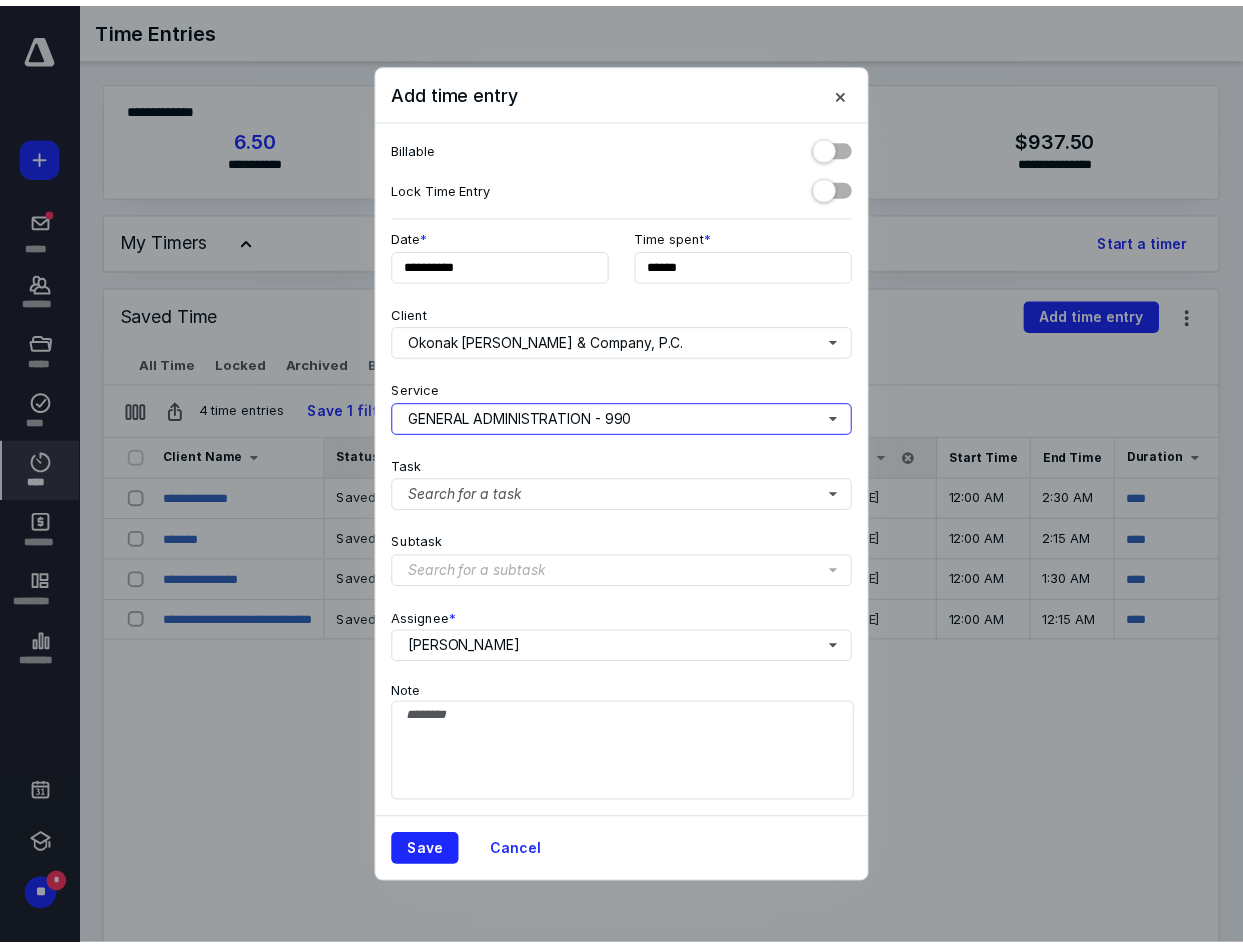 scroll, scrollTop: 0, scrollLeft: 0, axis: both 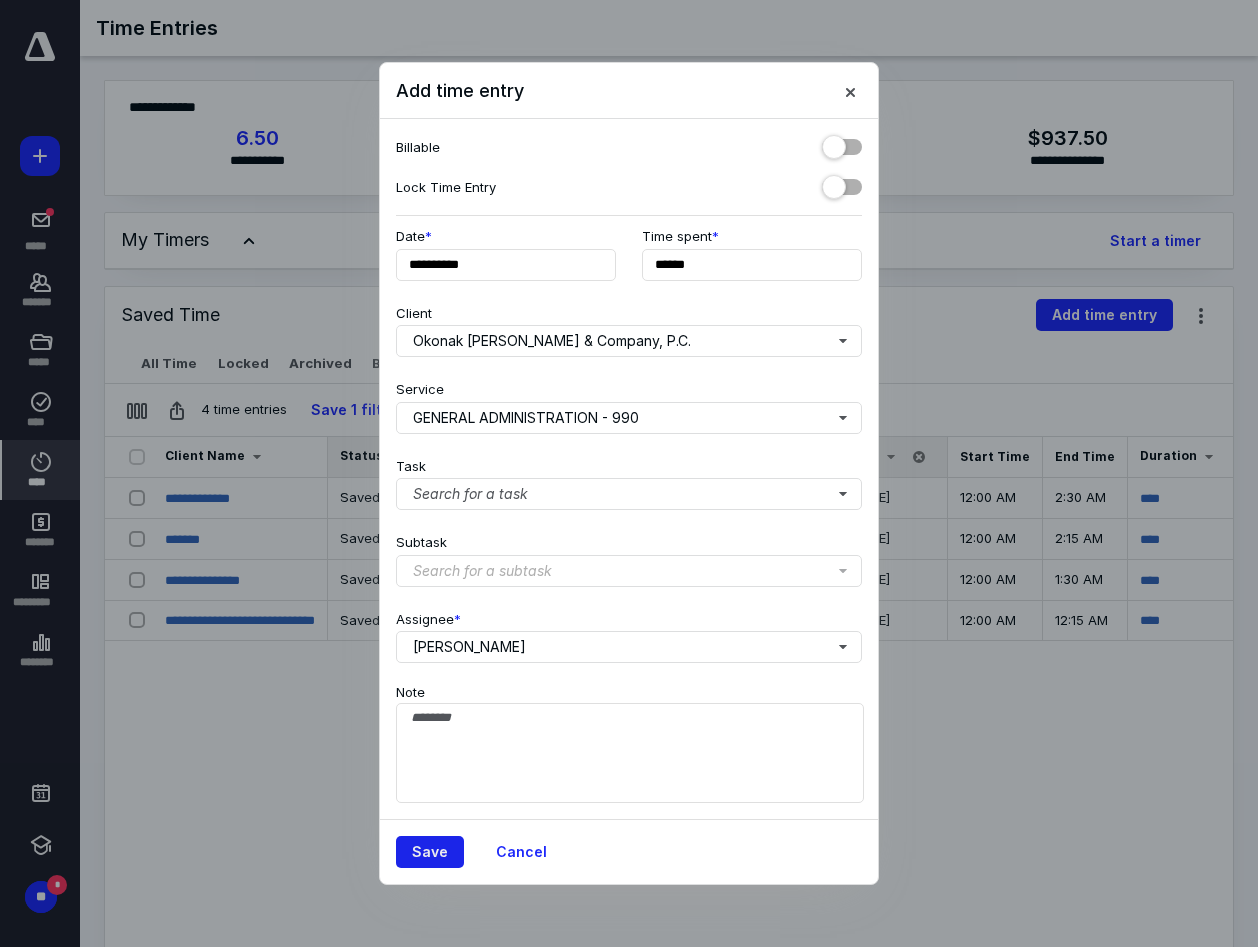 click on "Save" at bounding box center [430, 852] 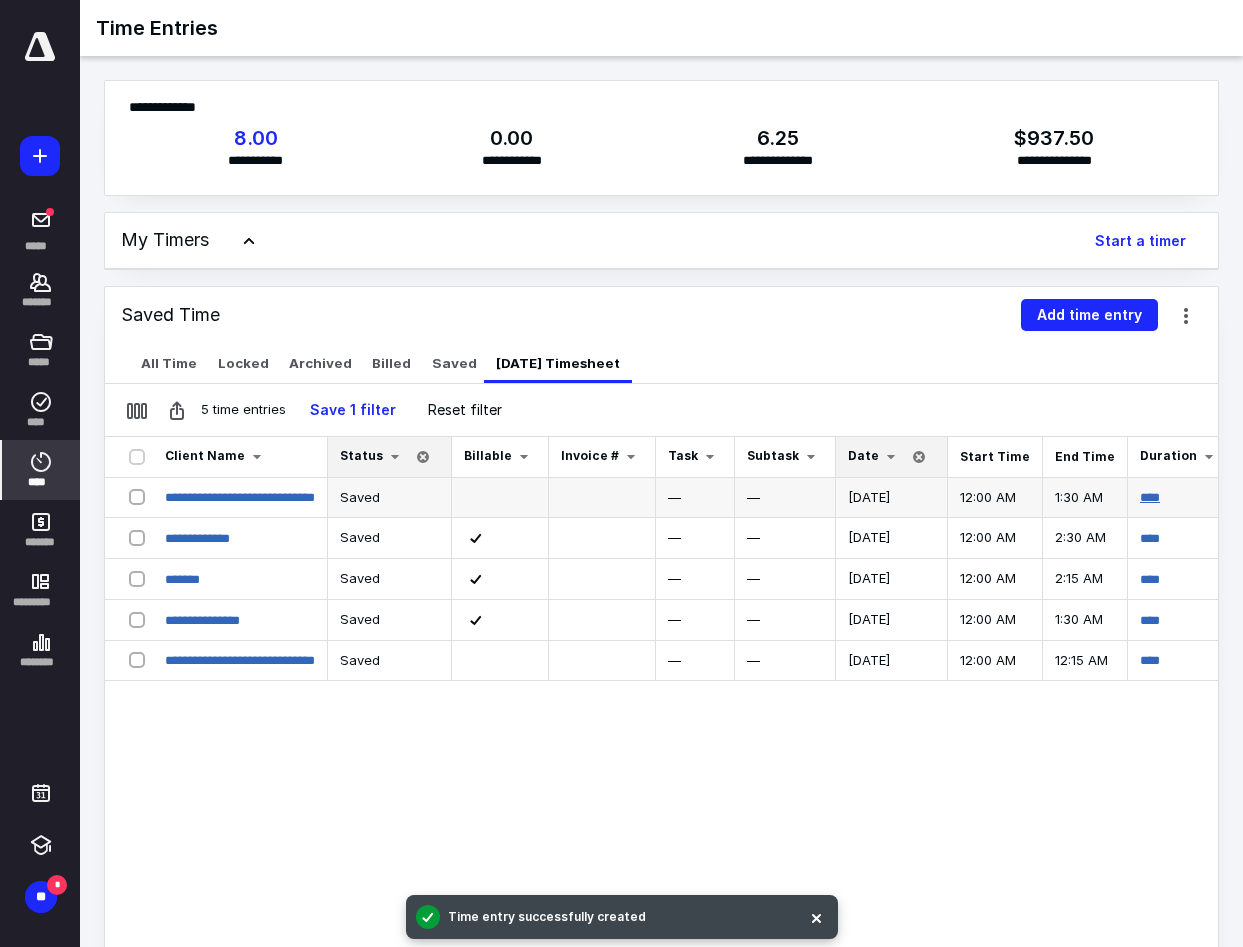 click on "****" at bounding box center (1150, 497) 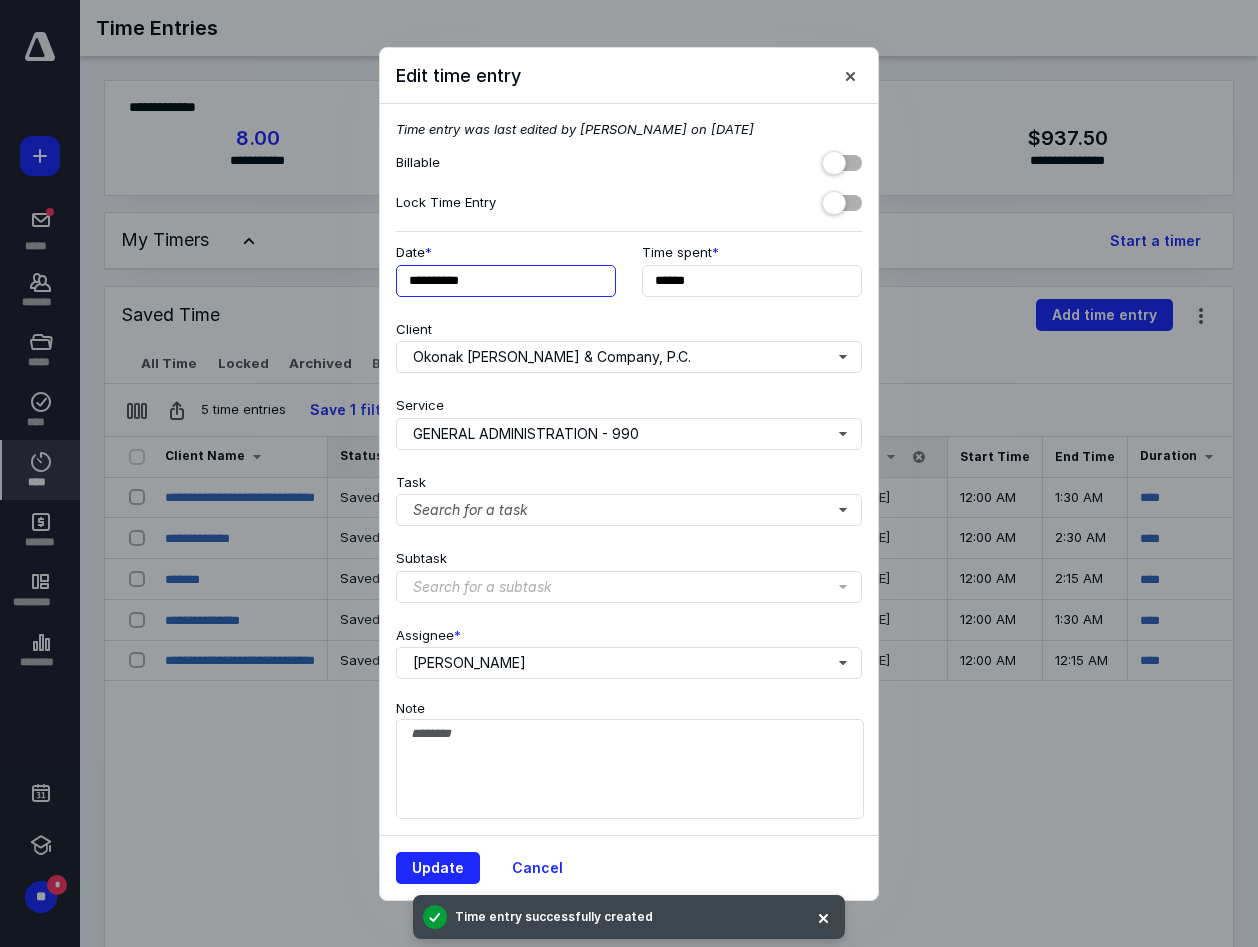 click on "**********" at bounding box center [506, 281] 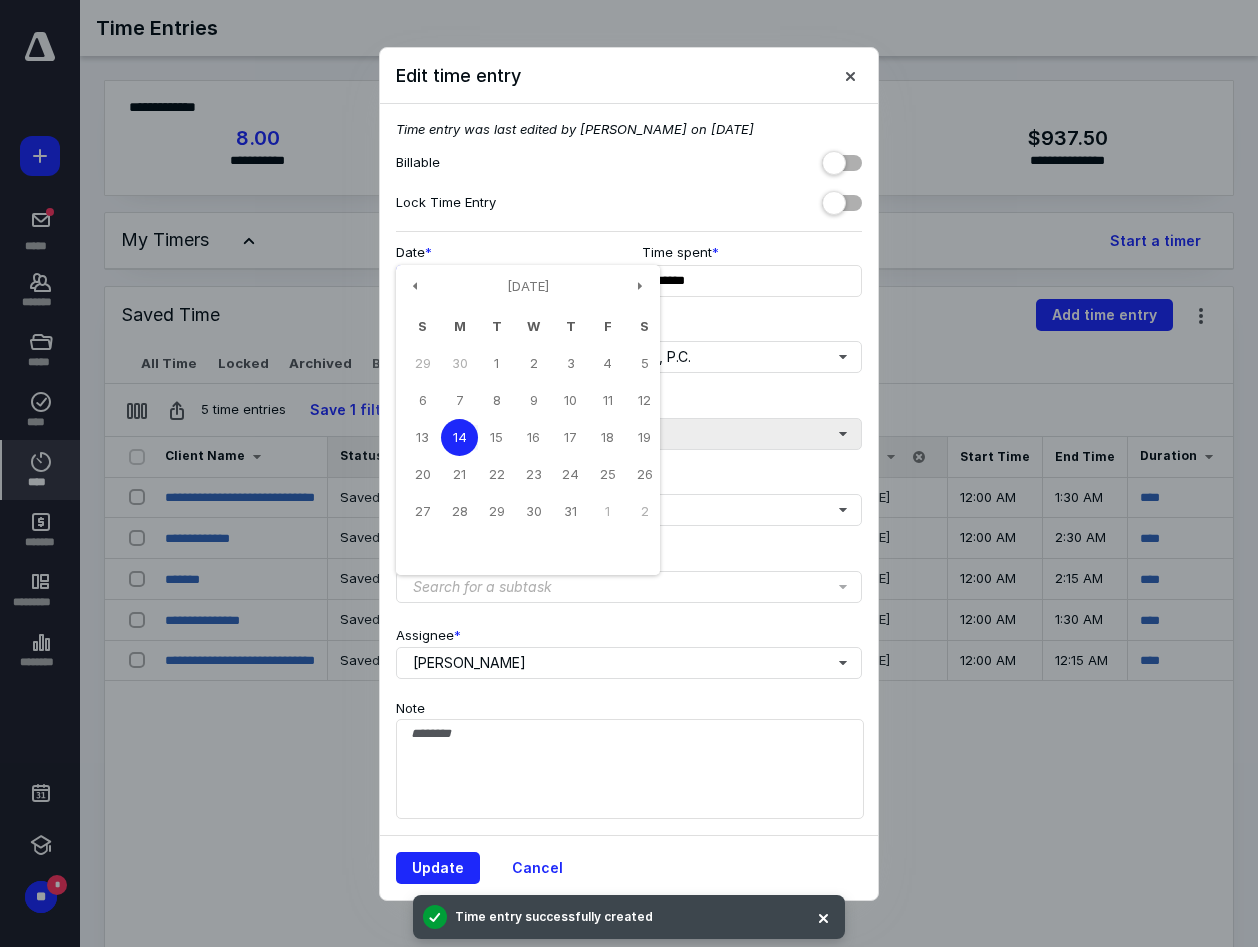 drag, startPoint x: 531, startPoint y: 402, endPoint x: 570, endPoint y: 423, distance: 44.294468 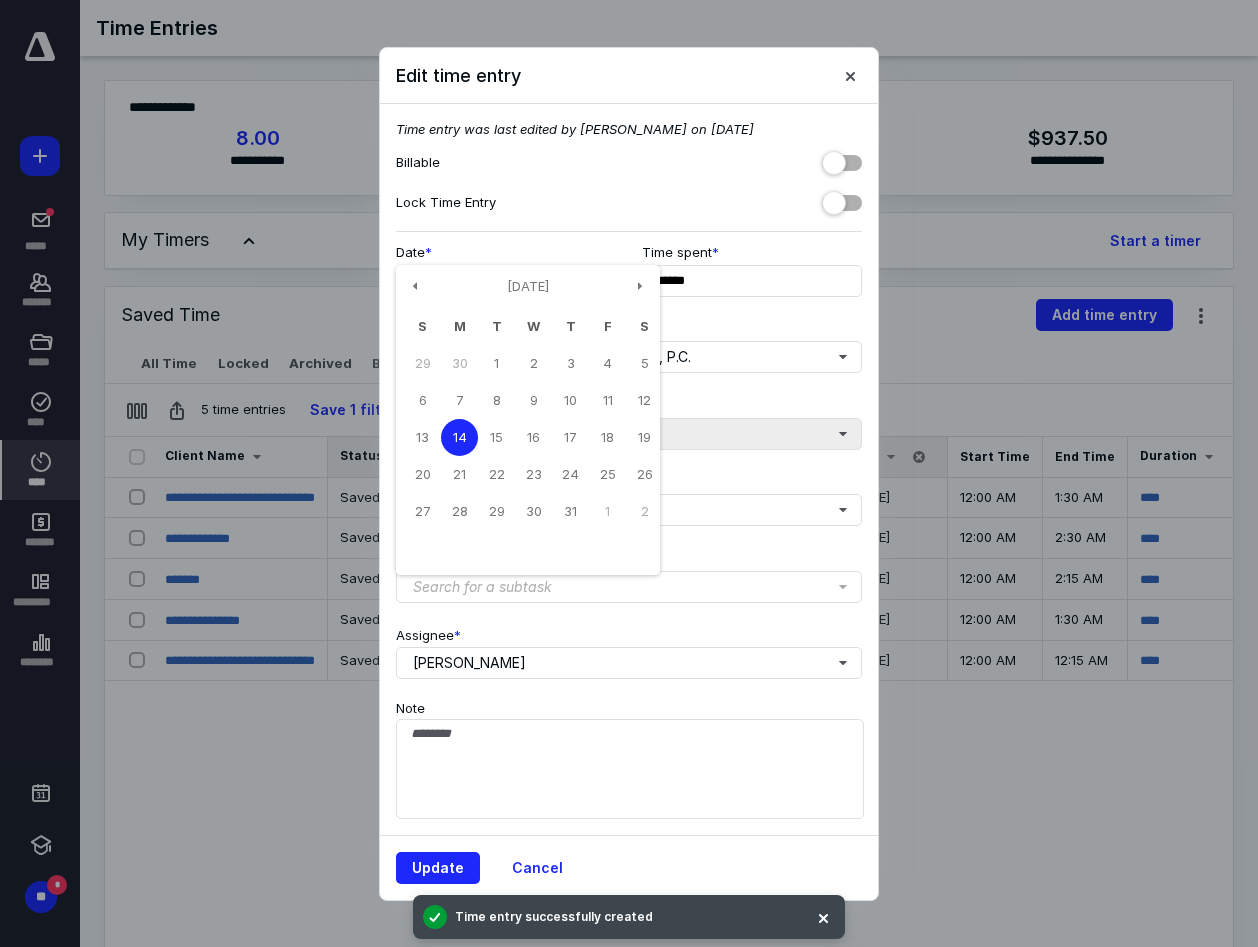 type on "**********" 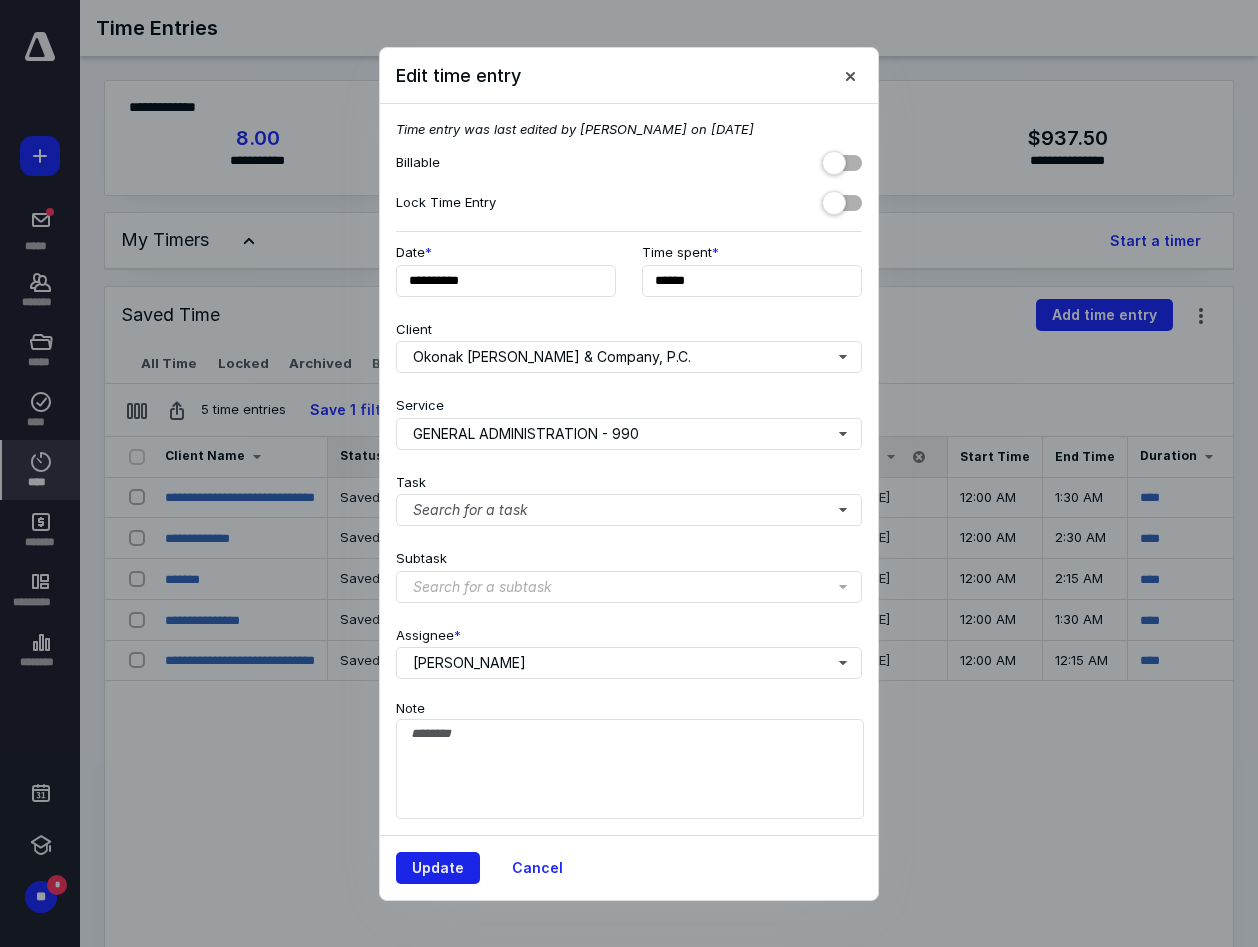 drag, startPoint x: 443, startPoint y: 866, endPoint x: 457, endPoint y: 852, distance: 19.79899 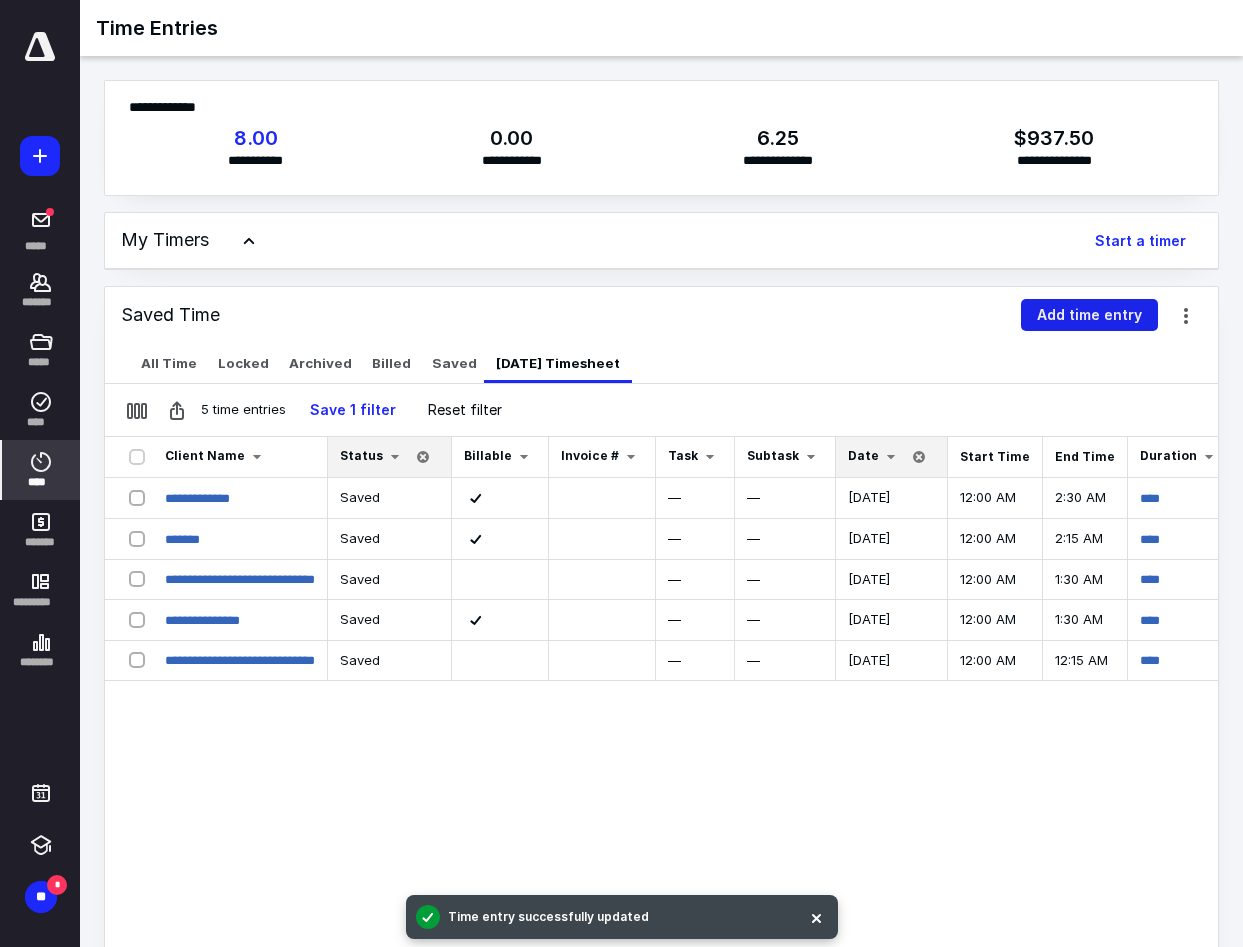 click on "Add time entry" at bounding box center (1089, 315) 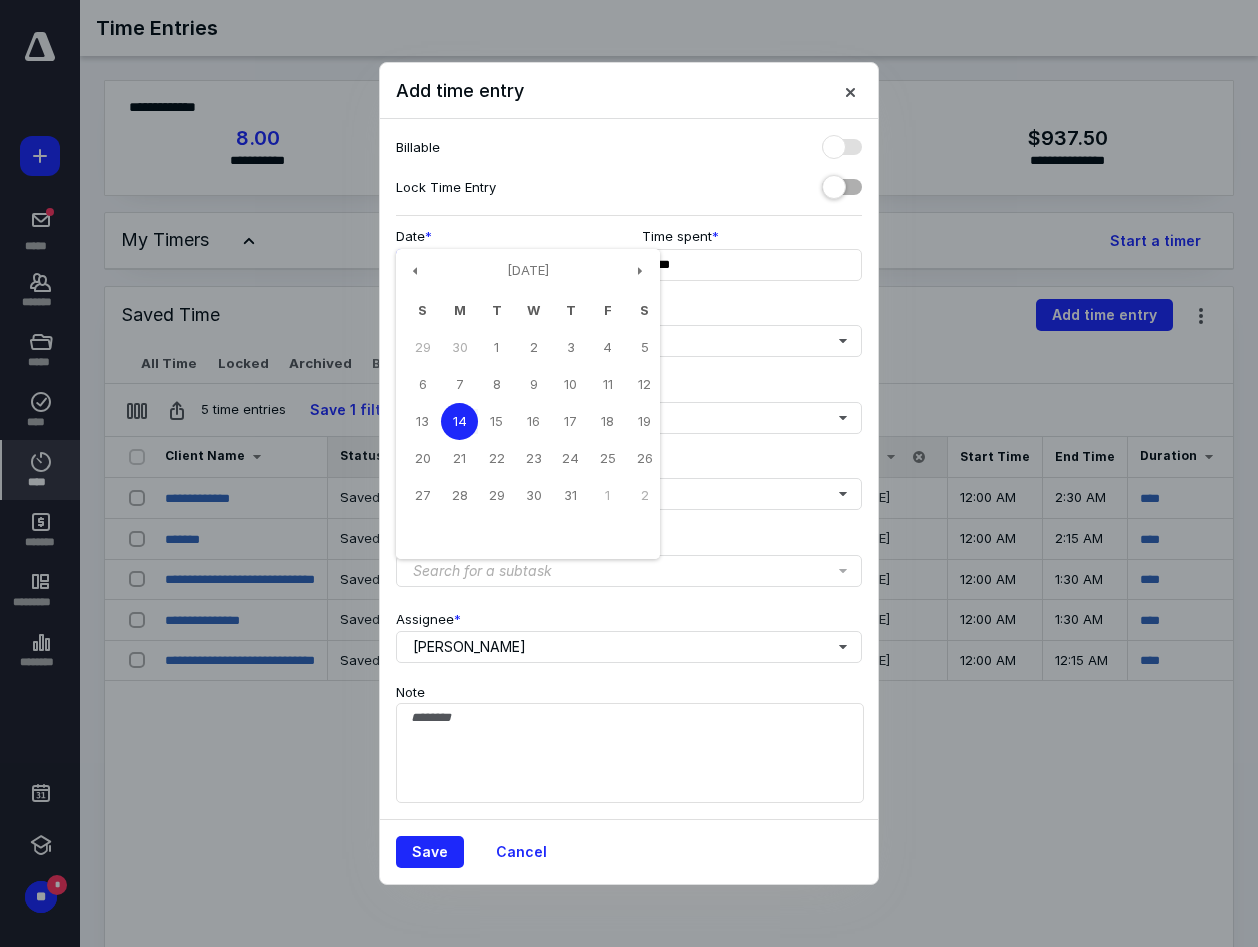 click on "**********" at bounding box center (506, 265) 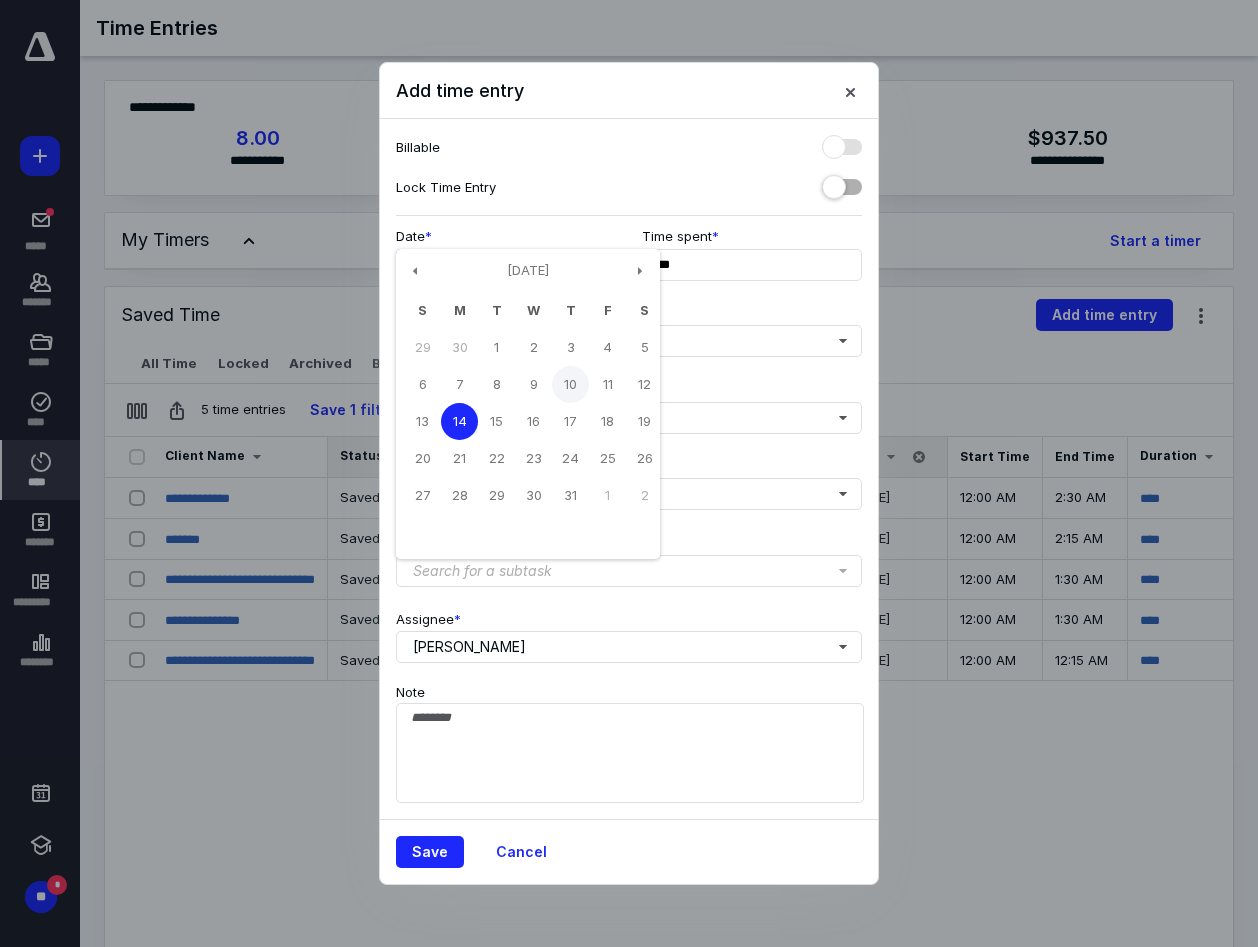 click on "10" at bounding box center [570, 384] 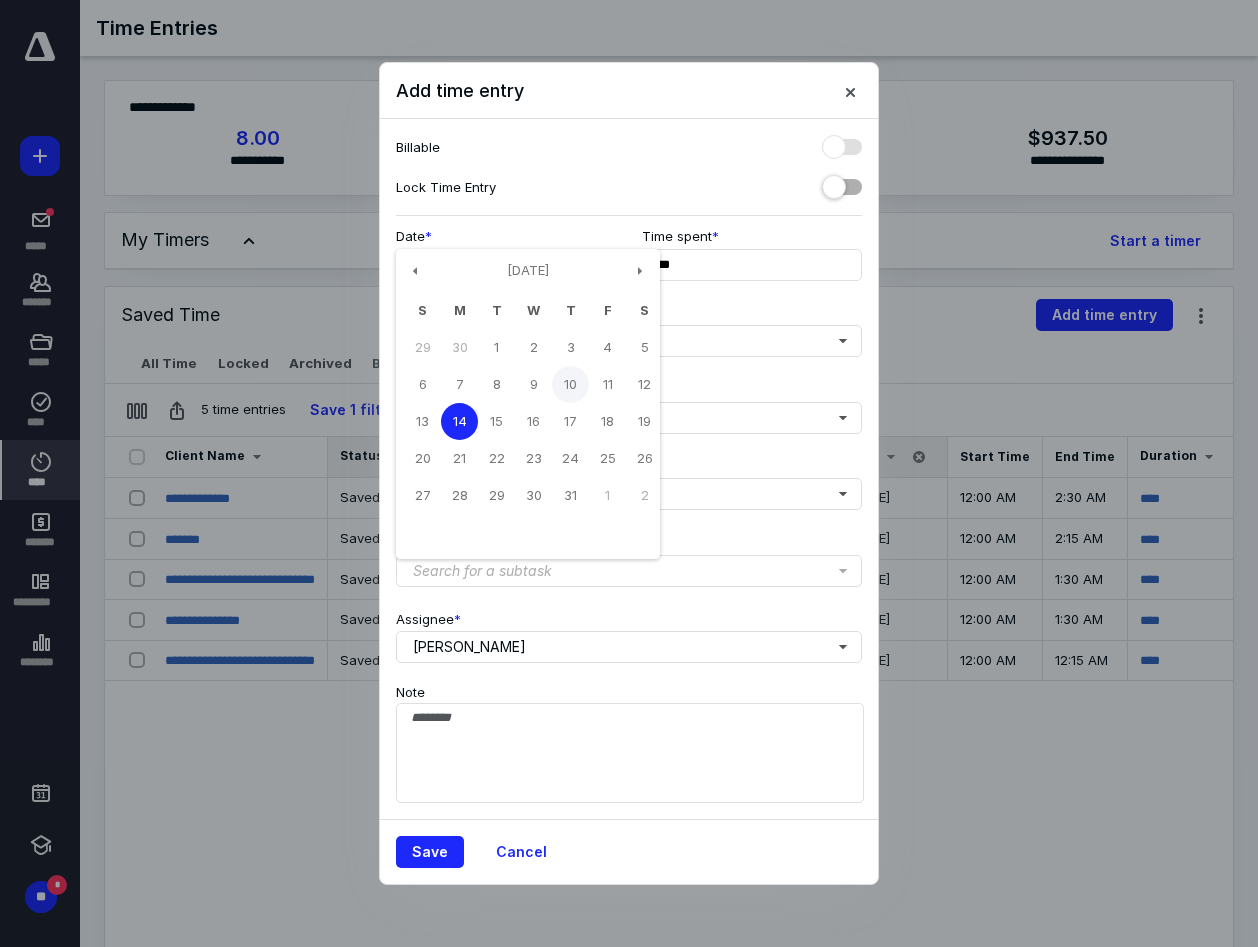 type on "**********" 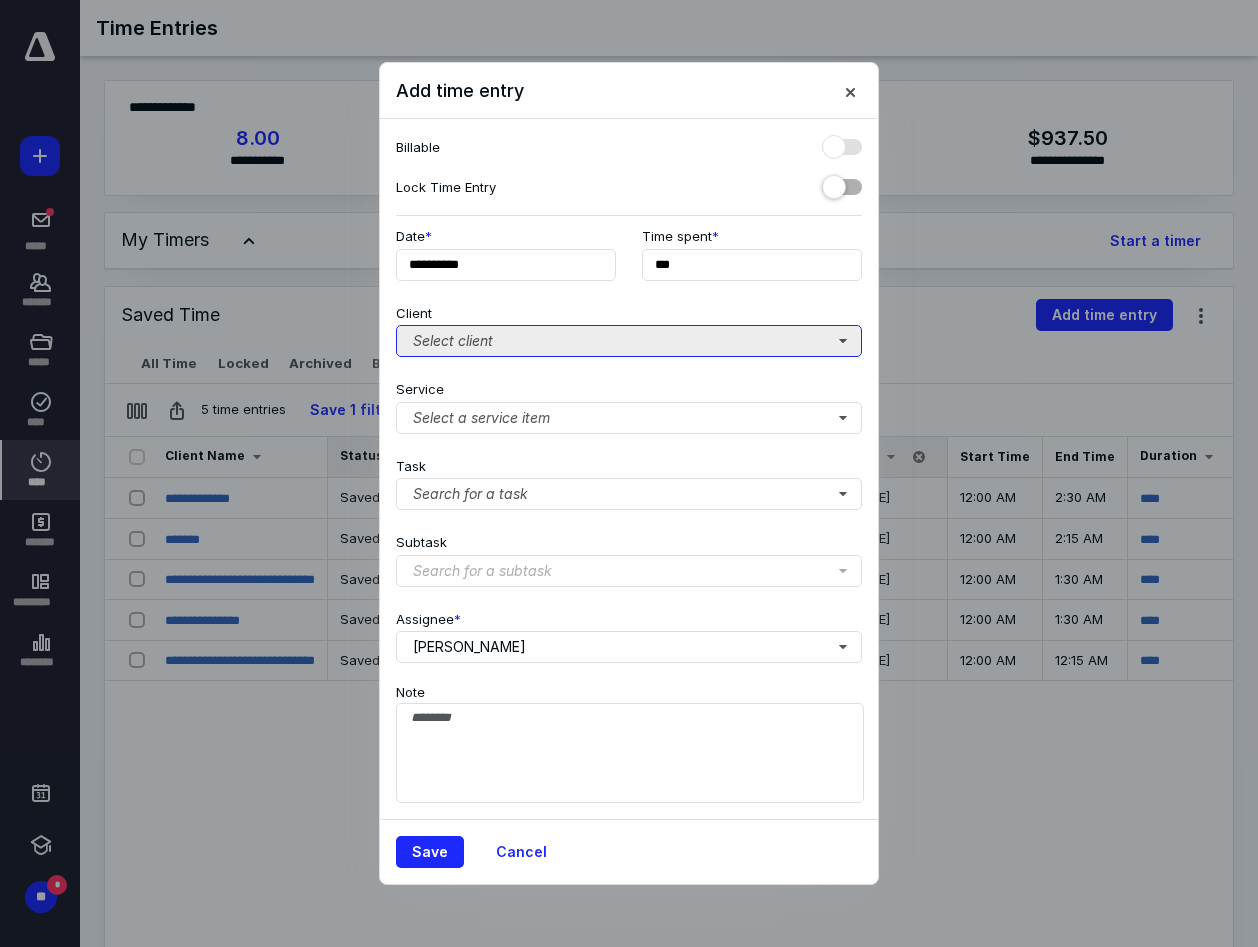 click on "Select client" at bounding box center [629, 341] 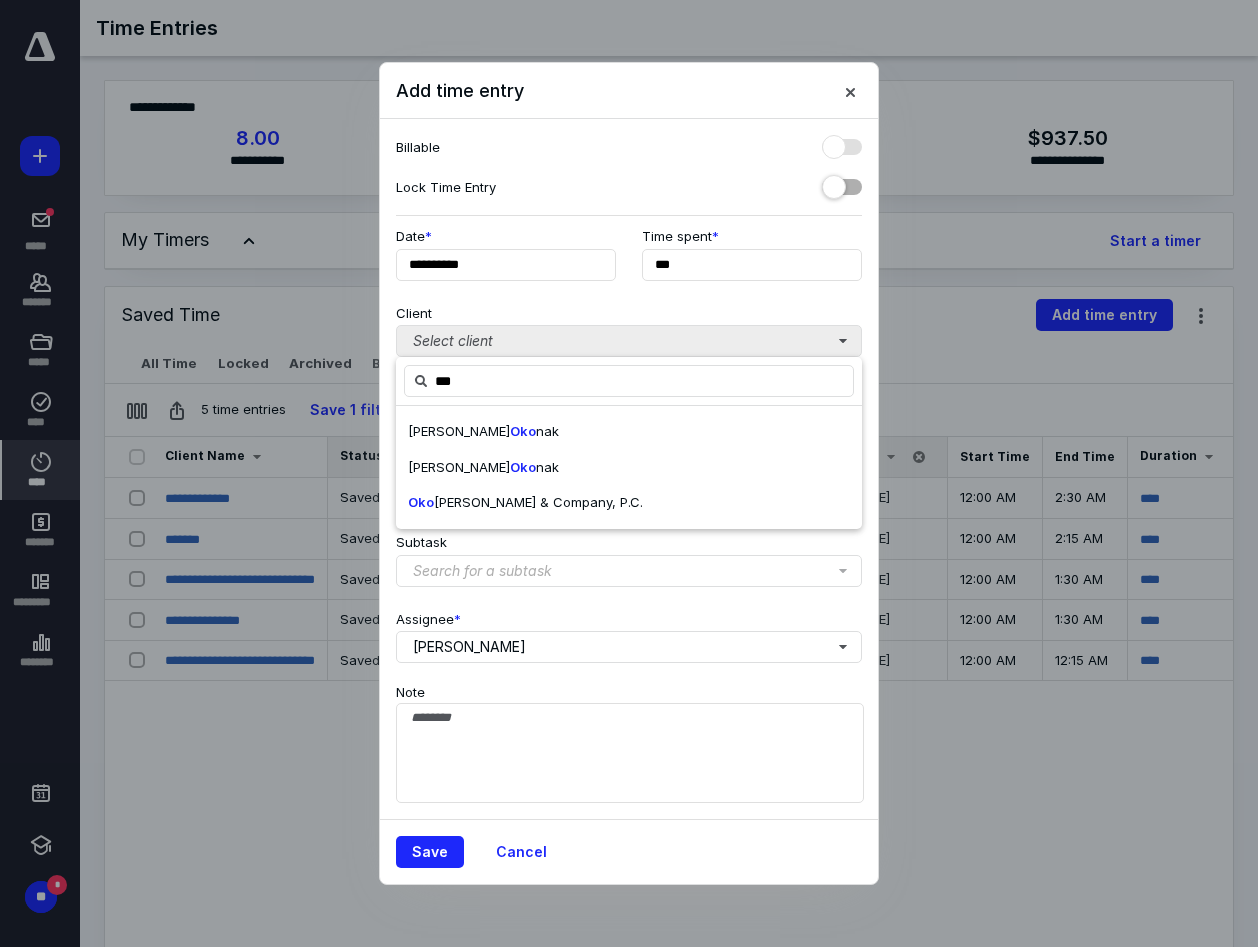 drag, startPoint x: 472, startPoint y: 511, endPoint x: 650, endPoint y: 331, distance: 253.14818 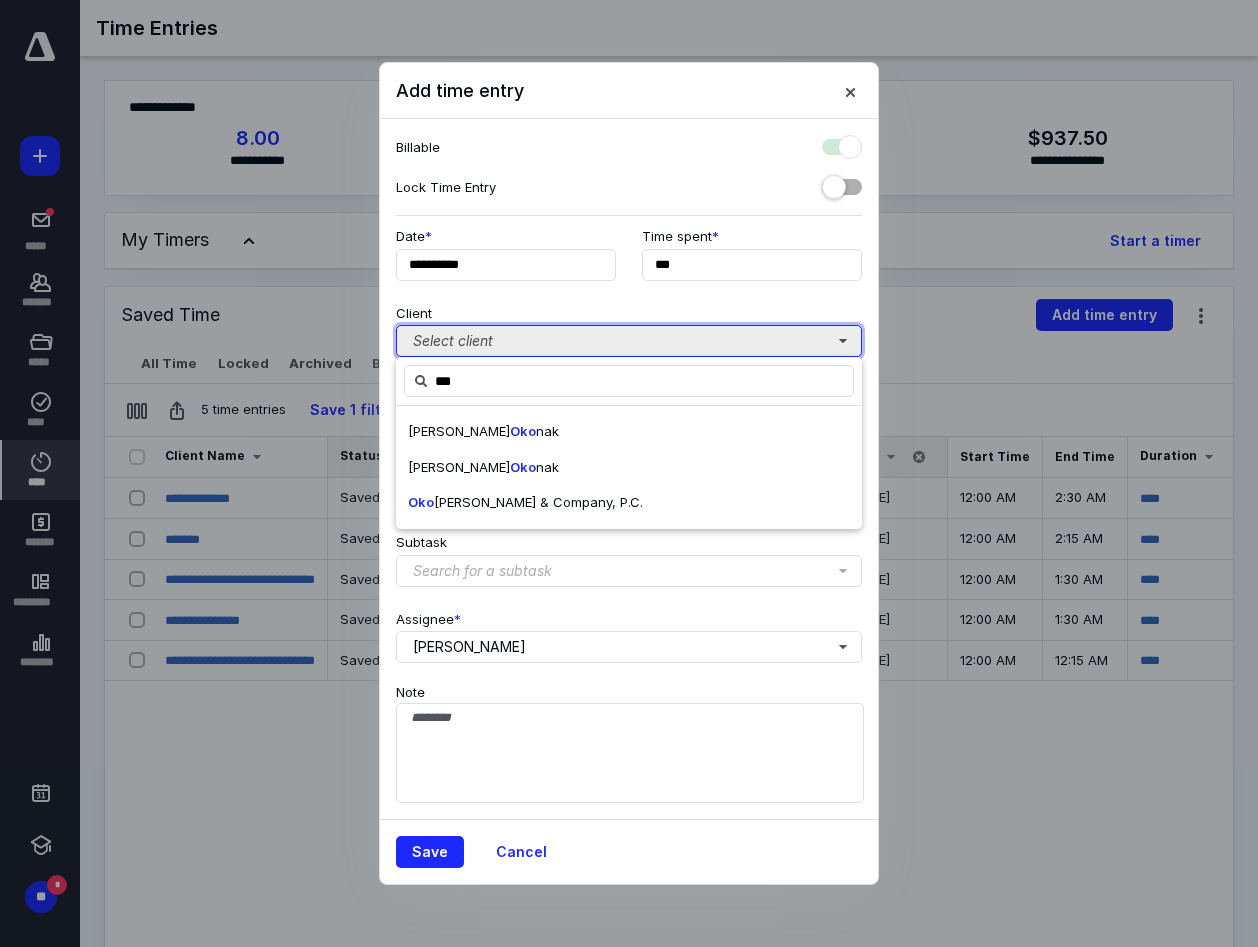 checkbox on "true" 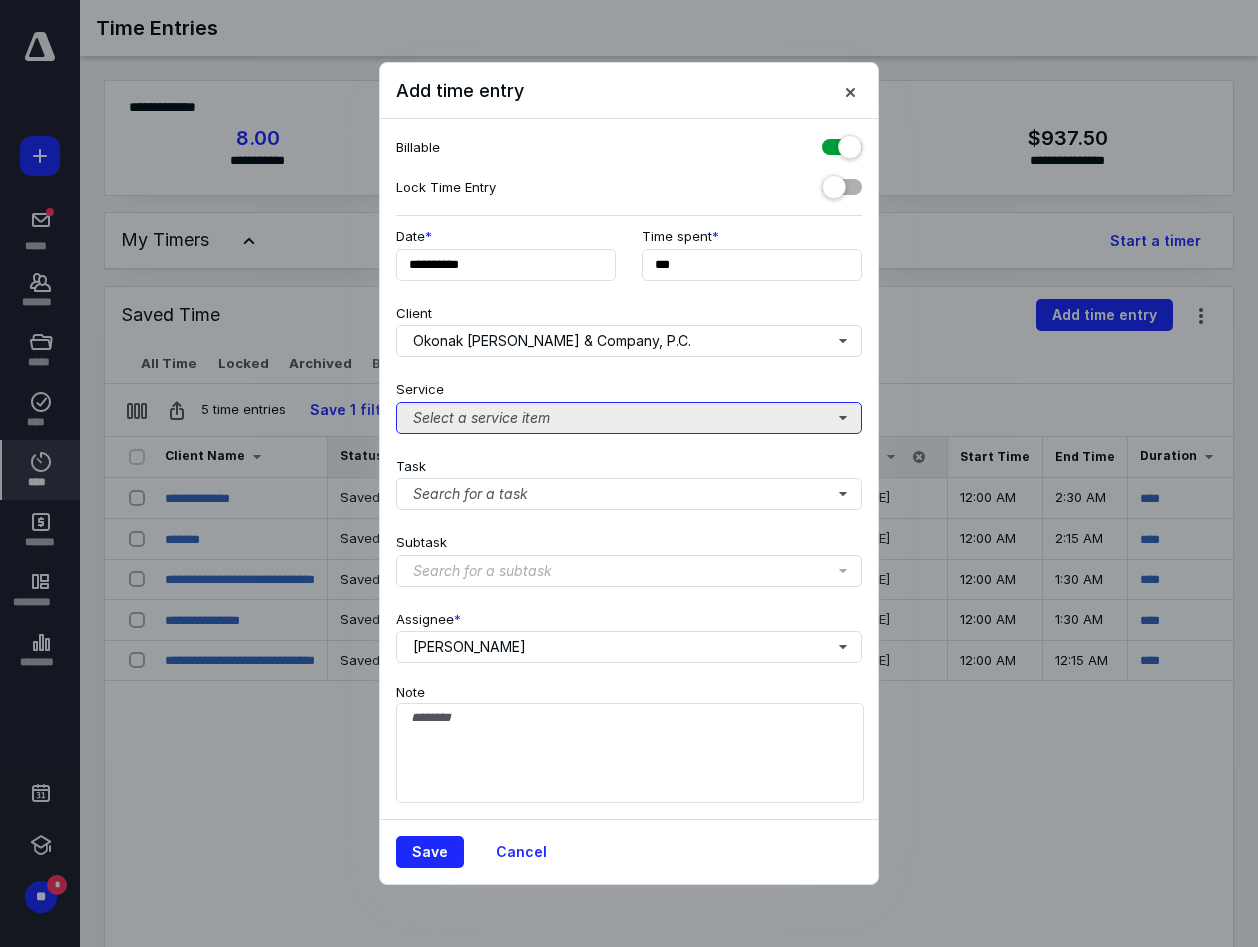click on "Select a service item" at bounding box center [629, 418] 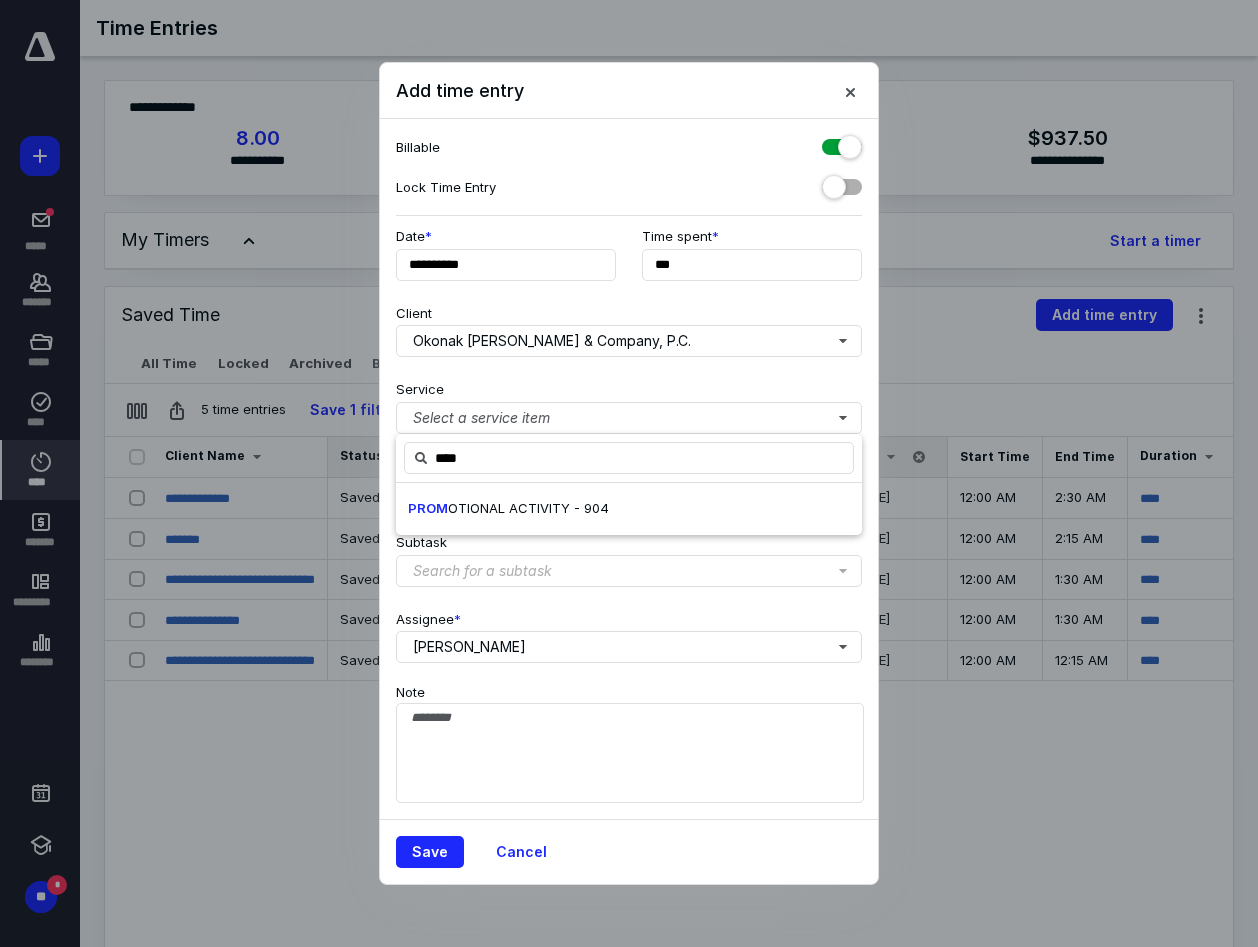 drag, startPoint x: 540, startPoint y: 504, endPoint x: 689, endPoint y: 307, distance: 247.00203 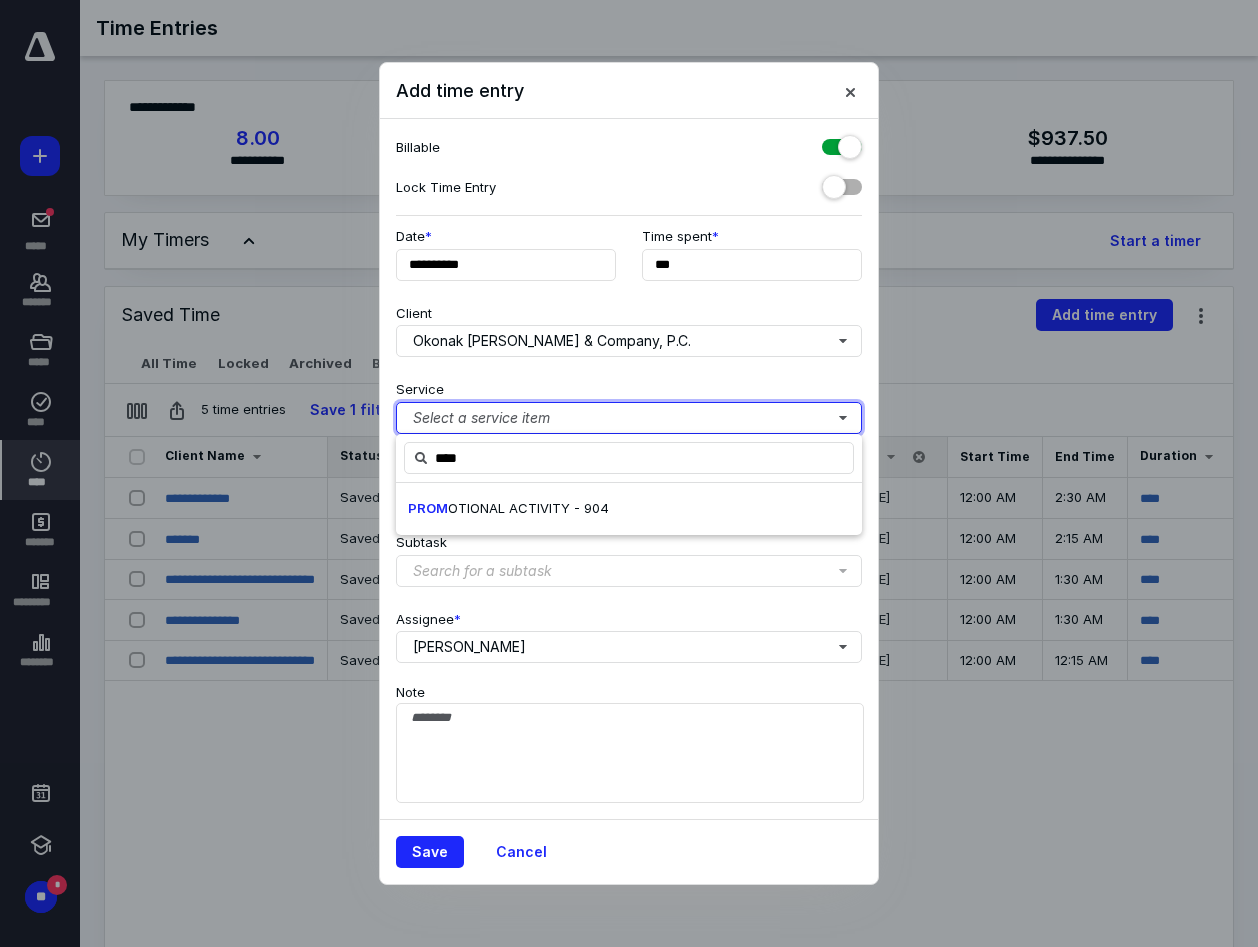 type 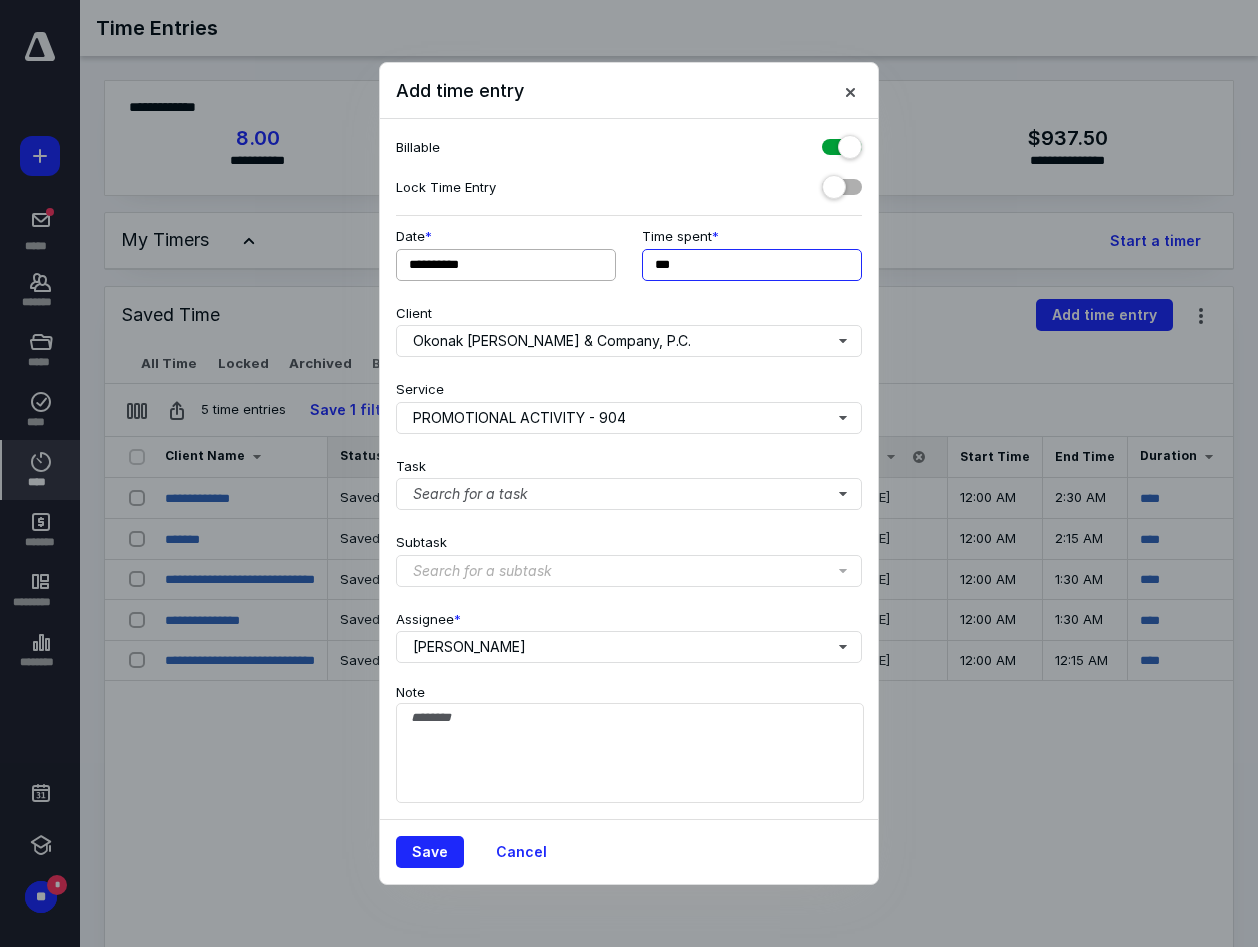 click on "**********" at bounding box center (629, 260) 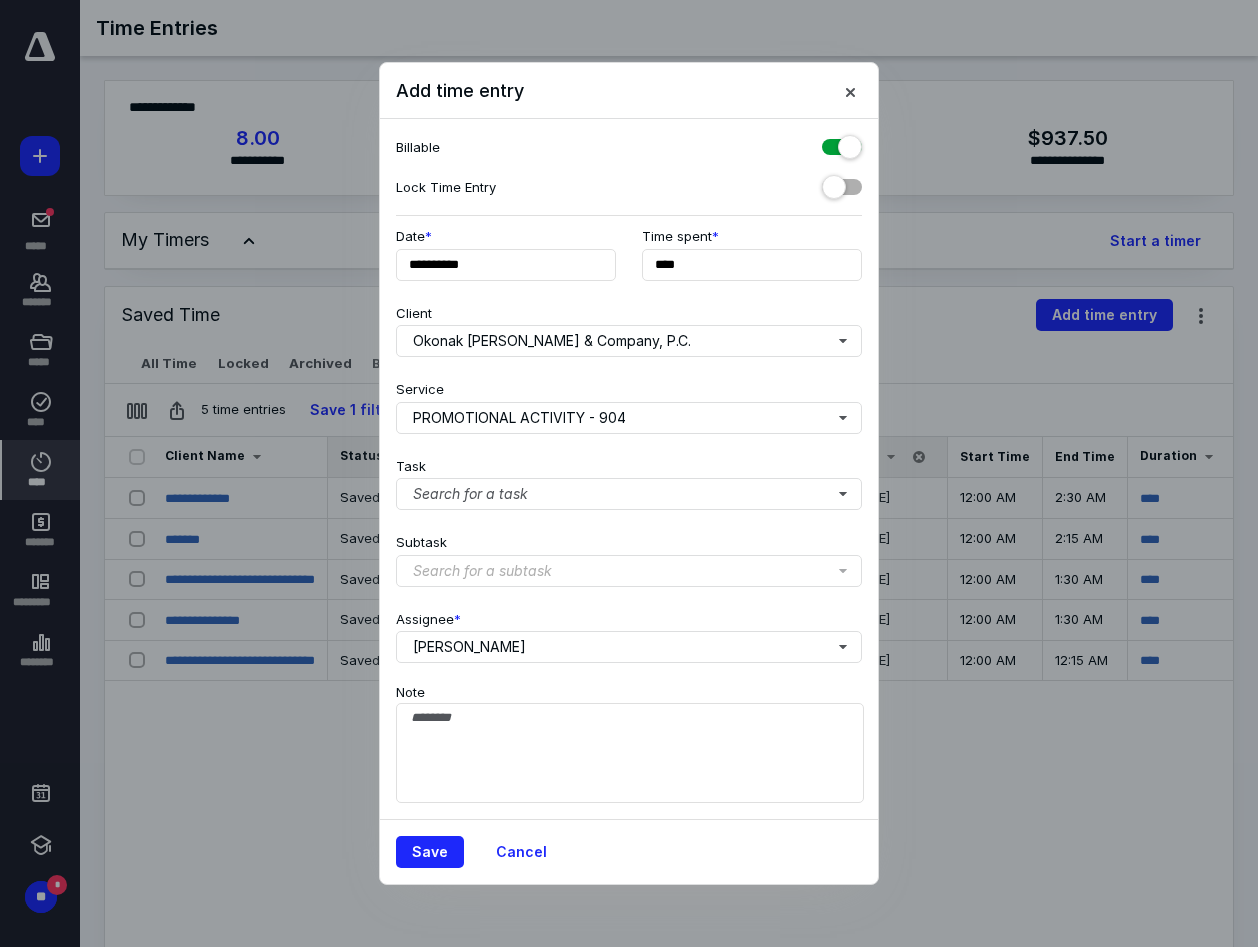 type on "**" 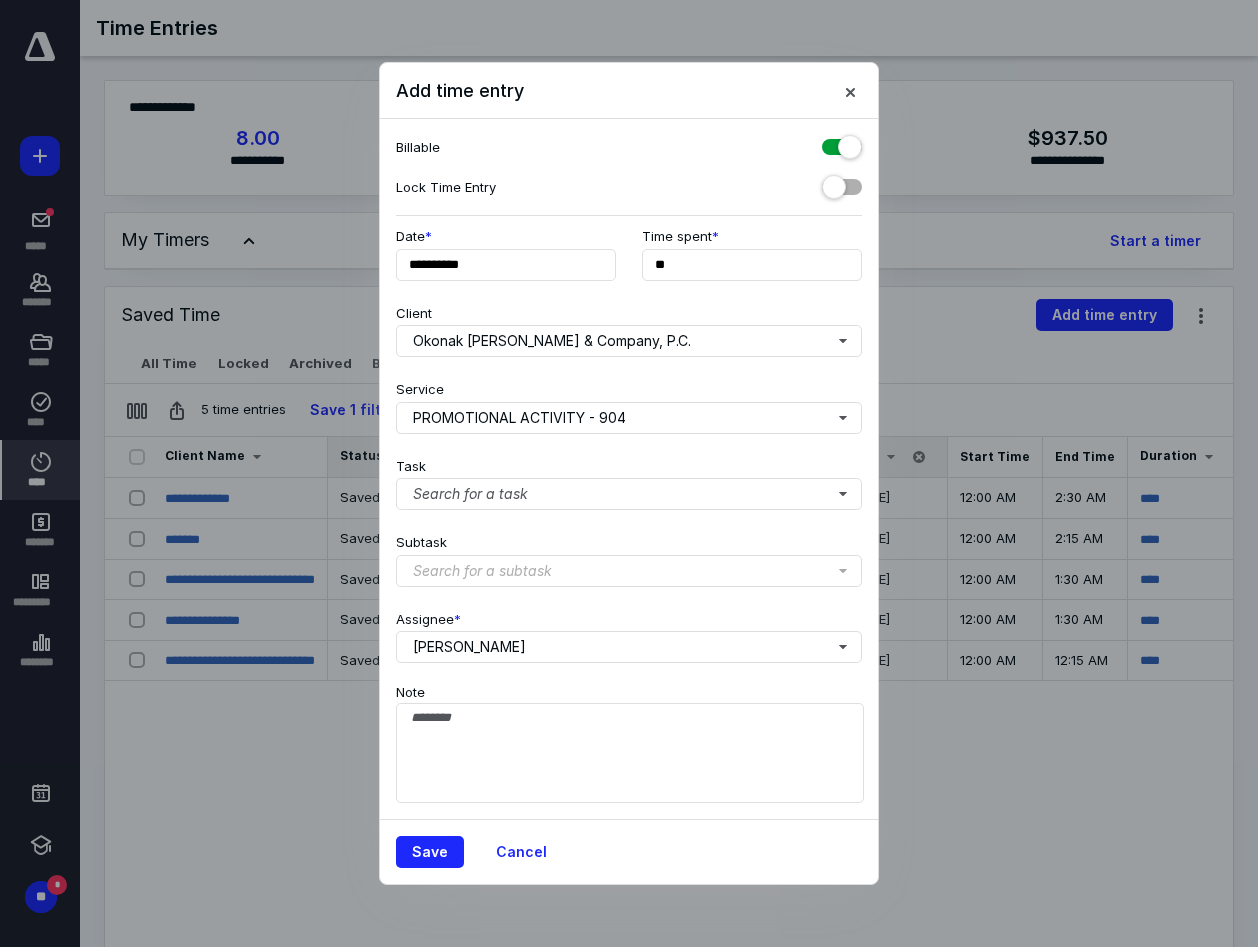 click at bounding box center (842, 143) 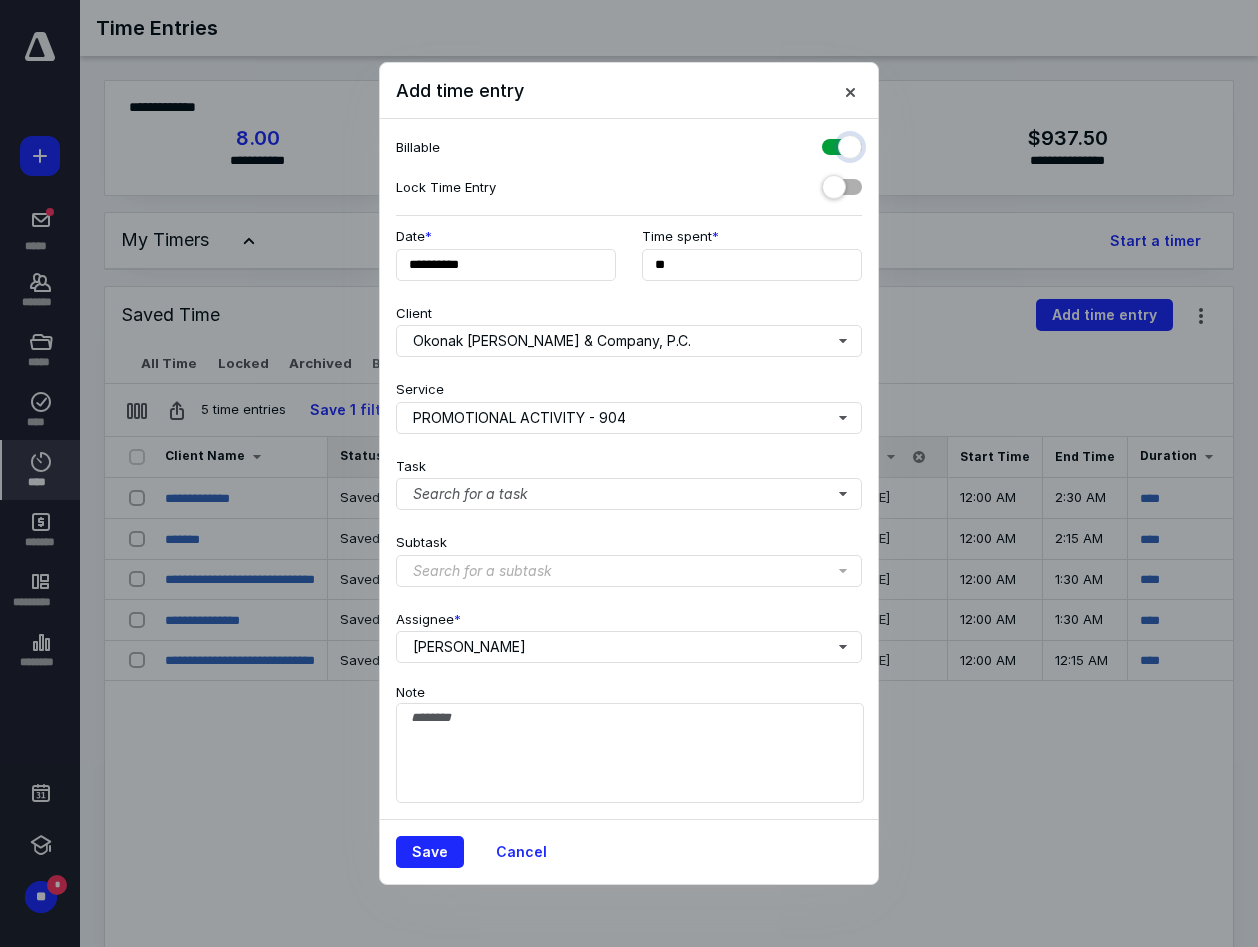 click at bounding box center [832, 144] 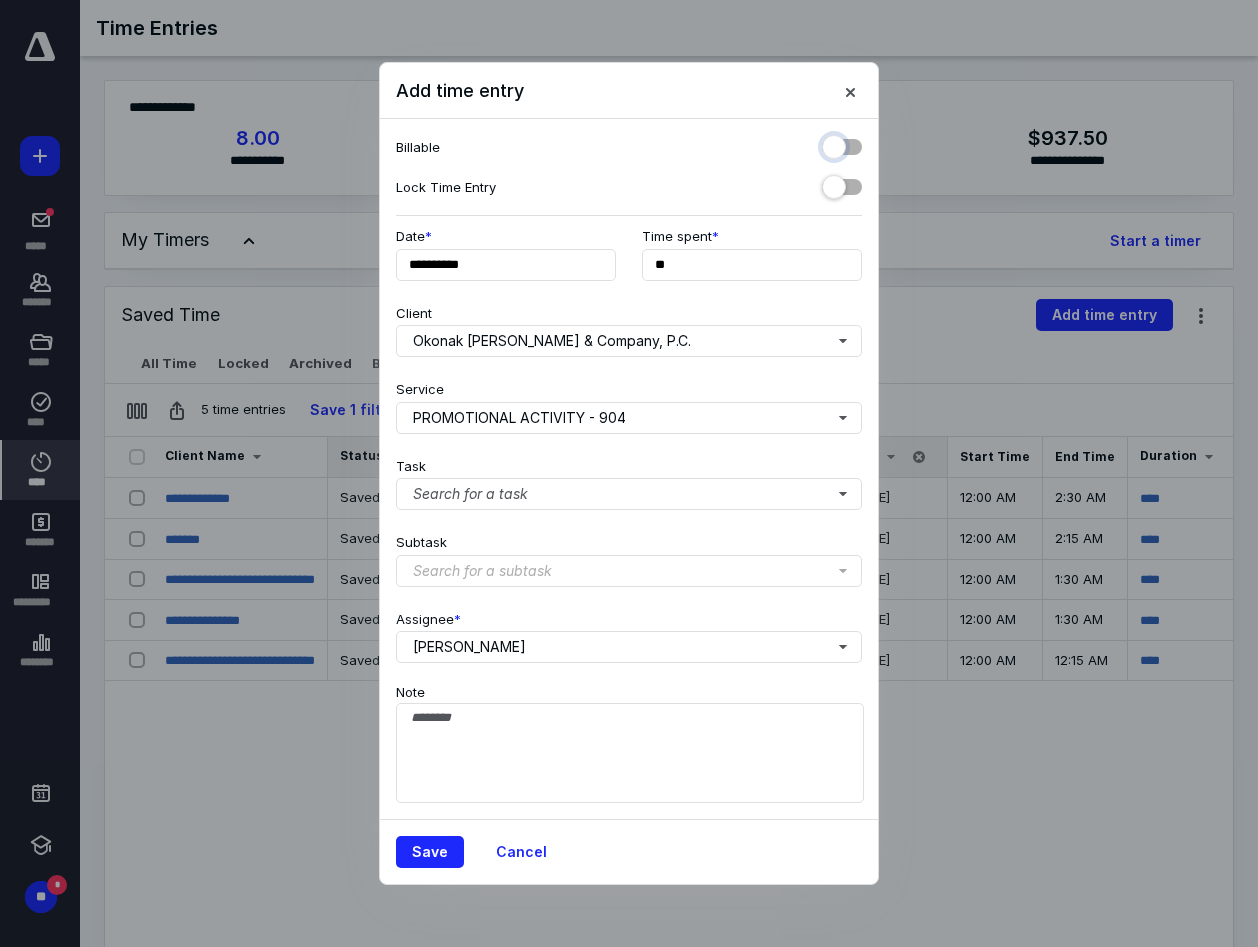 checkbox on "false" 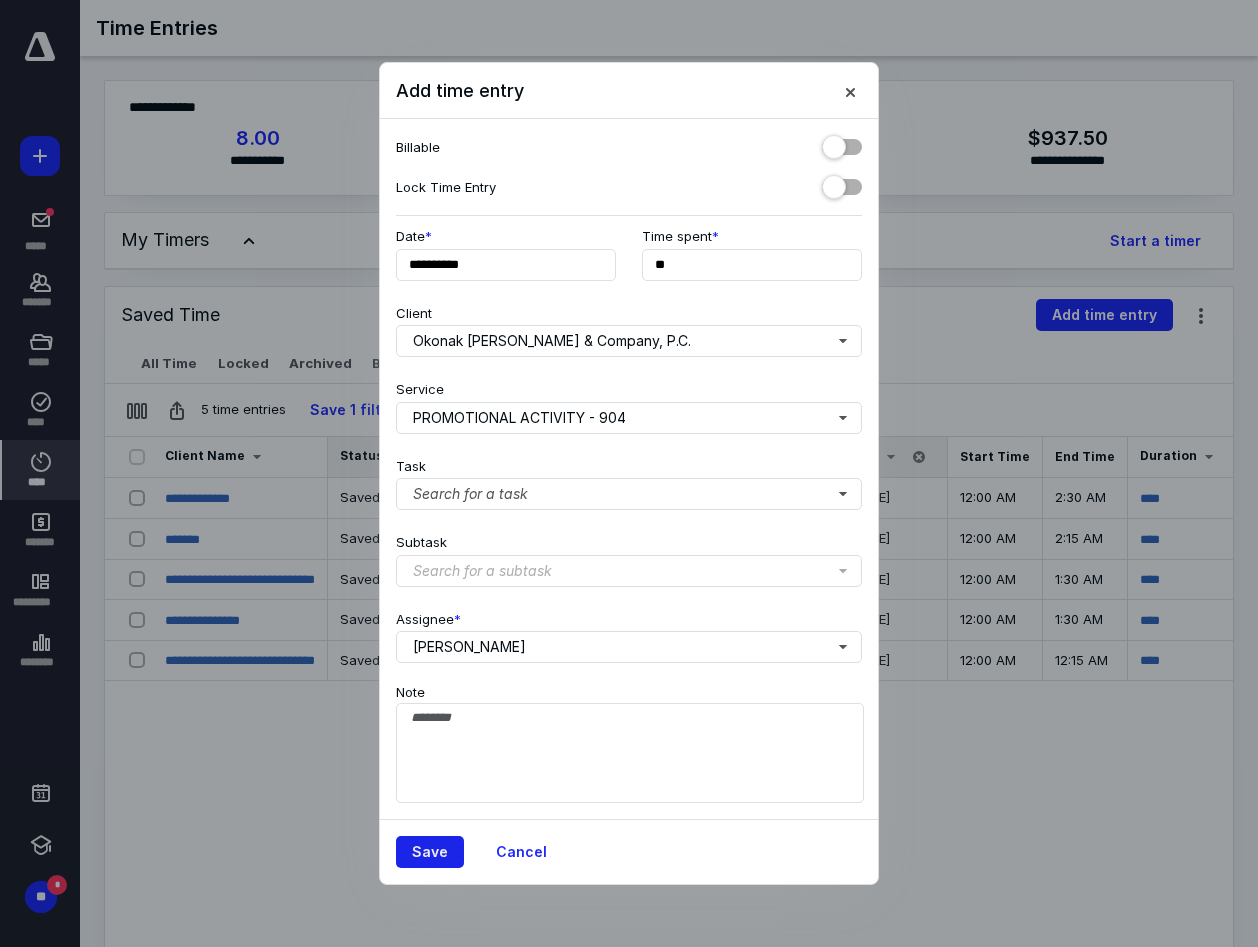 click on "Save" at bounding box center (430, 852) 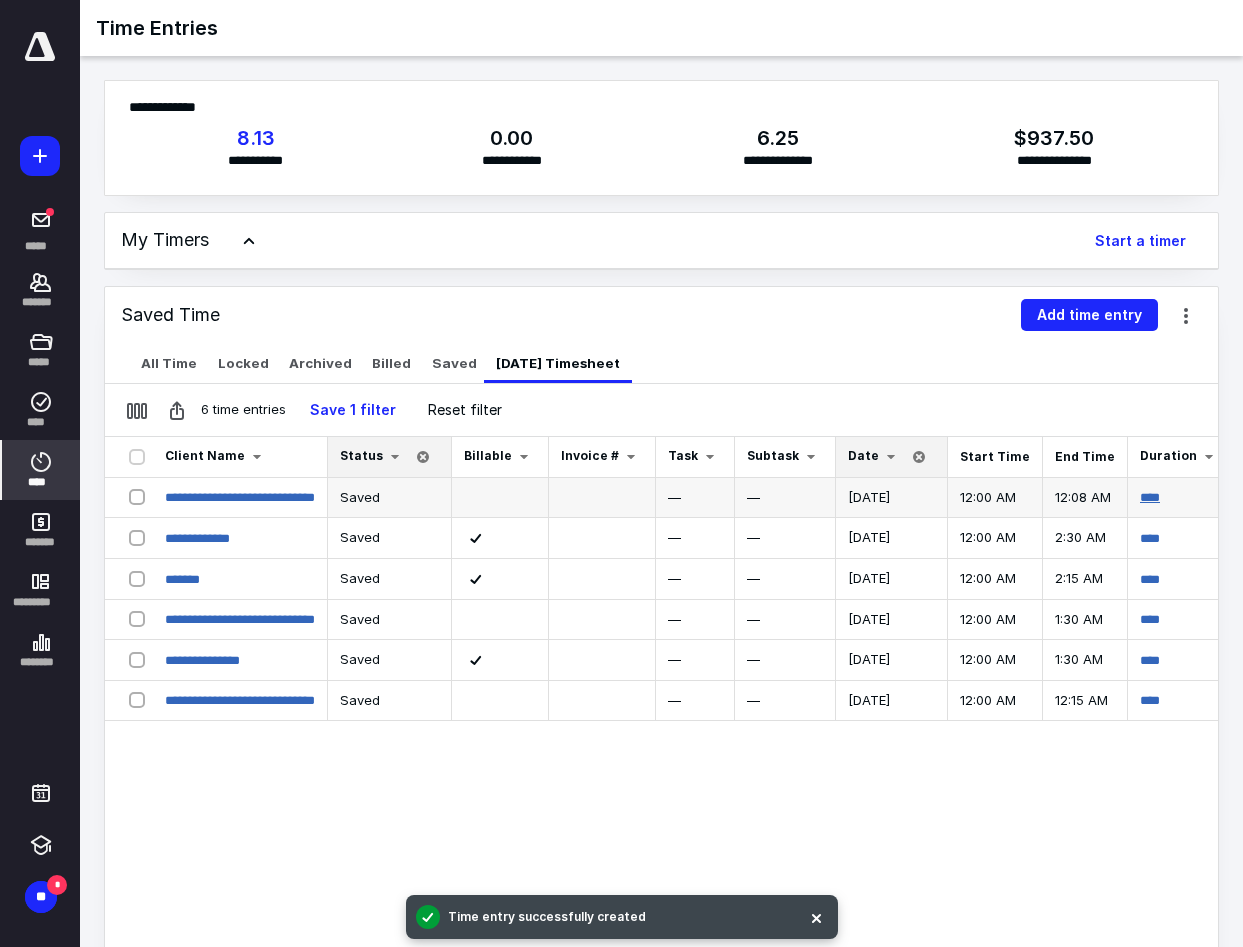 click on "****" at bounding box center [1150, 497] 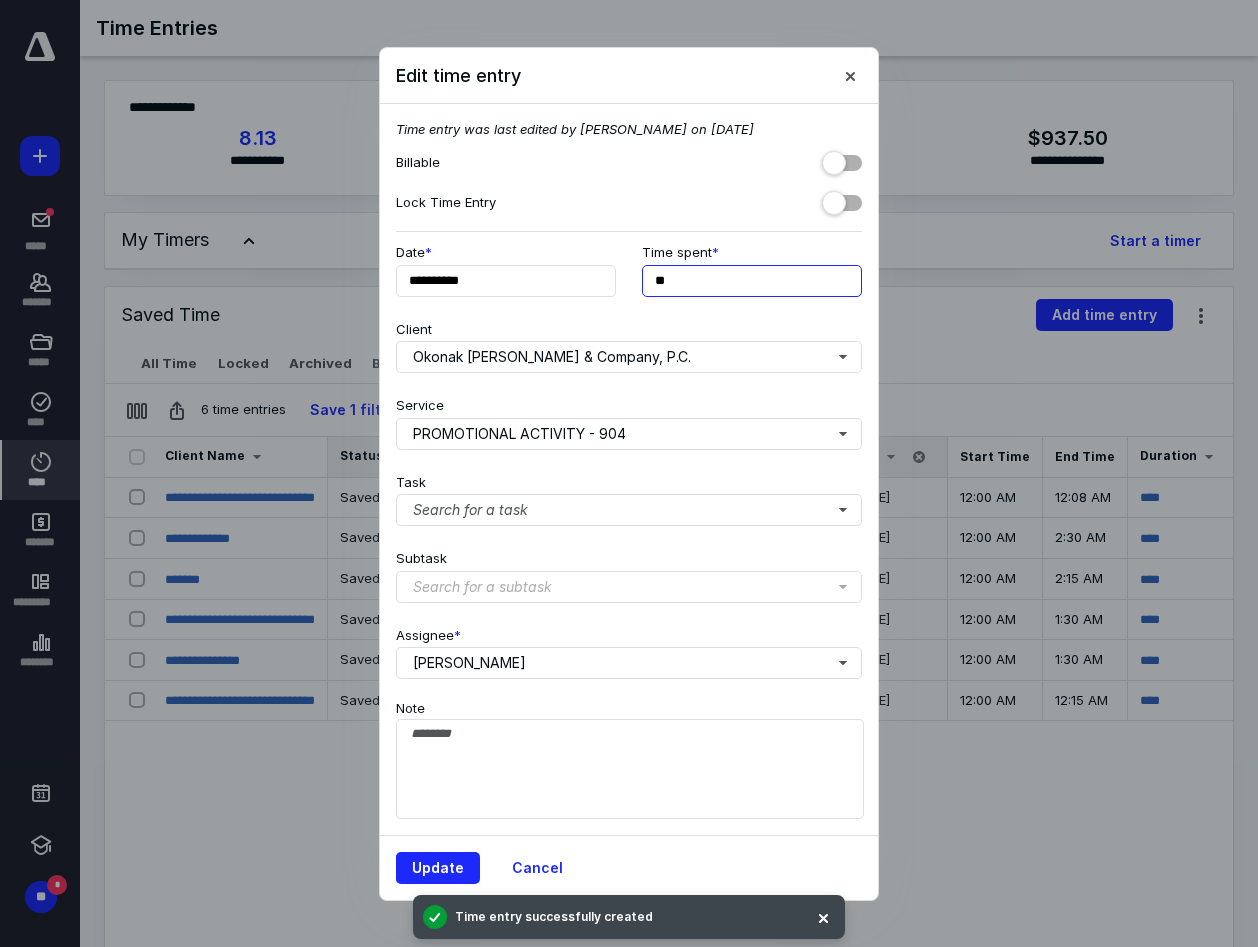 click on "**" at bounding box center (752, 281) 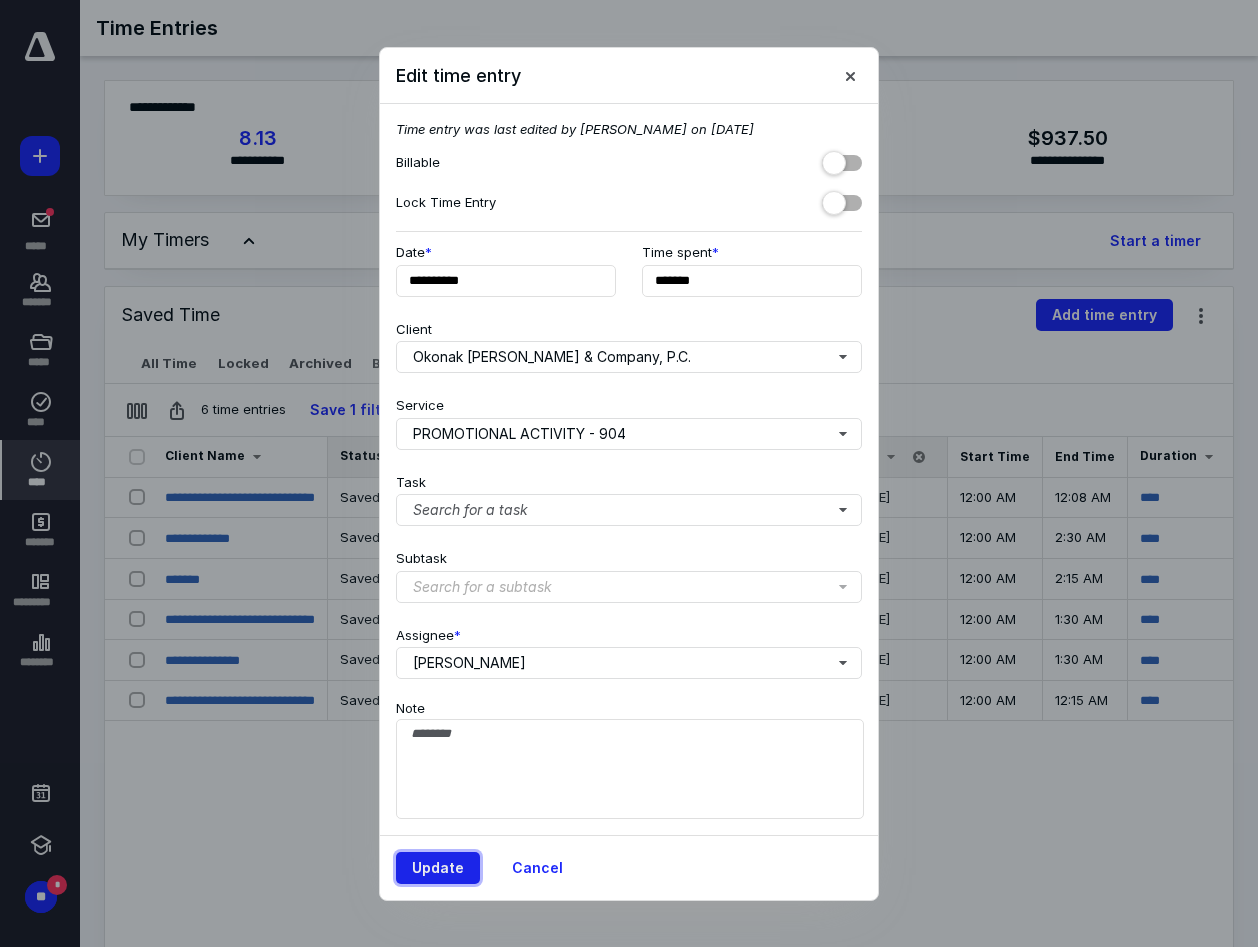 type on "**" 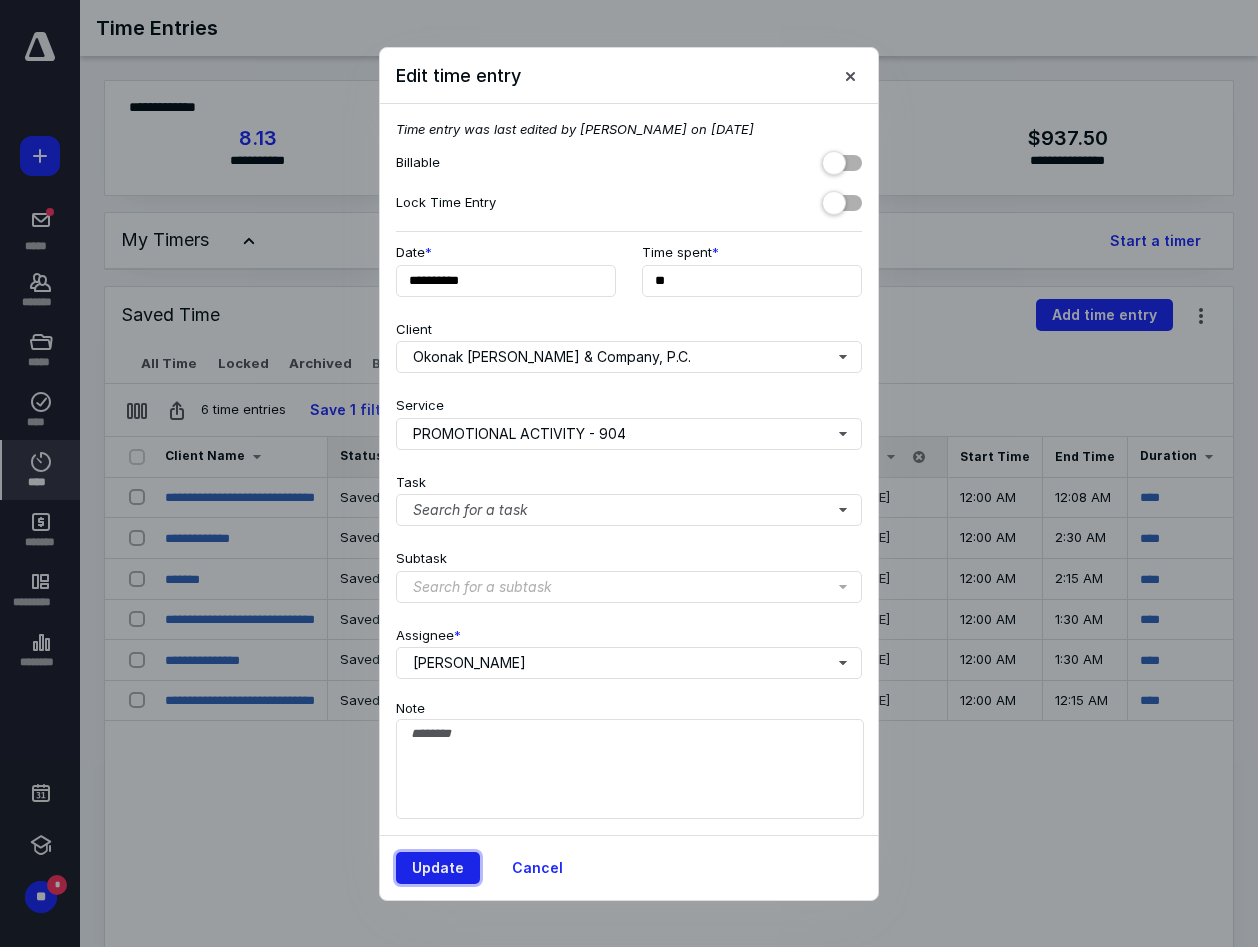 click on "Update" at bounding box center (438, 868) 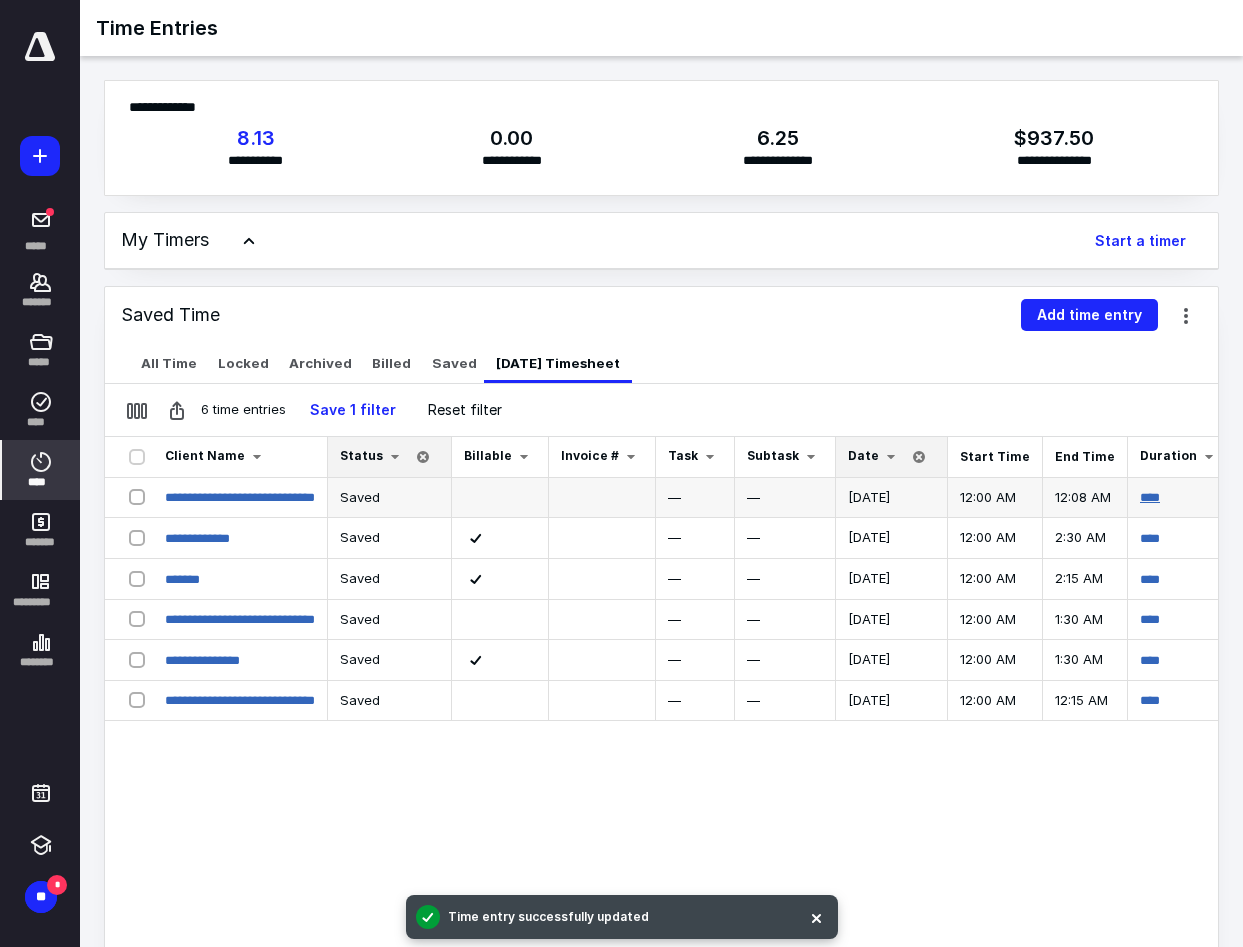 click on "****" at bounding box center [1150, 497] 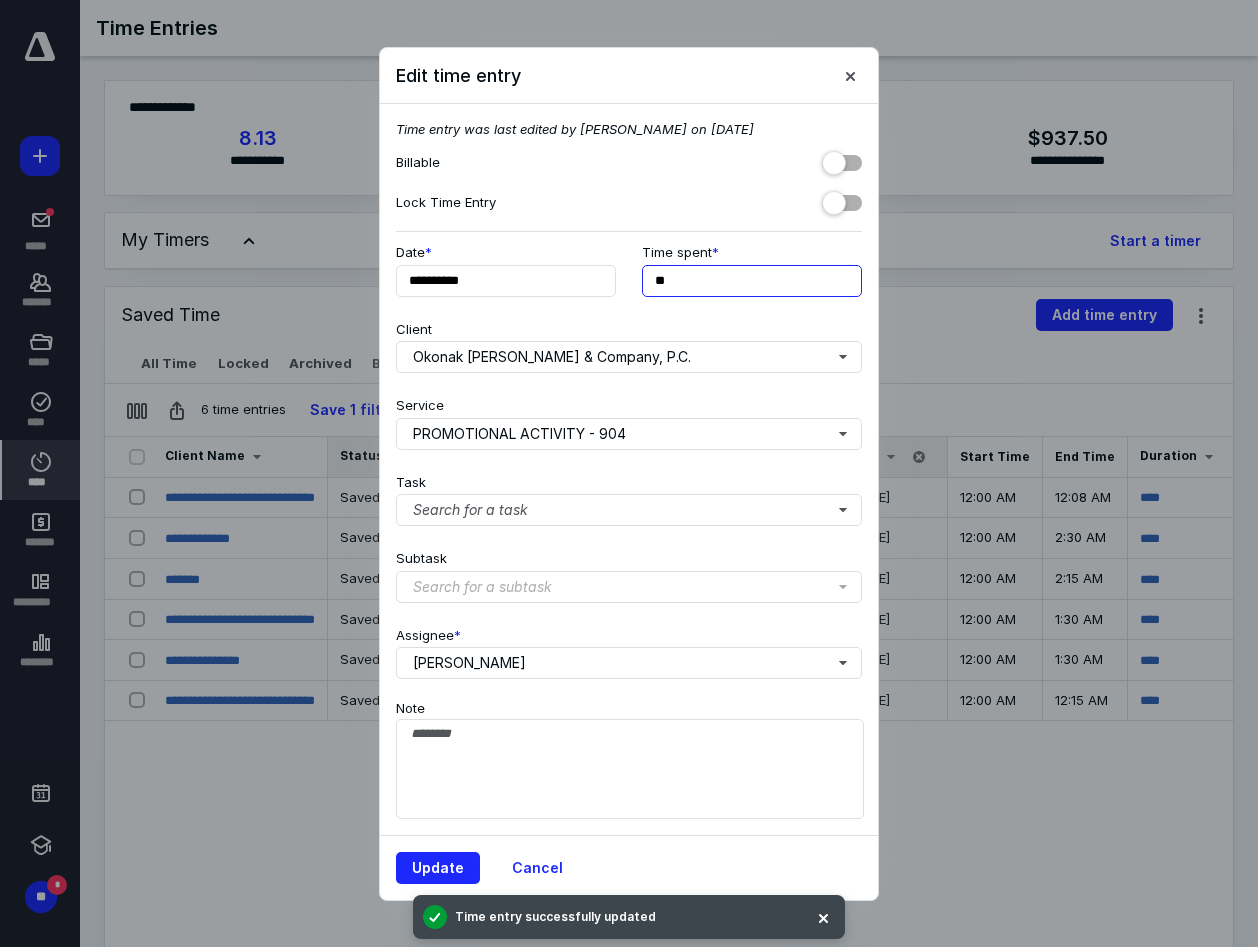 click on "**" at bounding box center [752, 281] 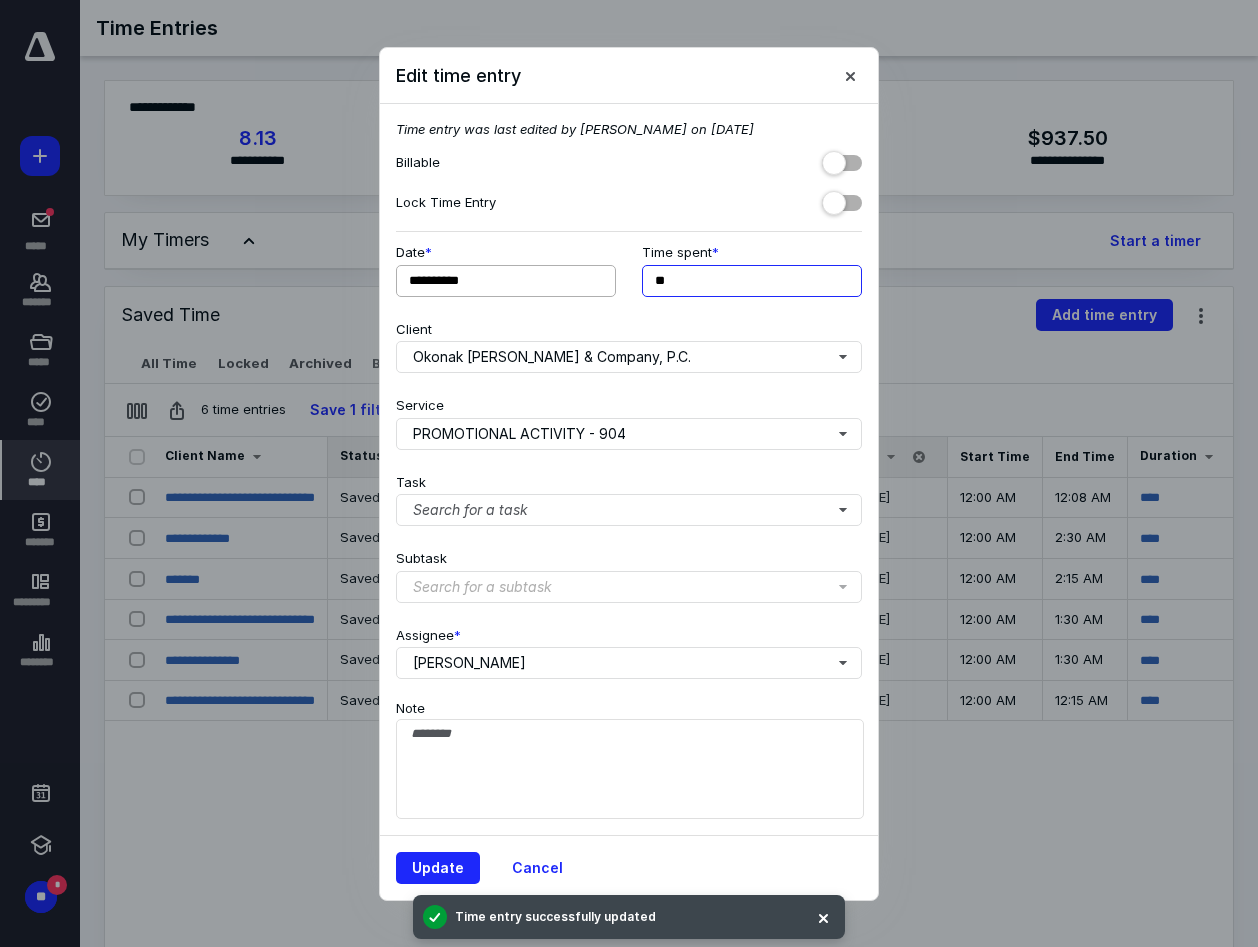 drag, startPoint x: 695, startPoint y: 284, endPoint x: 593, endPoint y: 278, distance: 102.176315 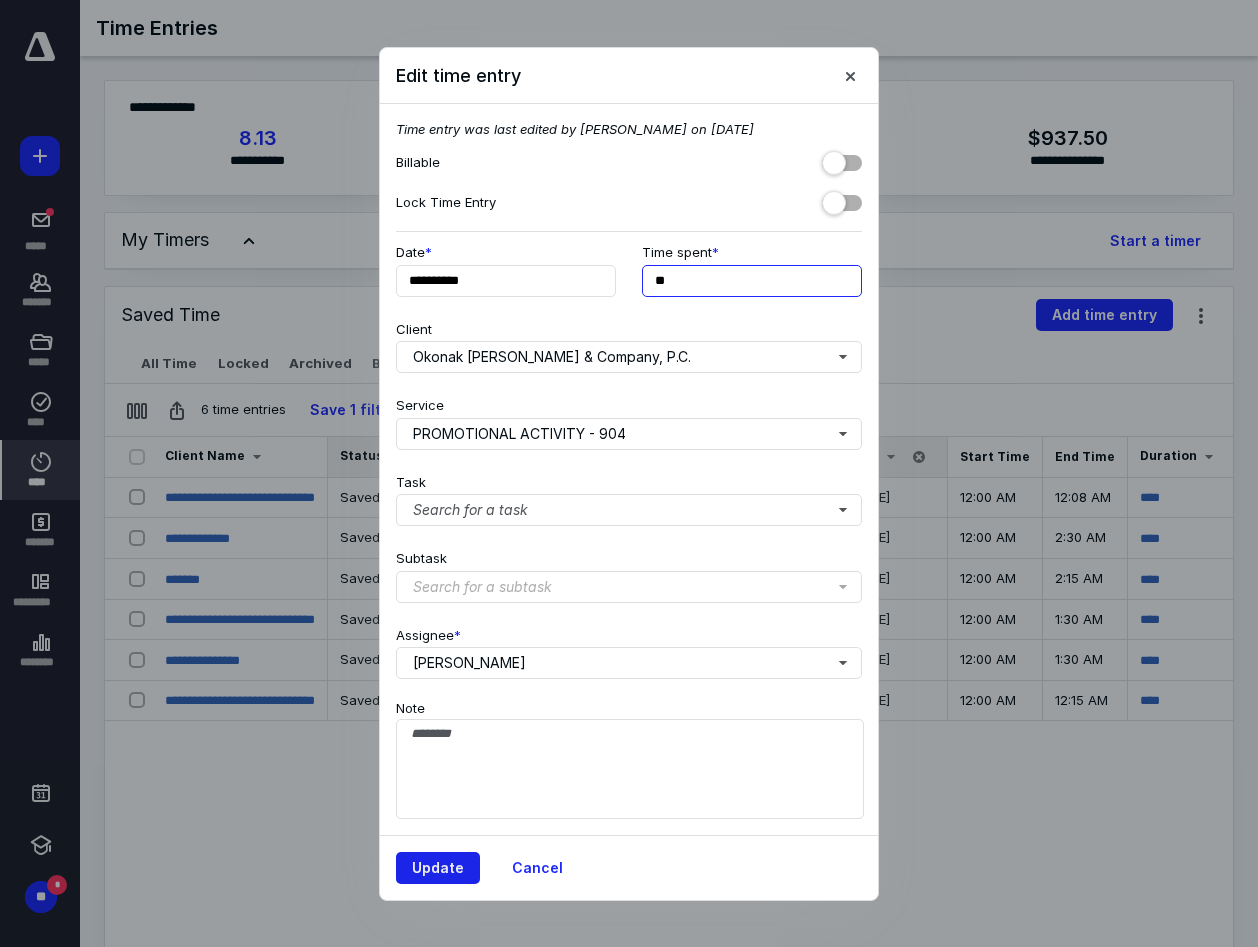 type on "**" 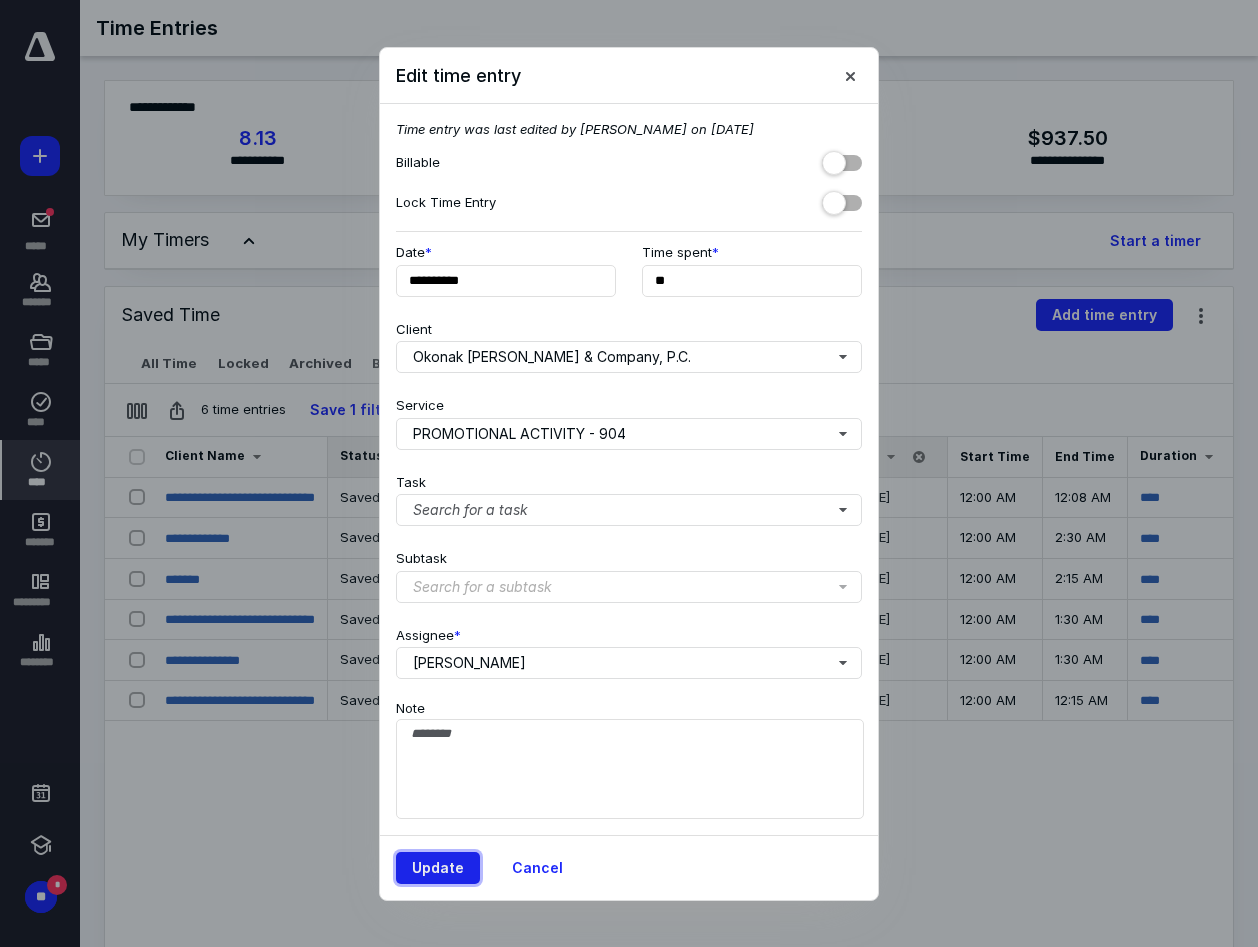 click on "Update" at bounding box center (438, 868) 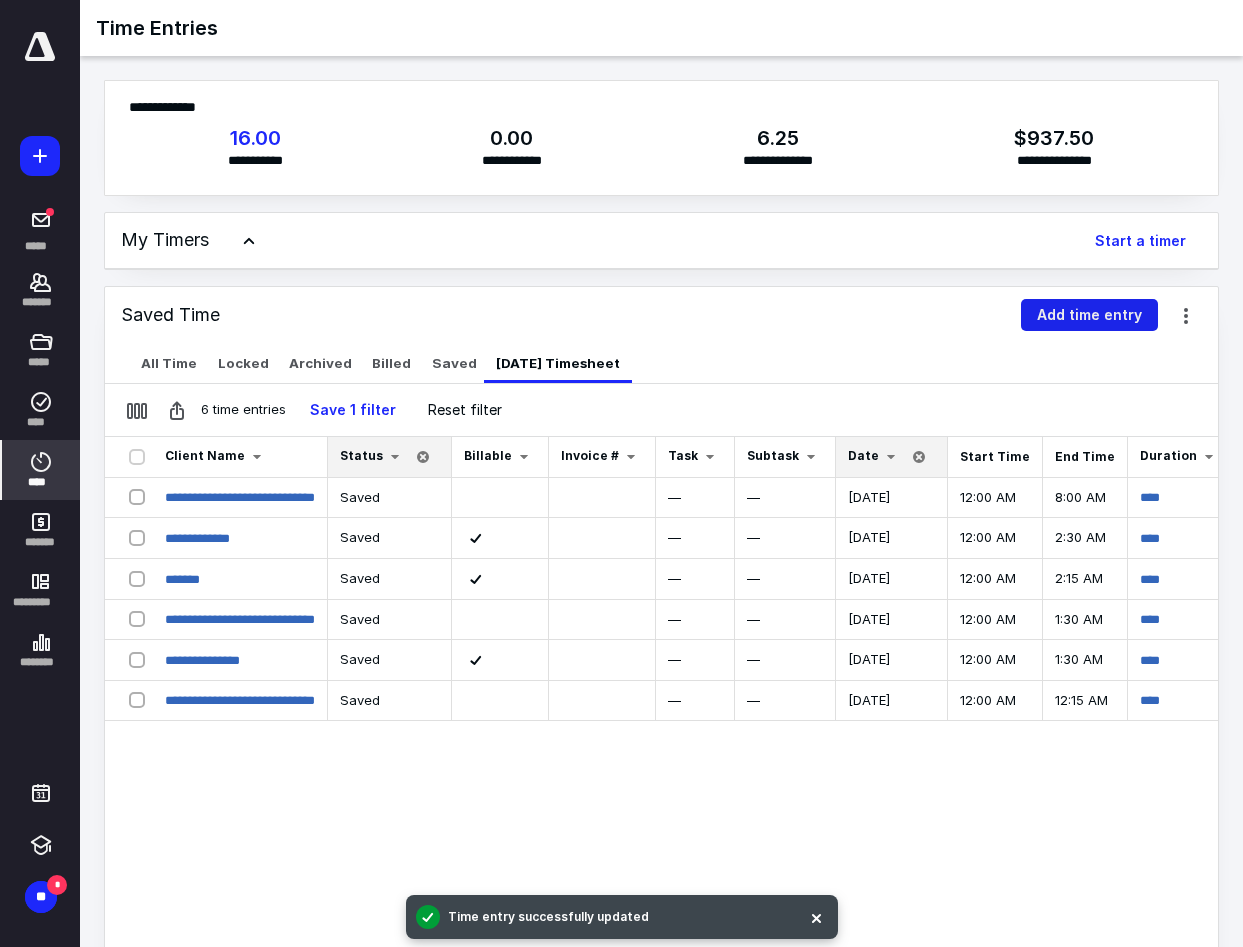 click on "Add time entry" at bounding box center [1089, 315] 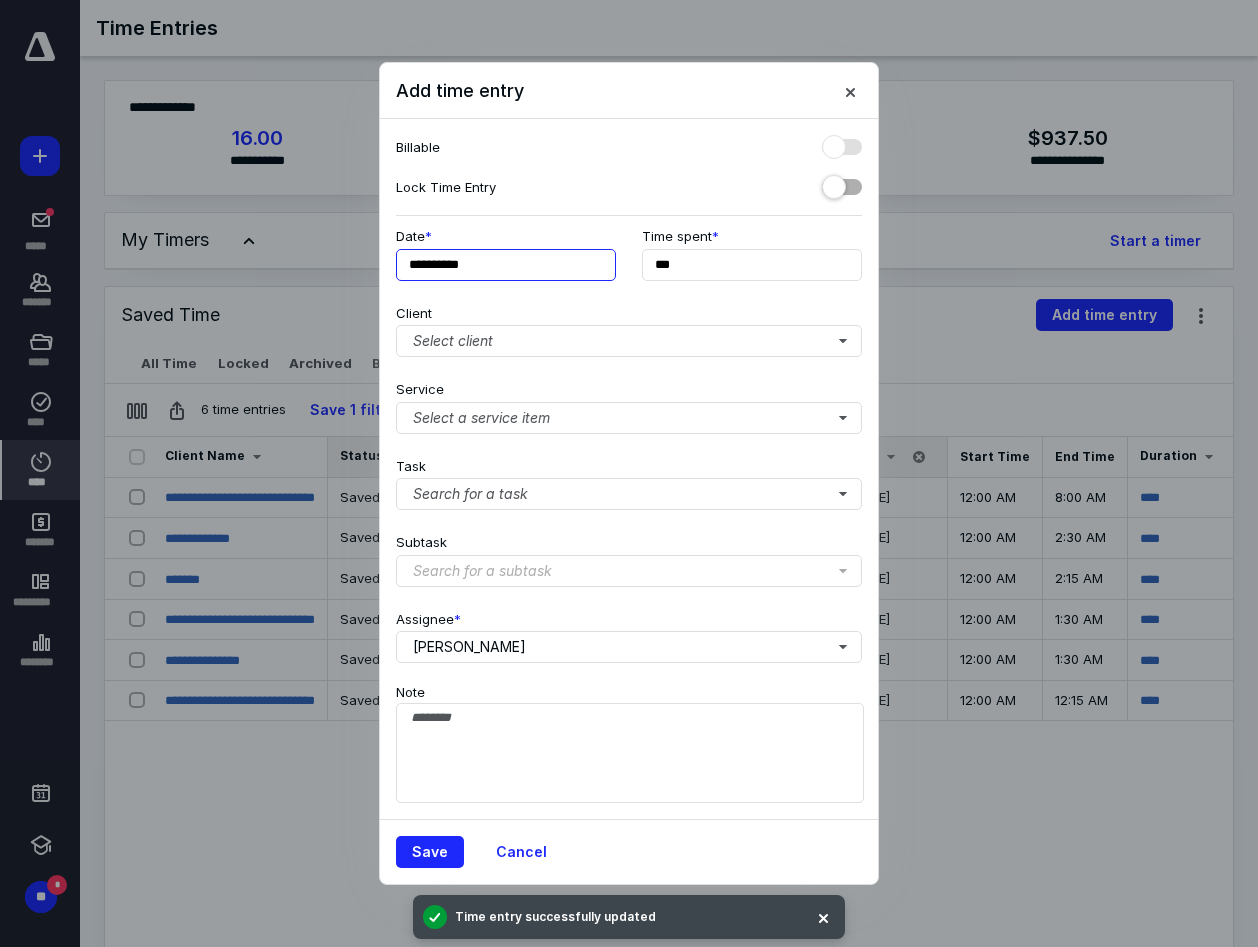 click on "**********" at bounding box center [506, 265] 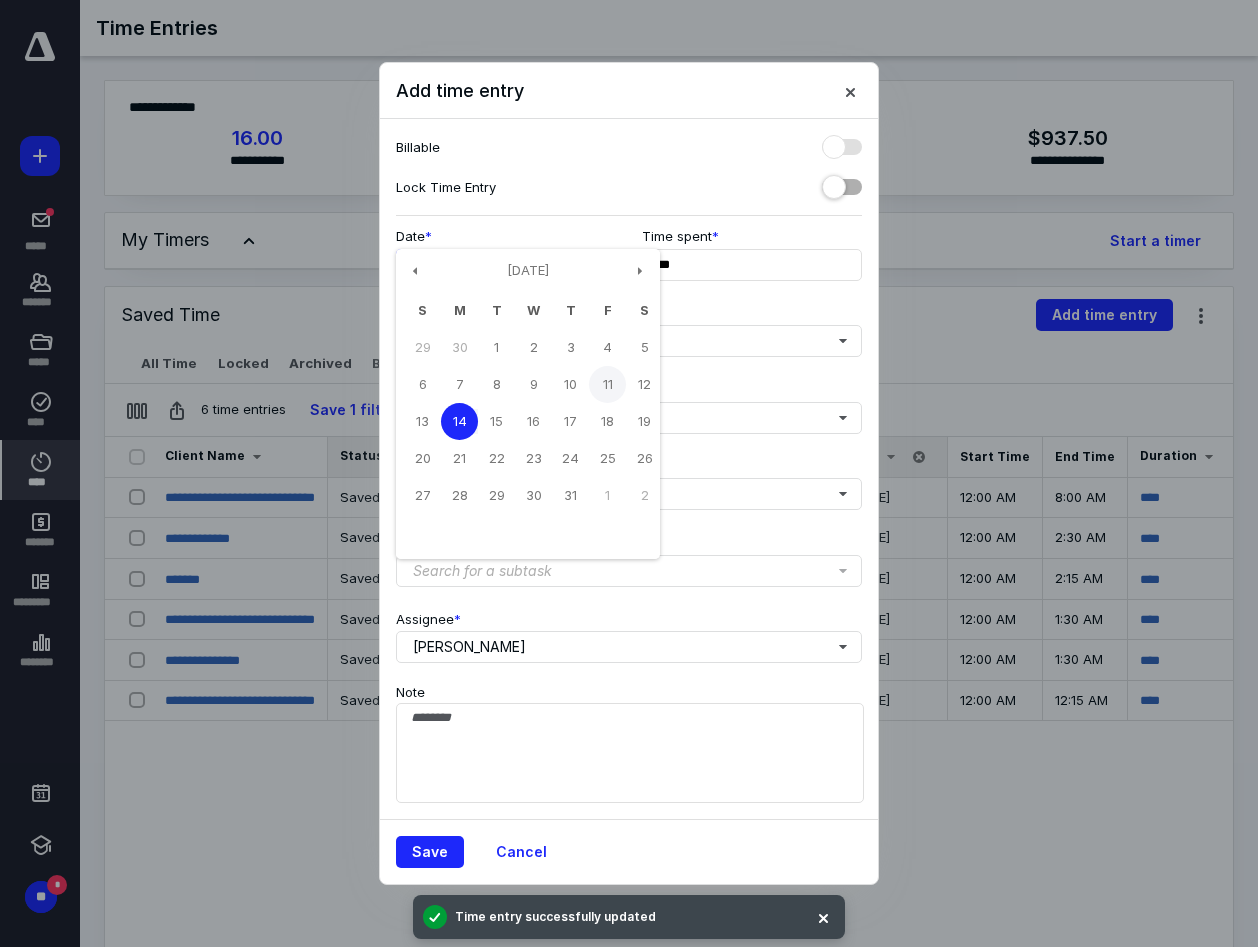 click on "11" at bounding box center [607, 384] 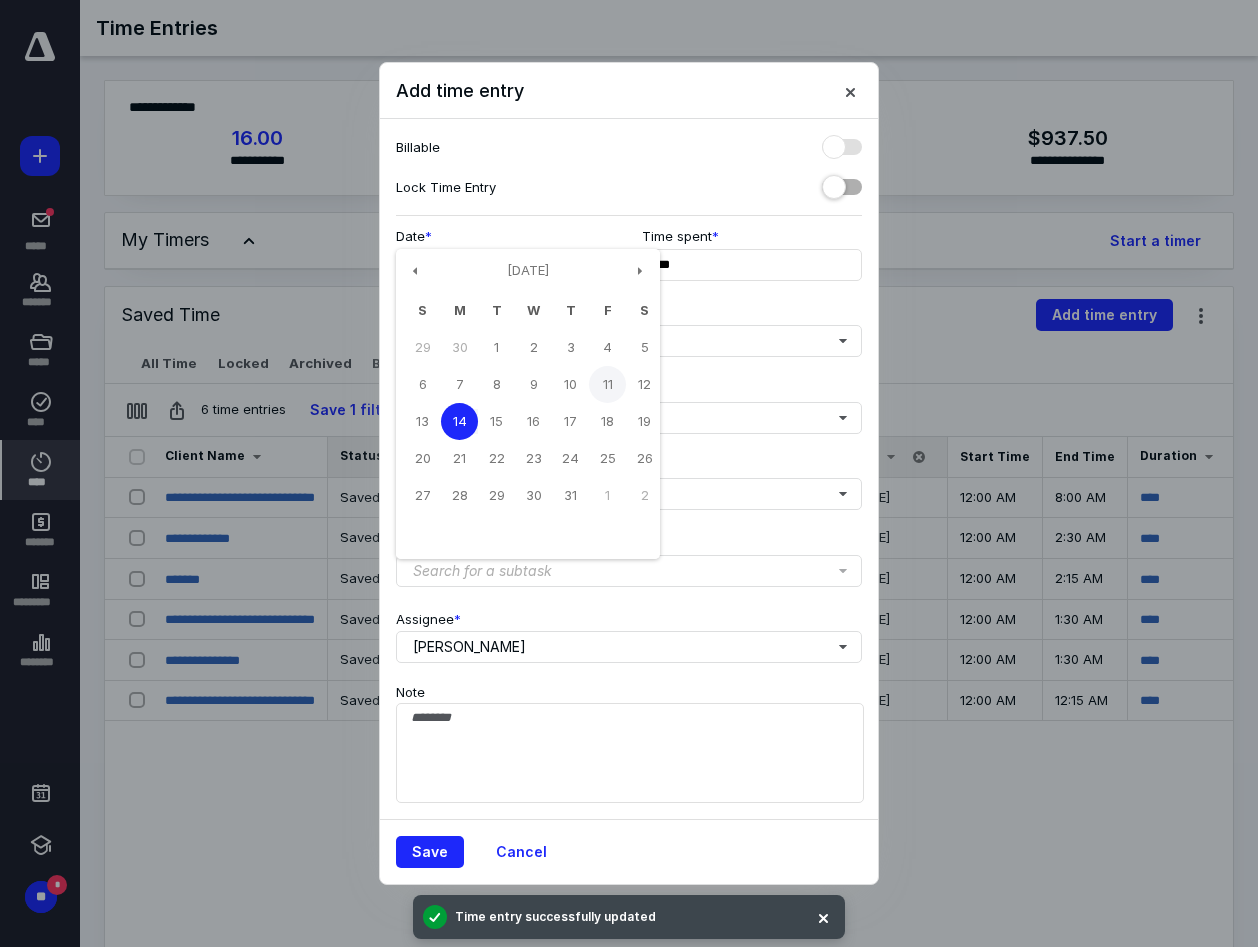 type on "**********" 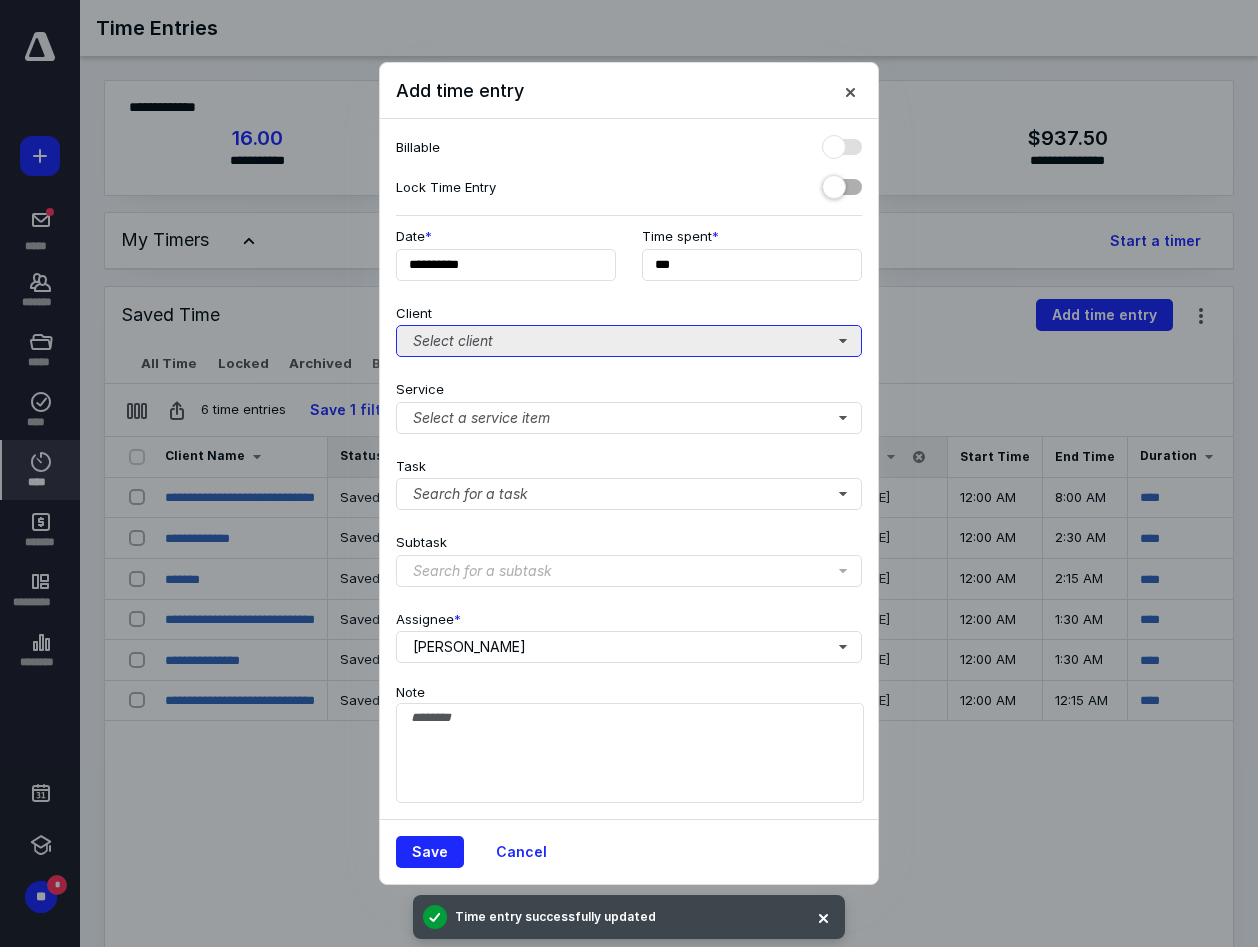 click on "Select client" at bounding box center (629, 341) 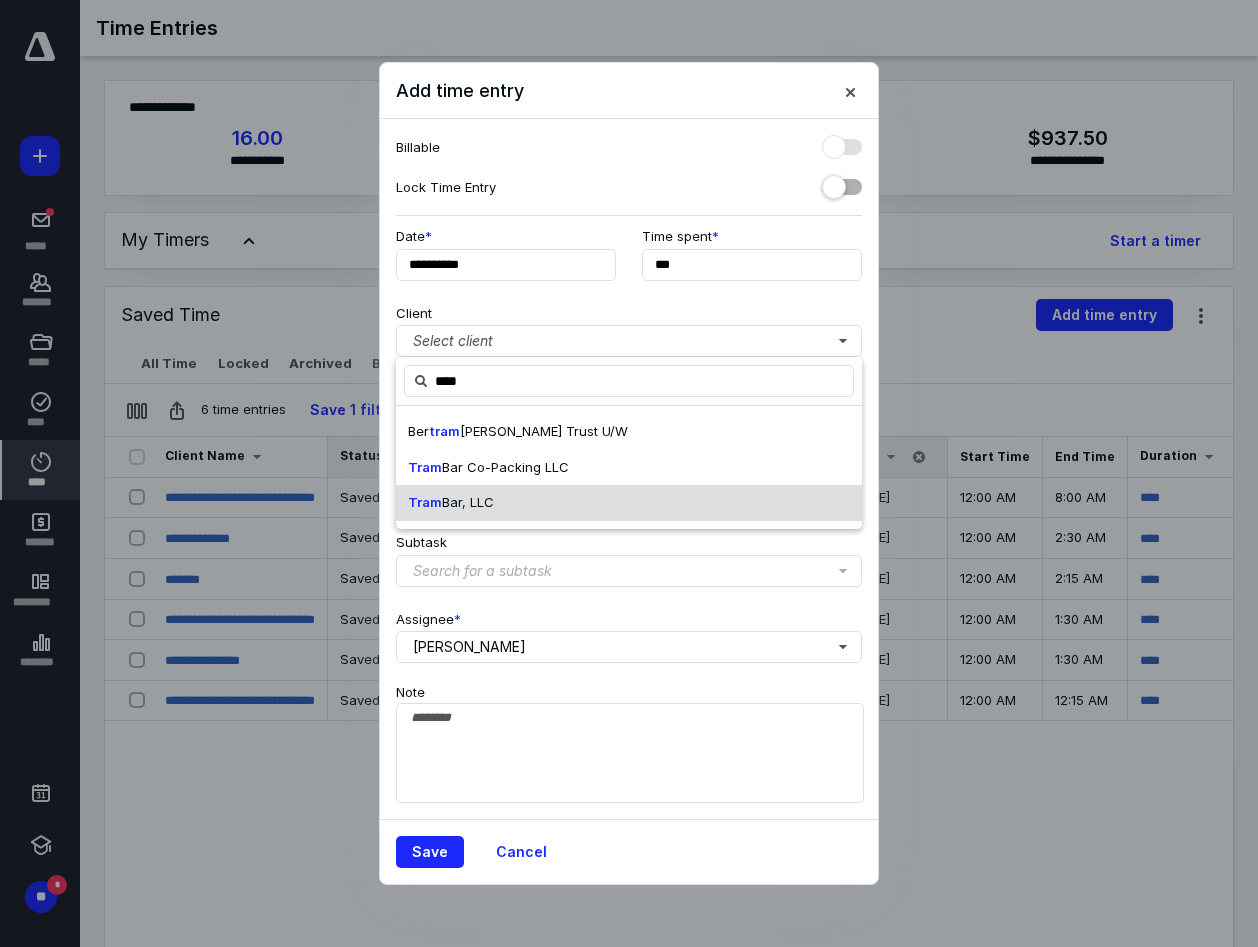 click on "Tram  Bar, LLC" at bounding box center [629, 503] 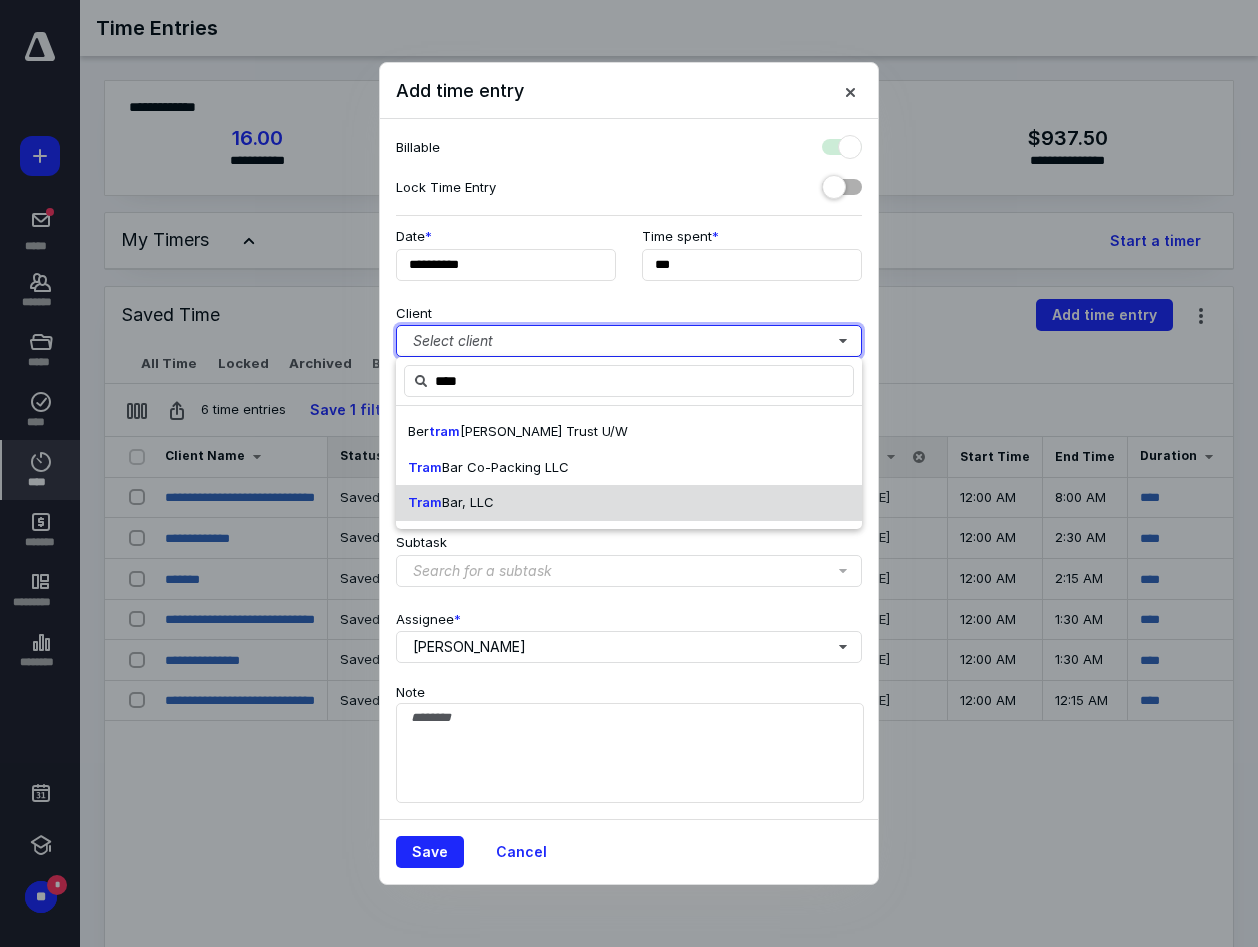 checkbox on "true" 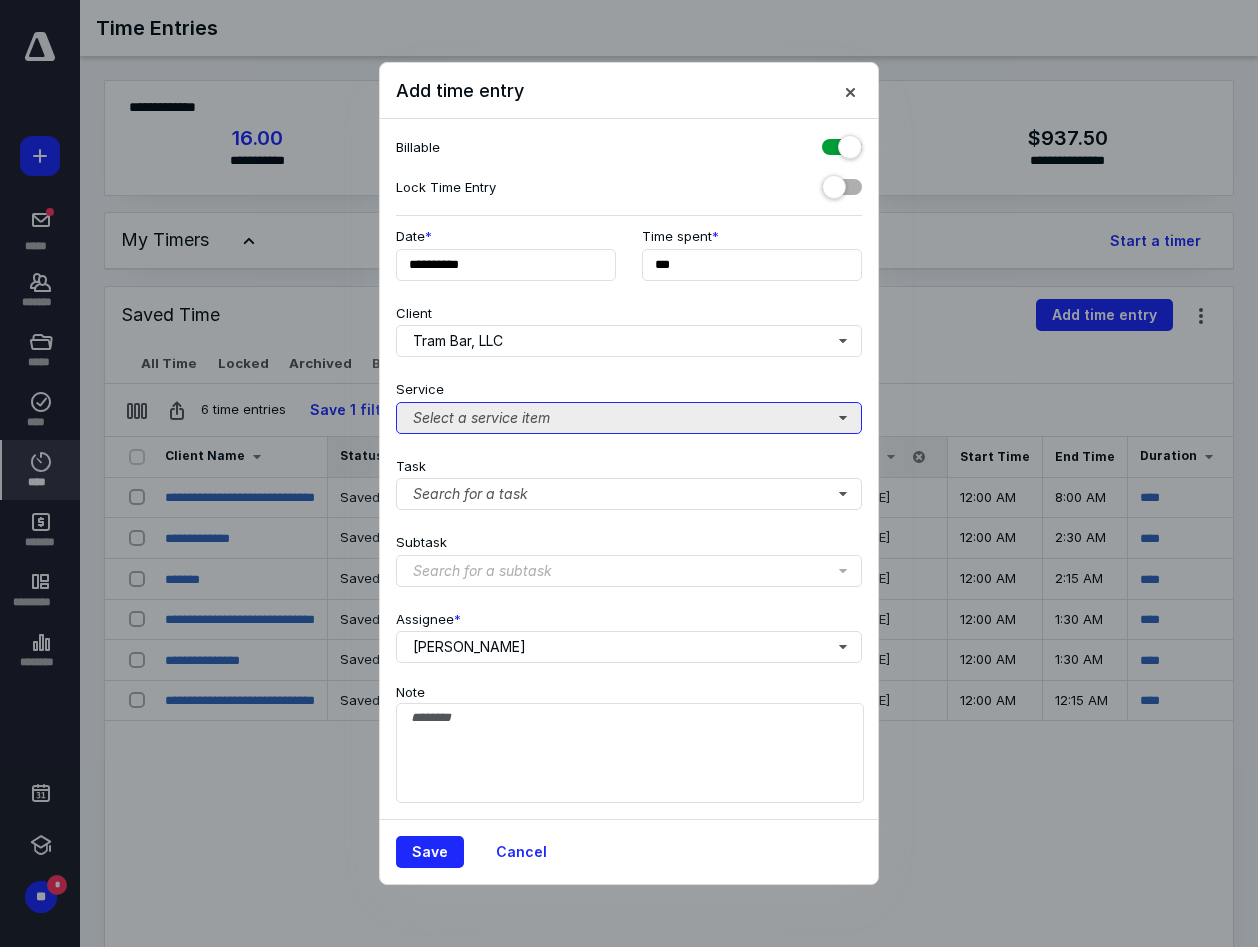 click on "Select a service item" at bounding box center [629, 418] 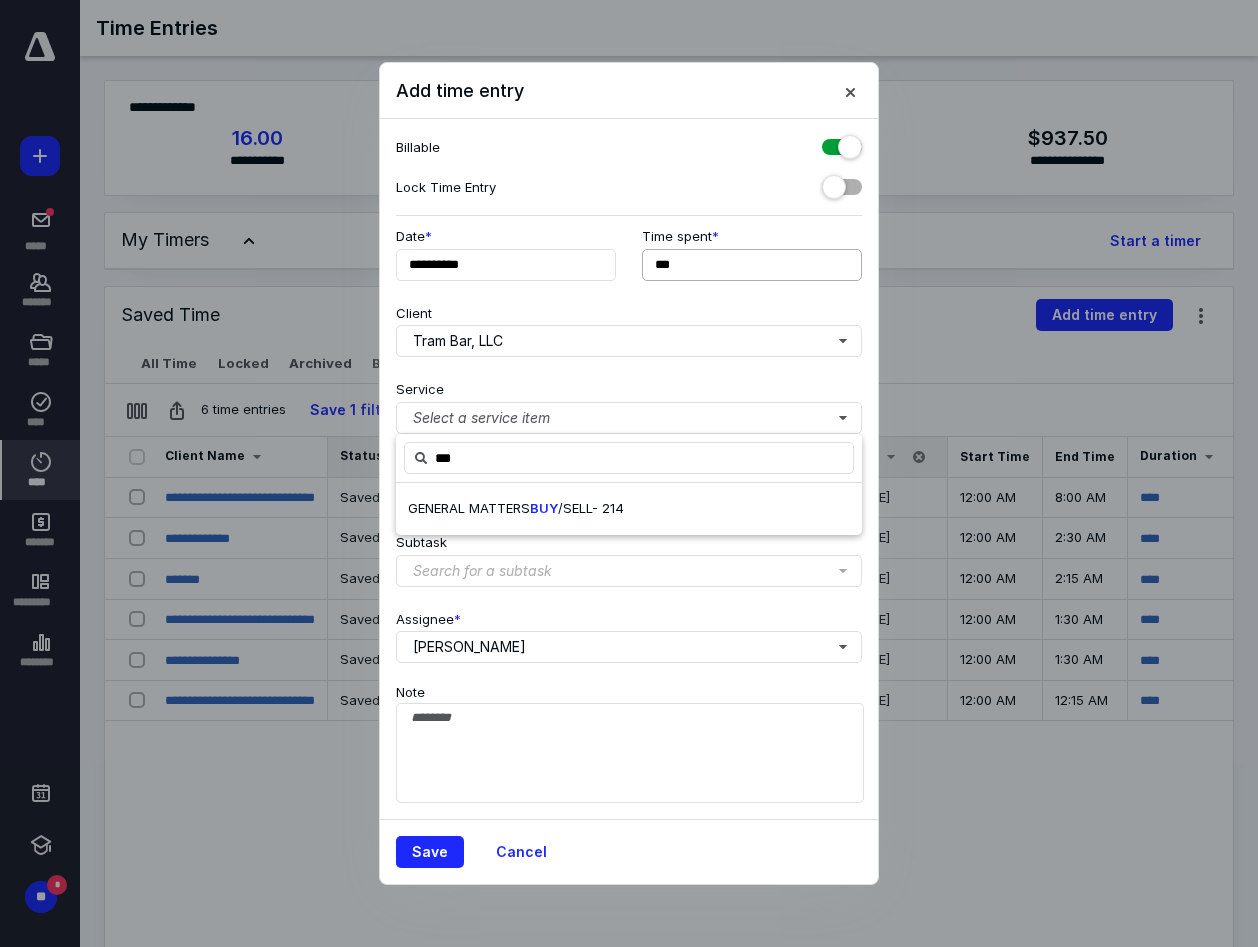 drag, startPoint x: 529, startPoint y: 516, endPoint x: 695, endPoint y: 274, distance: 293.4621 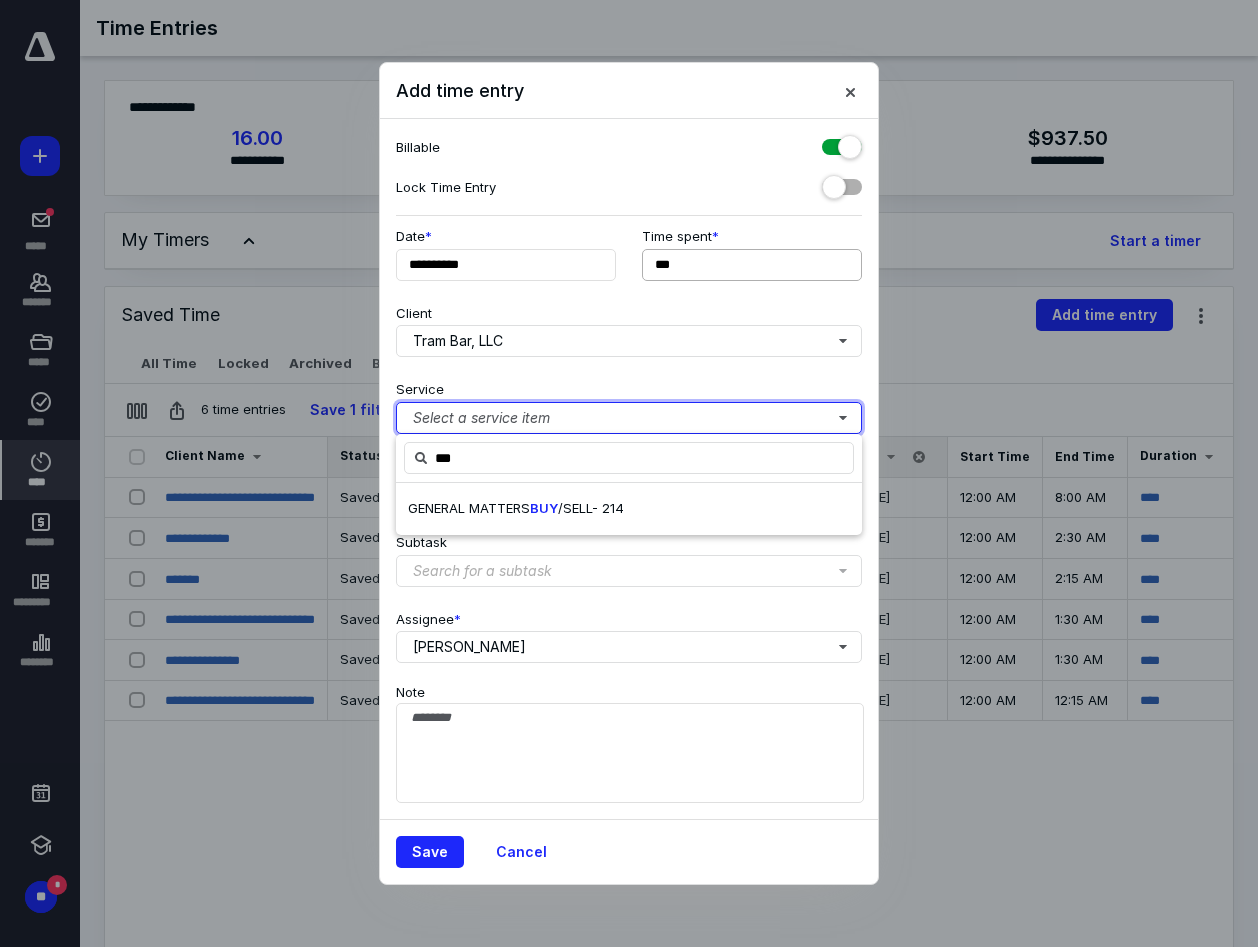 type 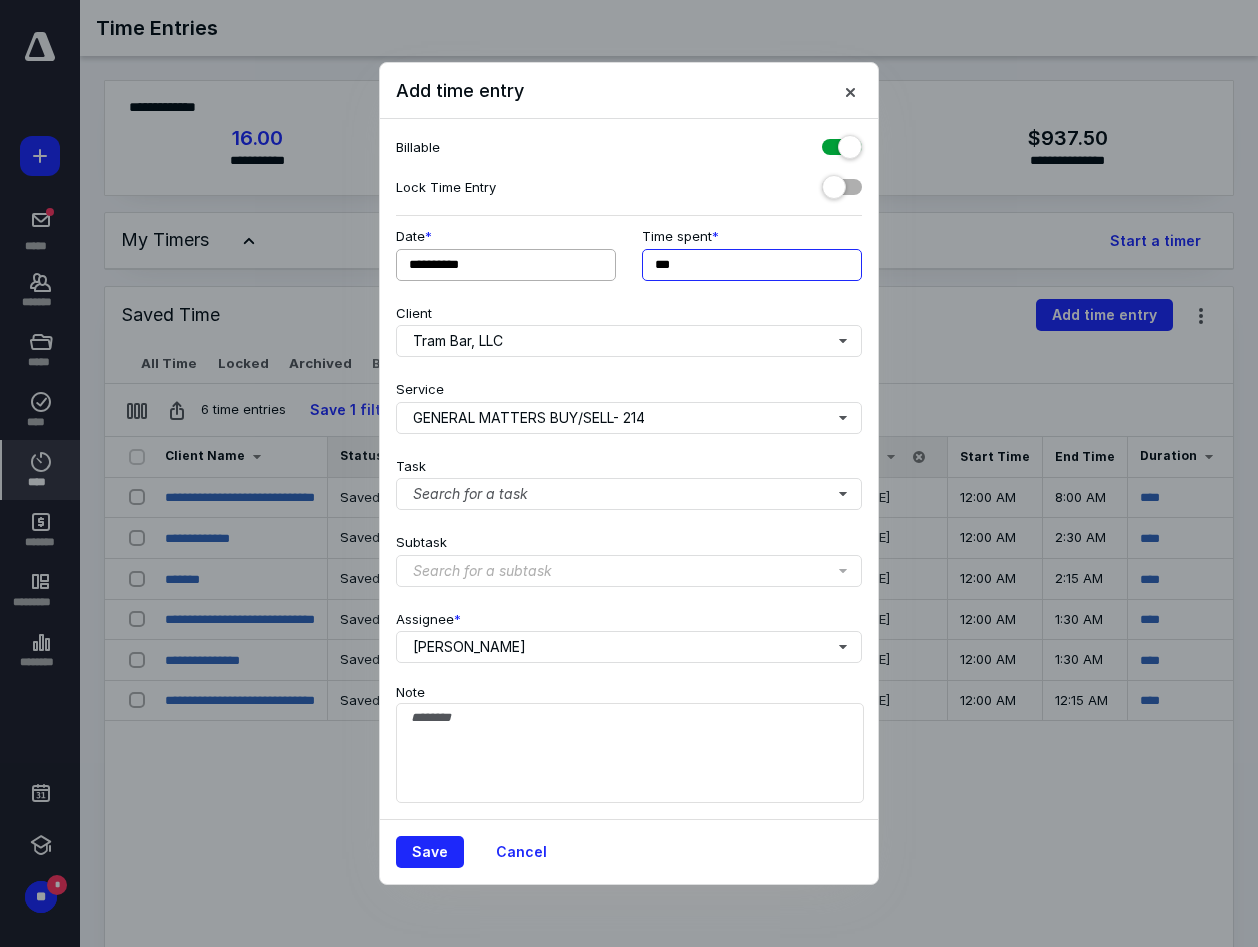 drag, startPoint x: 695, startPoint y: 274, endPoint x: 586, endPoint y: 253, distance: 111.0045 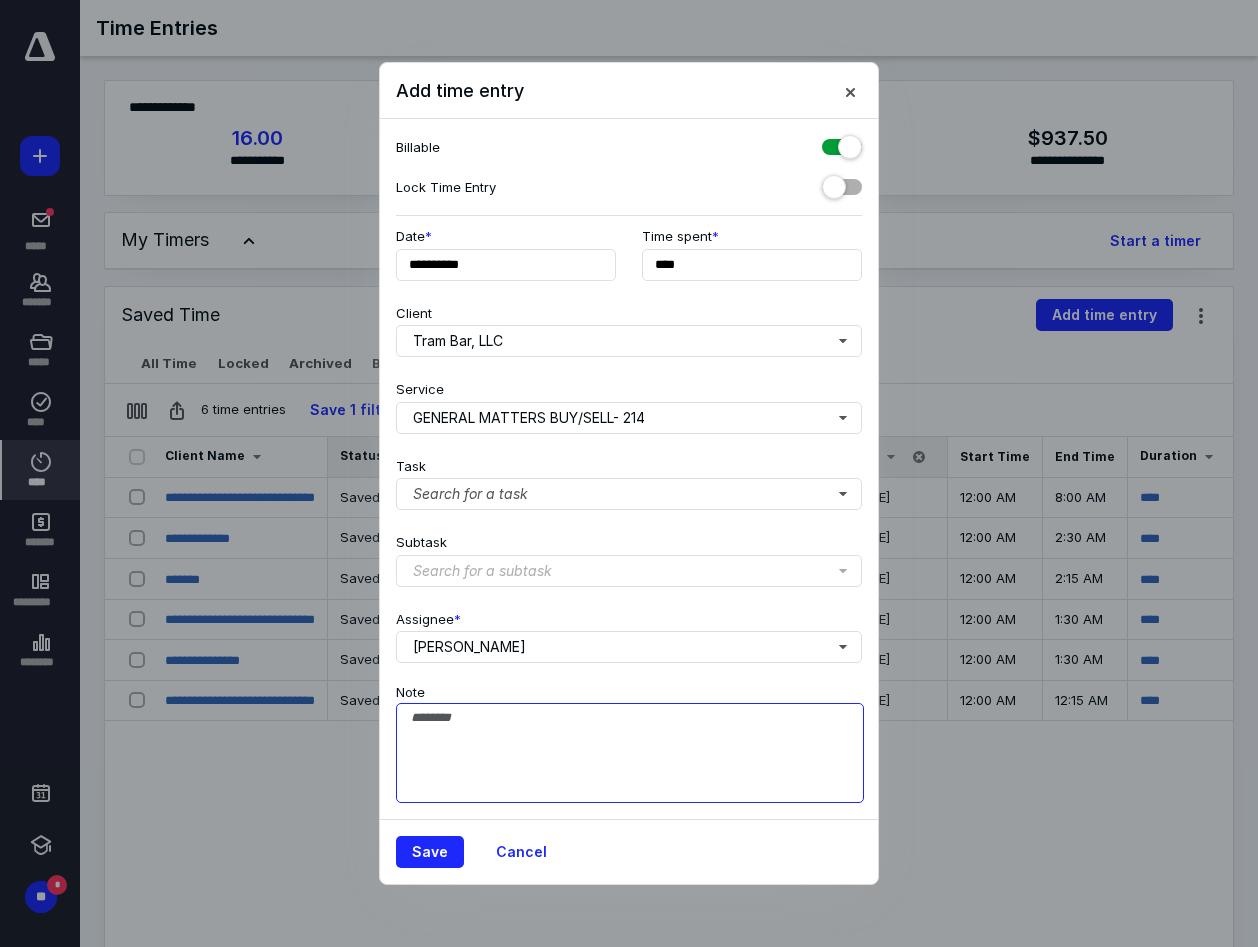 type on "******" 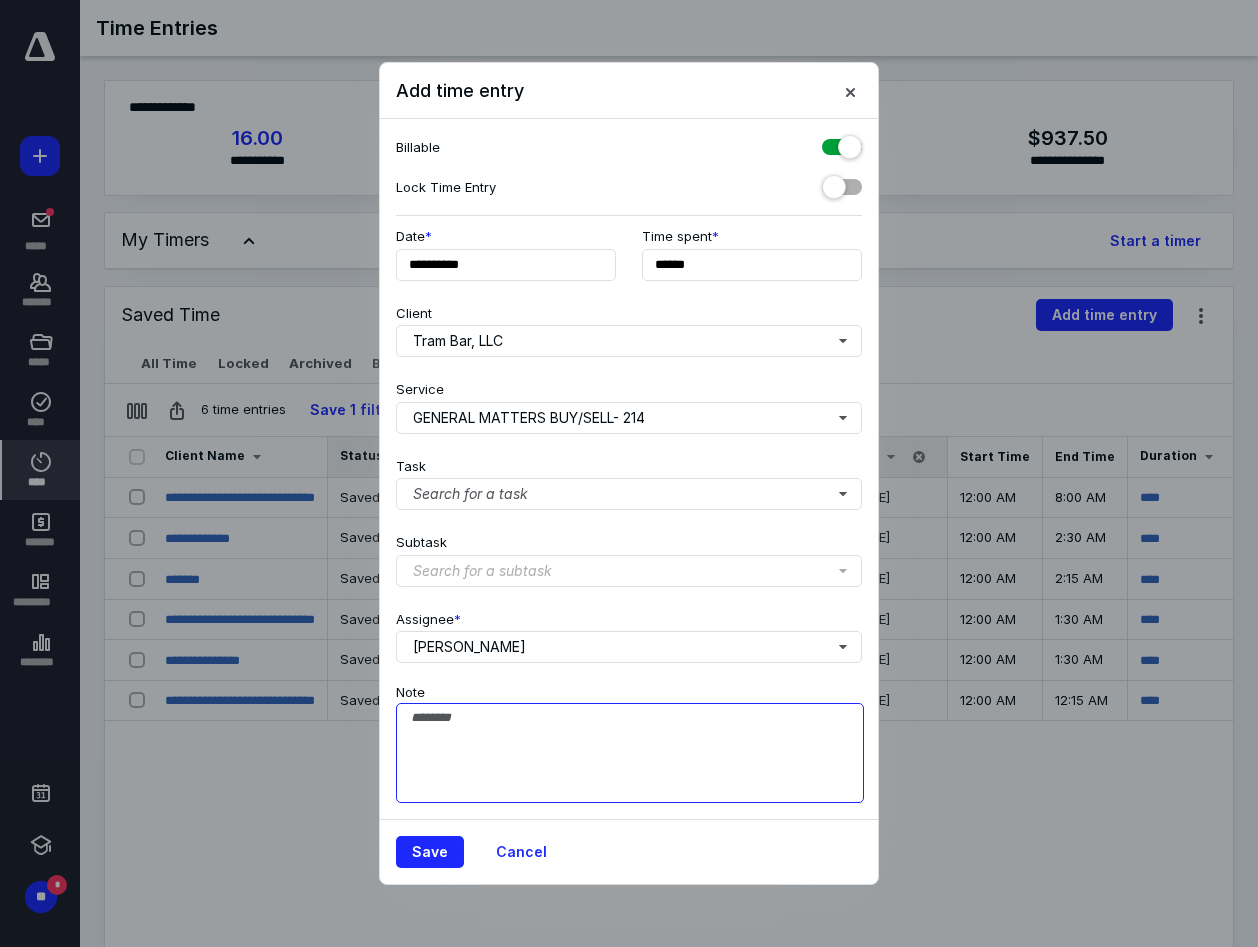 click on "Note" at bounding box center (630, 753) 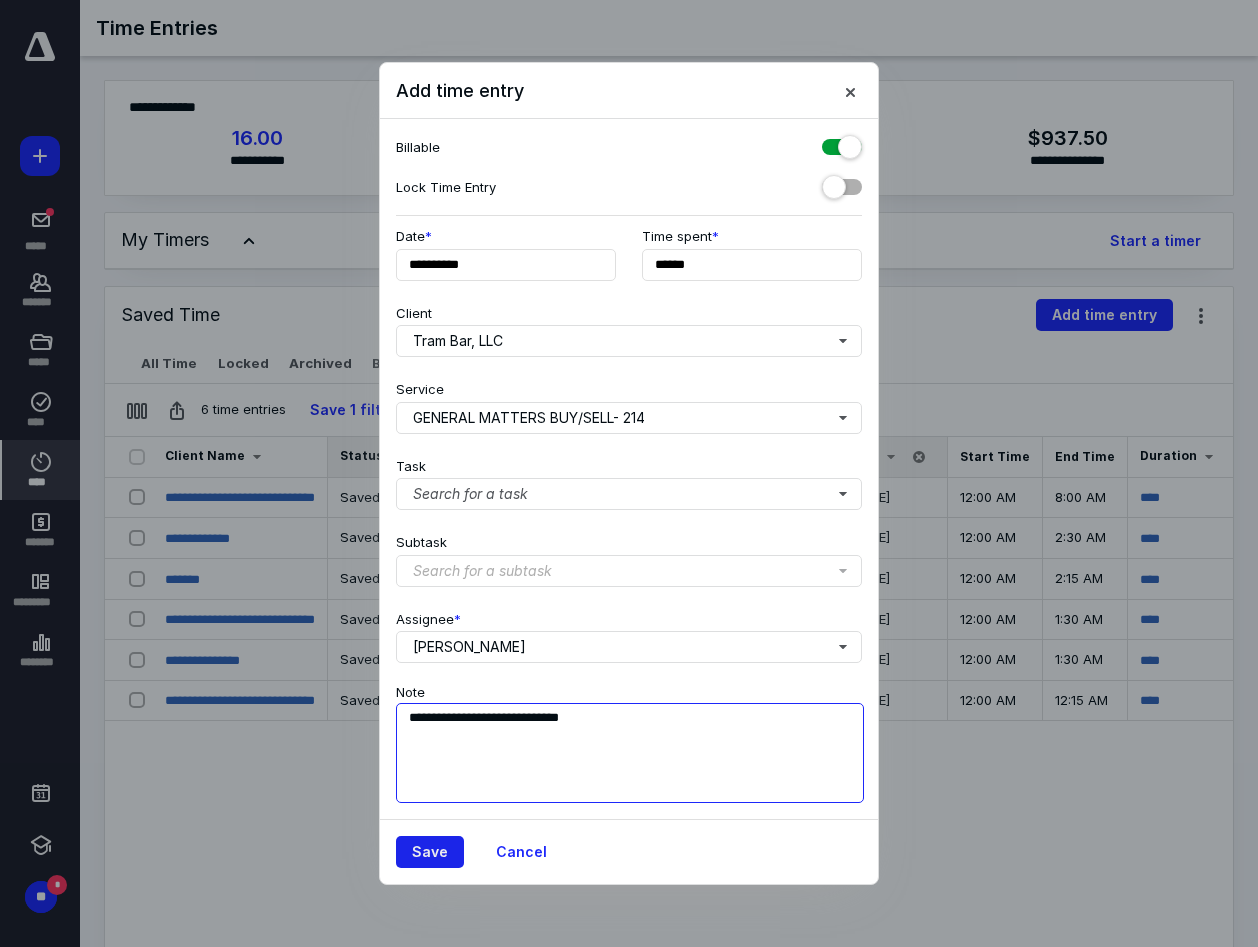 type on "**********" 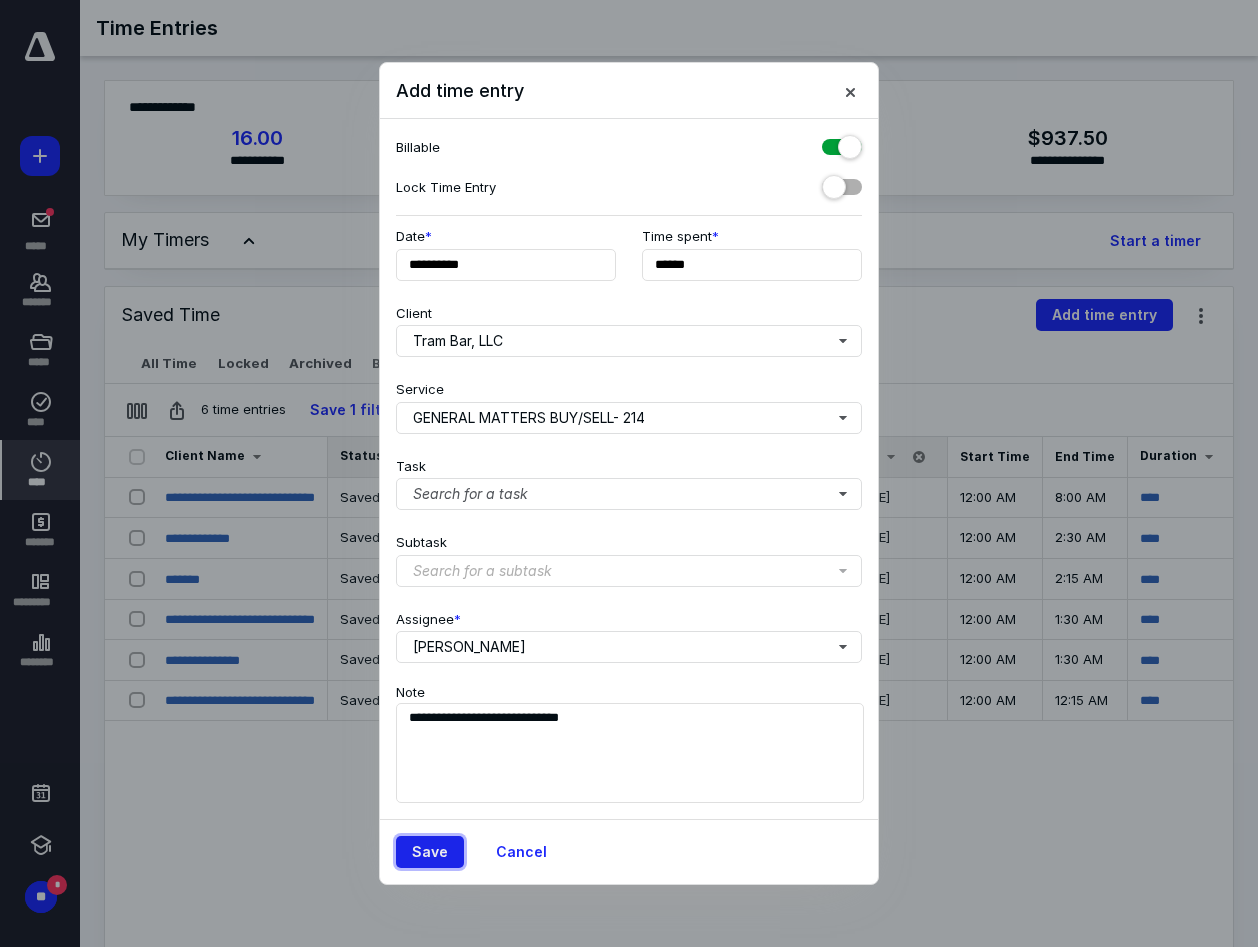 click on "Save" at bounding box center (430, 852) 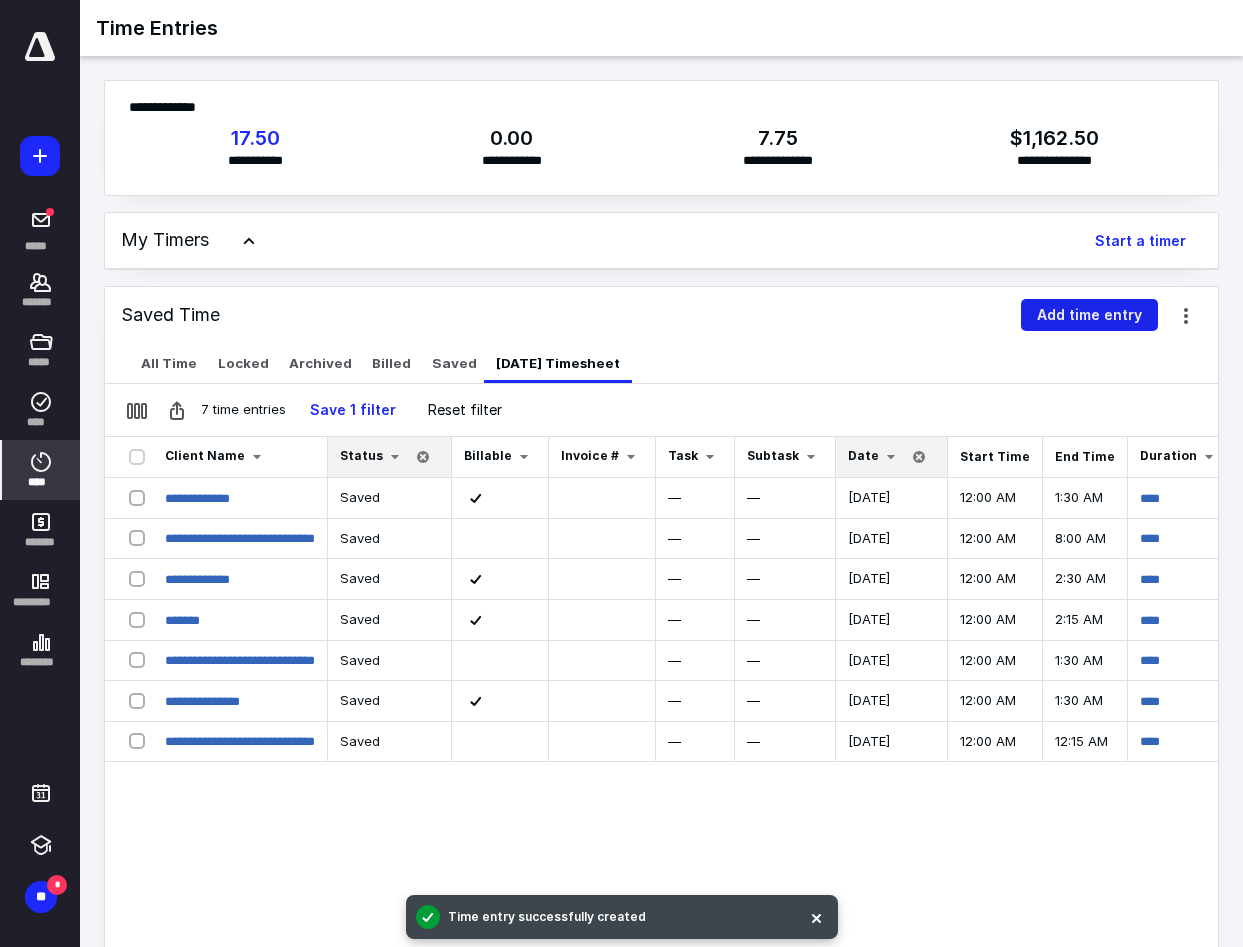 click on "Add time entry" at bounding box center [1089, 315] 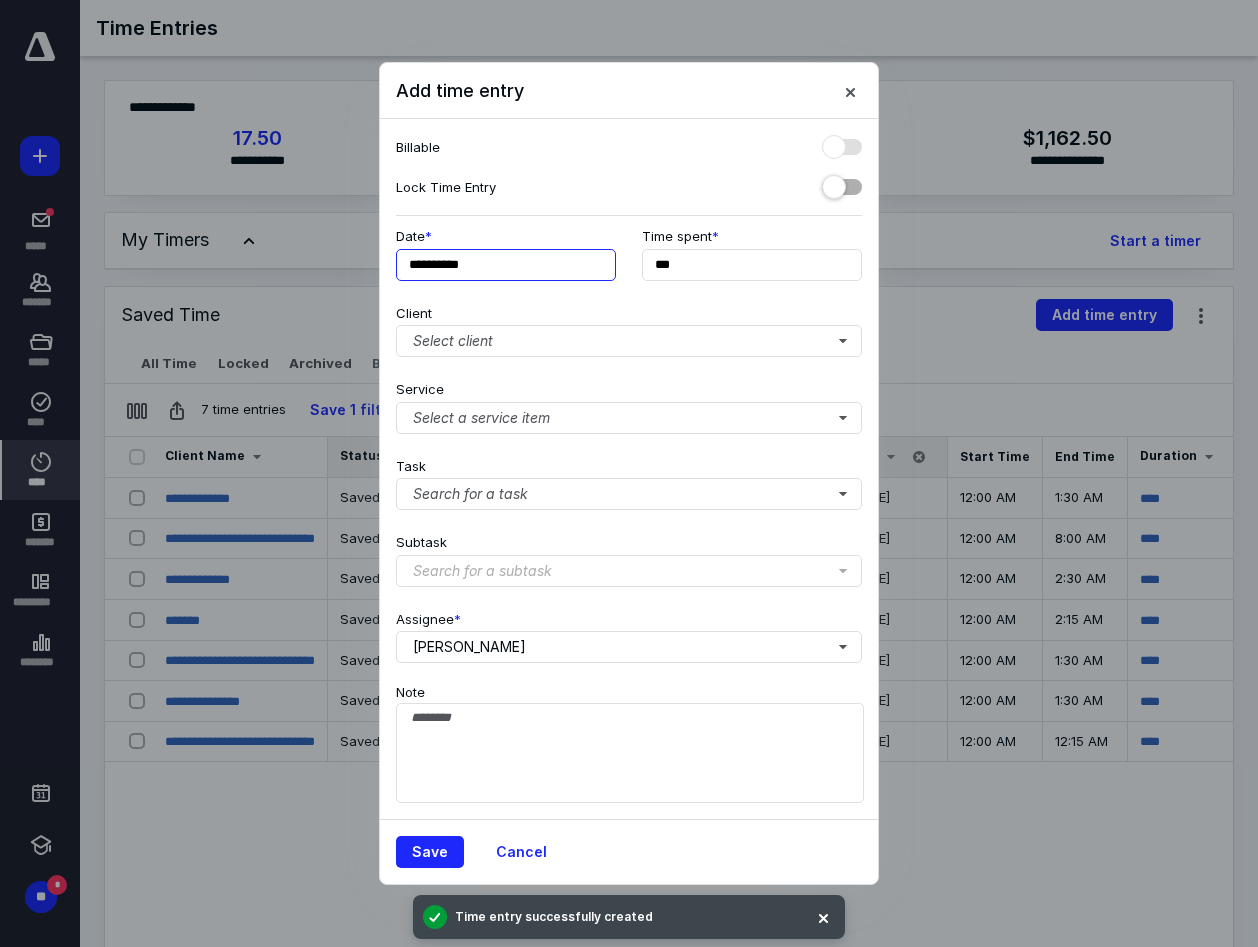 click on "**********" at bounding box center (506, 265) 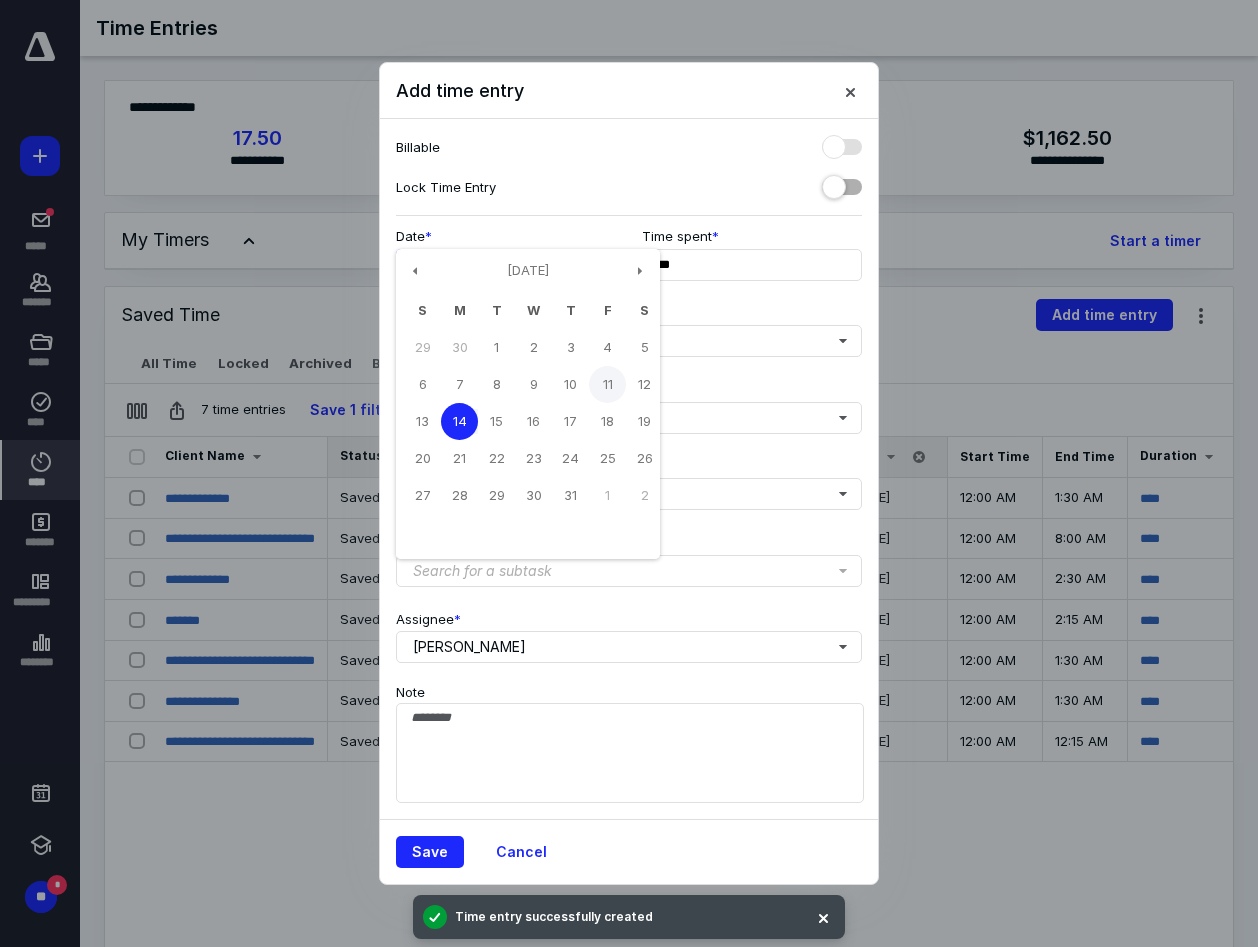 click on "11" at bounding box center (607, 384) 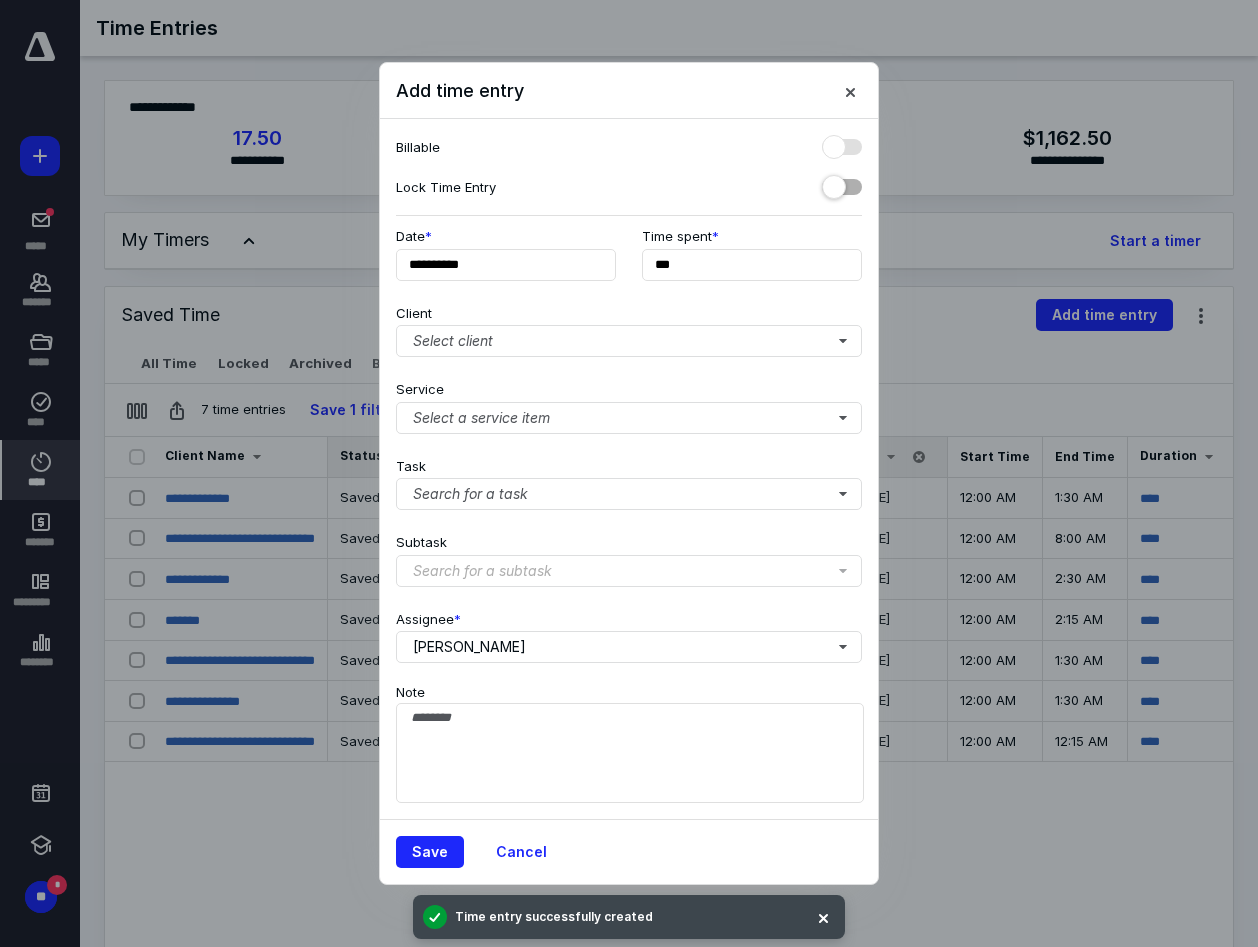 type on "**********" 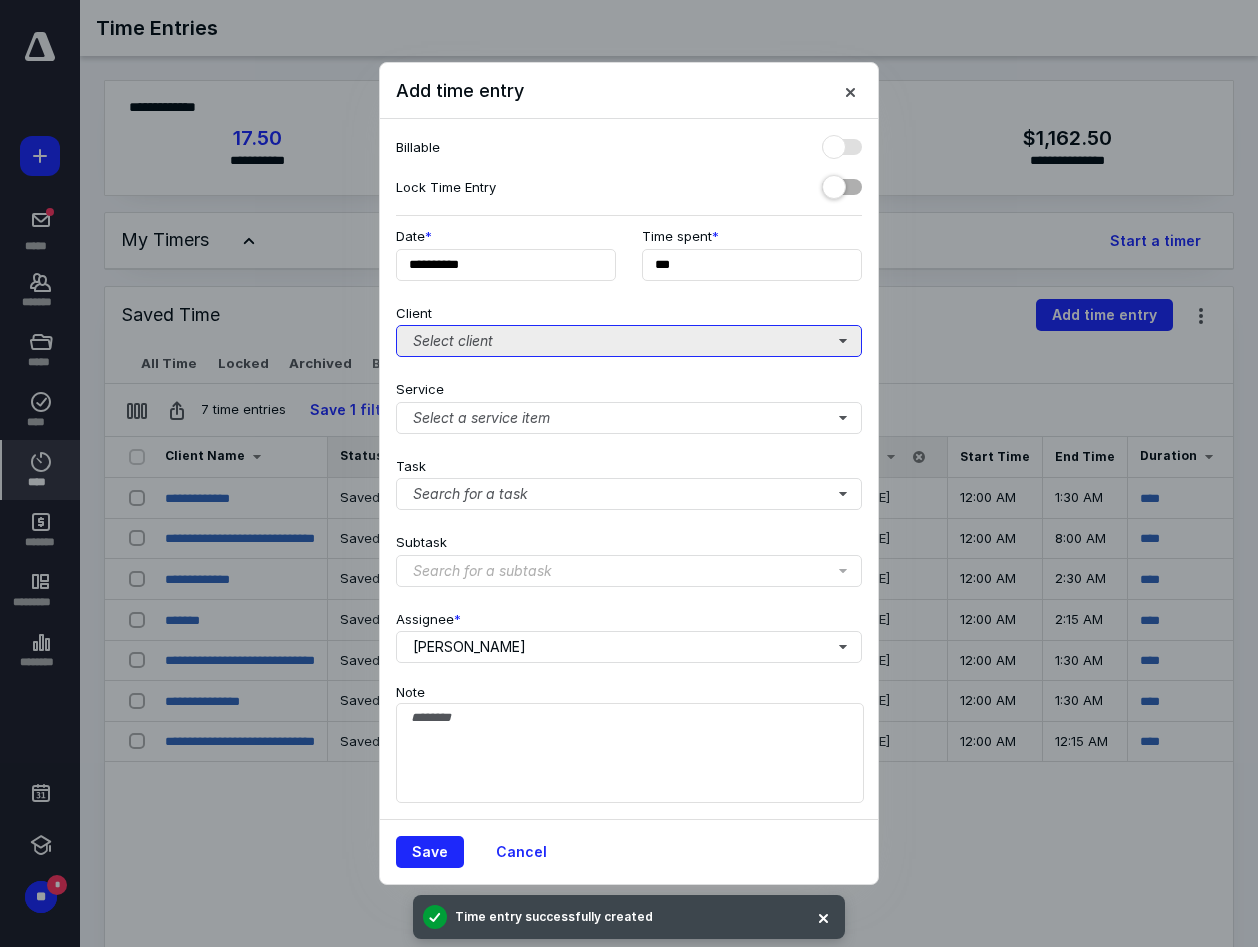 click on "Select client" at bounding box center (629, 341) 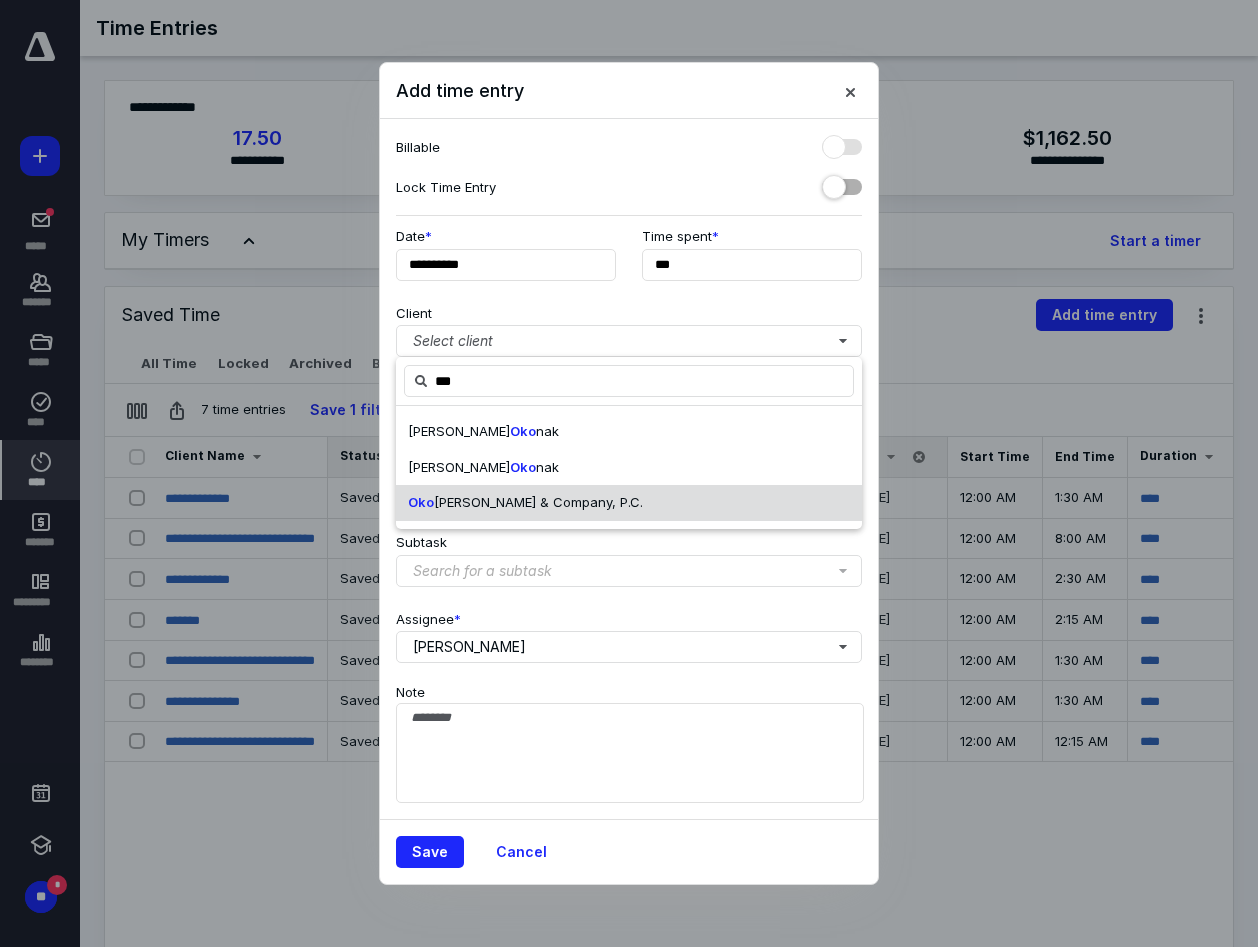 click on "Oko [PERSON_NAME] & Company, P.C." at bounding box center [629, 503] 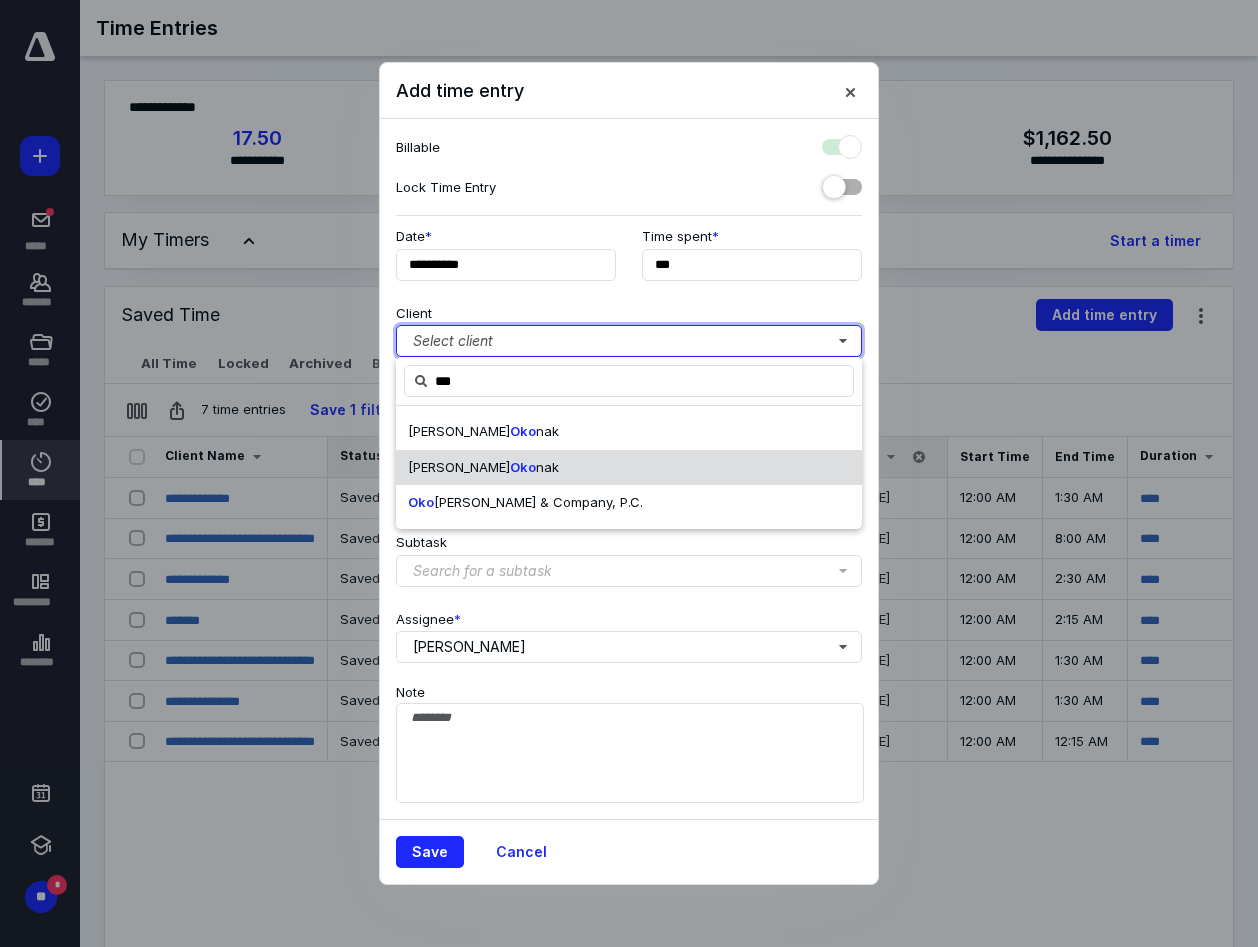 checkbox on "true" 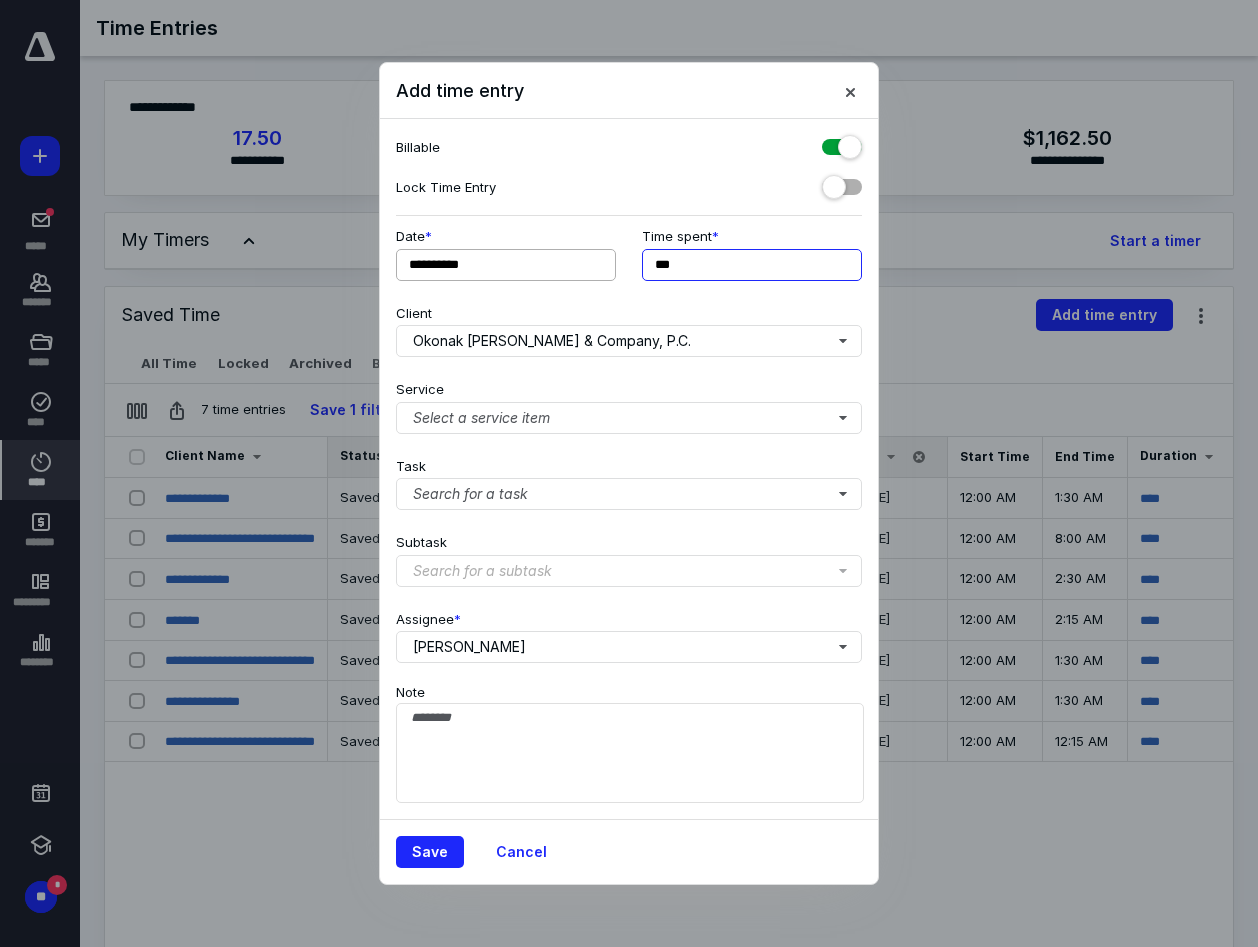 drag, startPoint x: 700, startPoint y: 266, endPoint x: 579, endPoint y: 257, distance: 121.33425 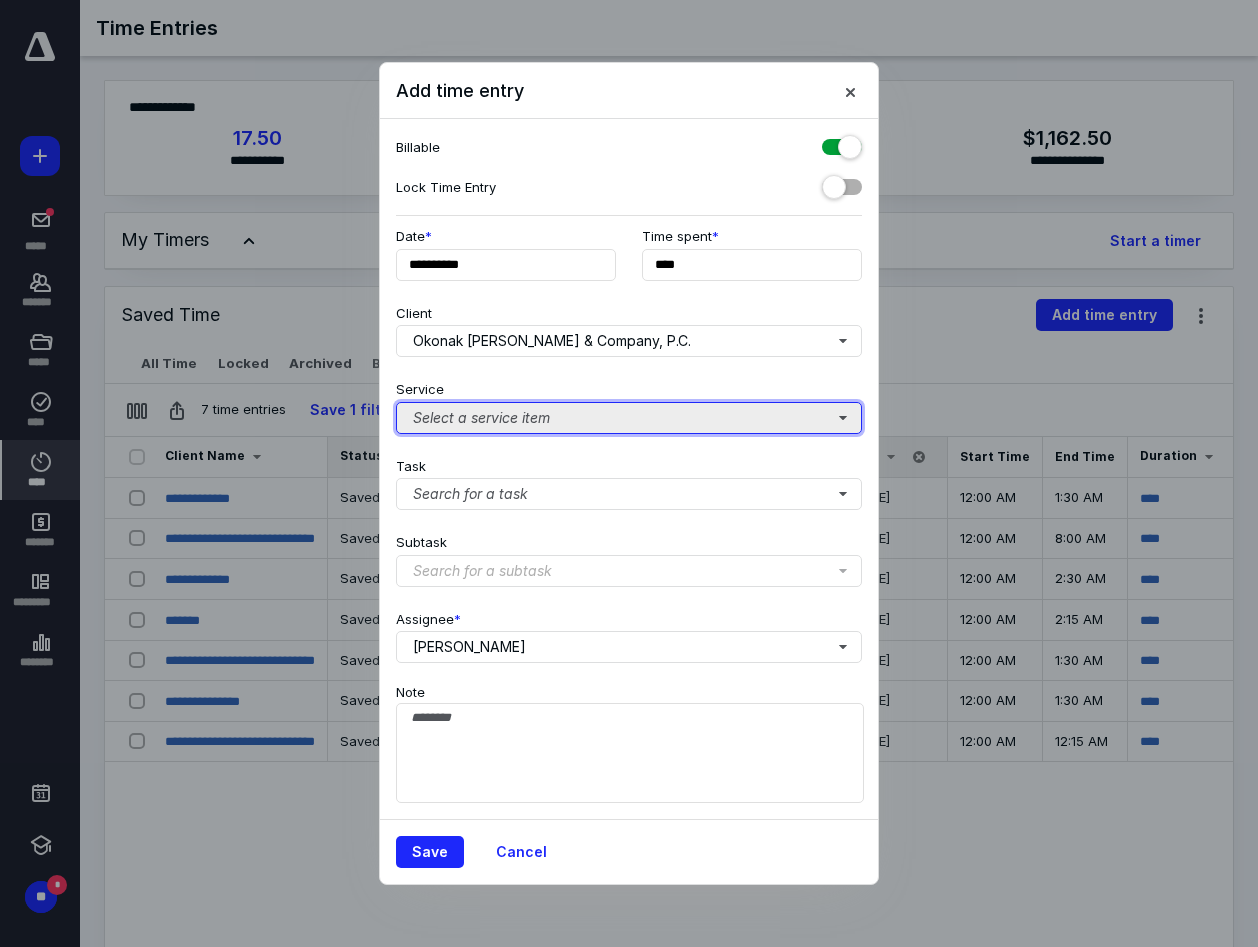 type on "******" 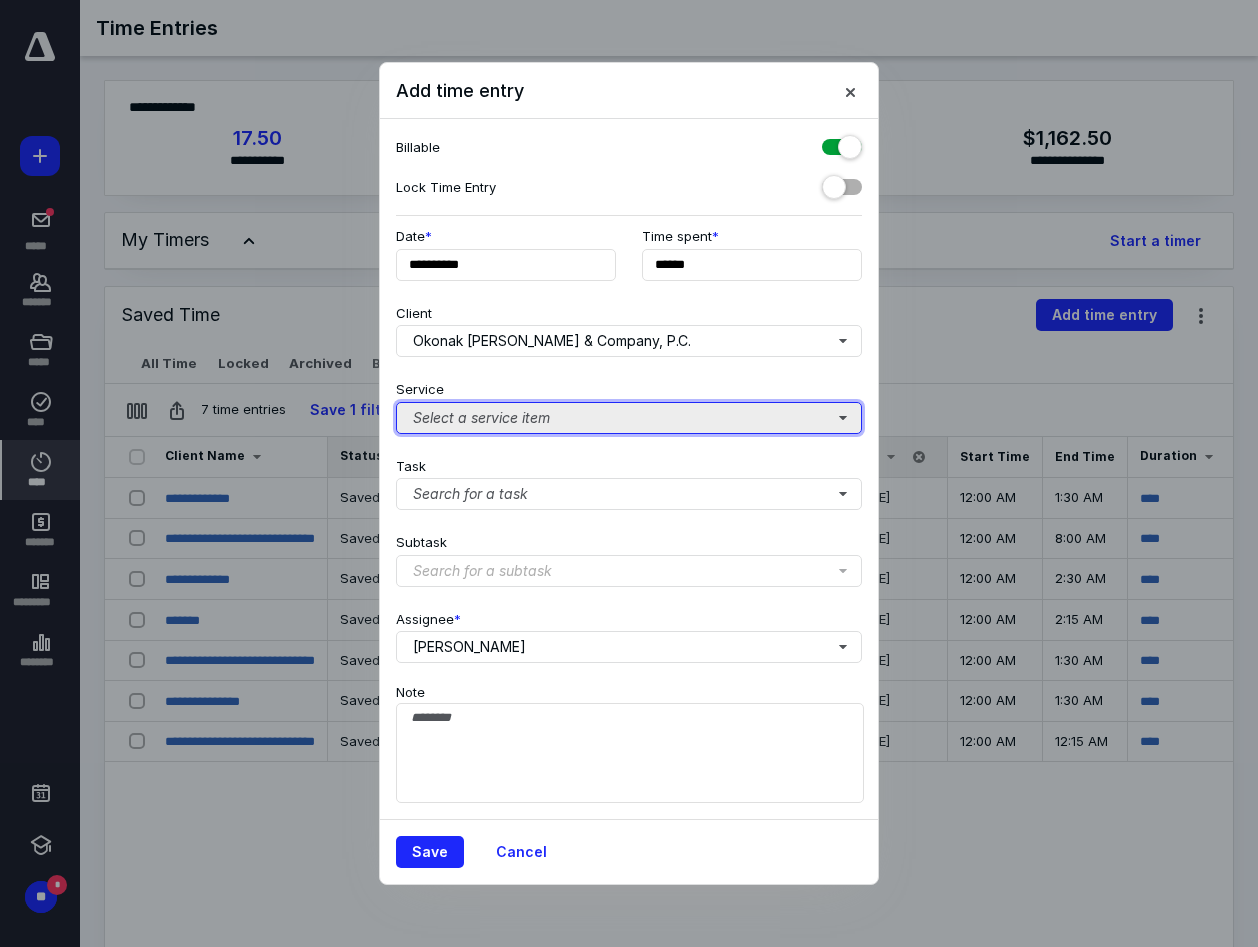 click on "Select a service item" at bounding box center (629, 418) 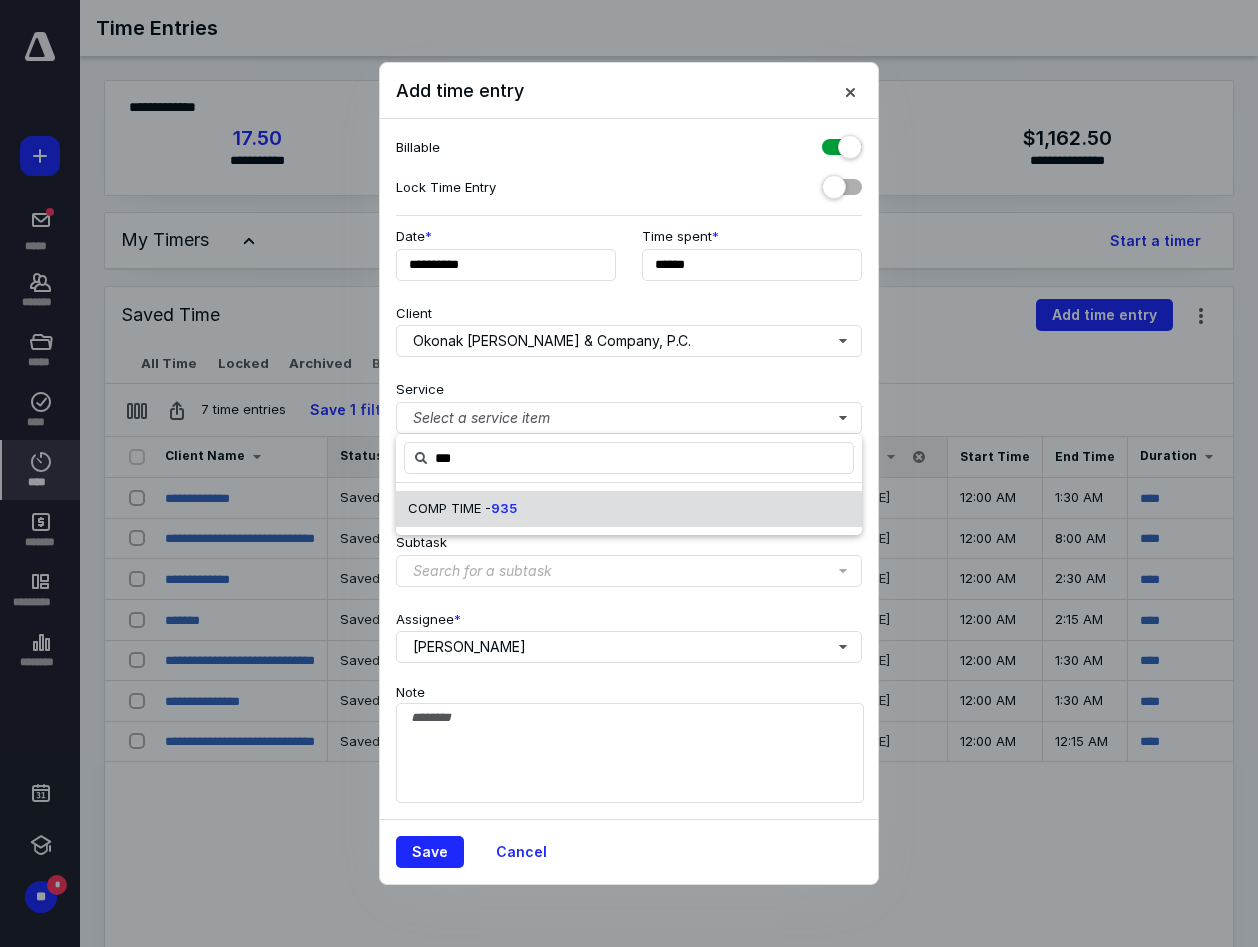 click on "COMP TIME -  935" at bounding box center (629, 509) 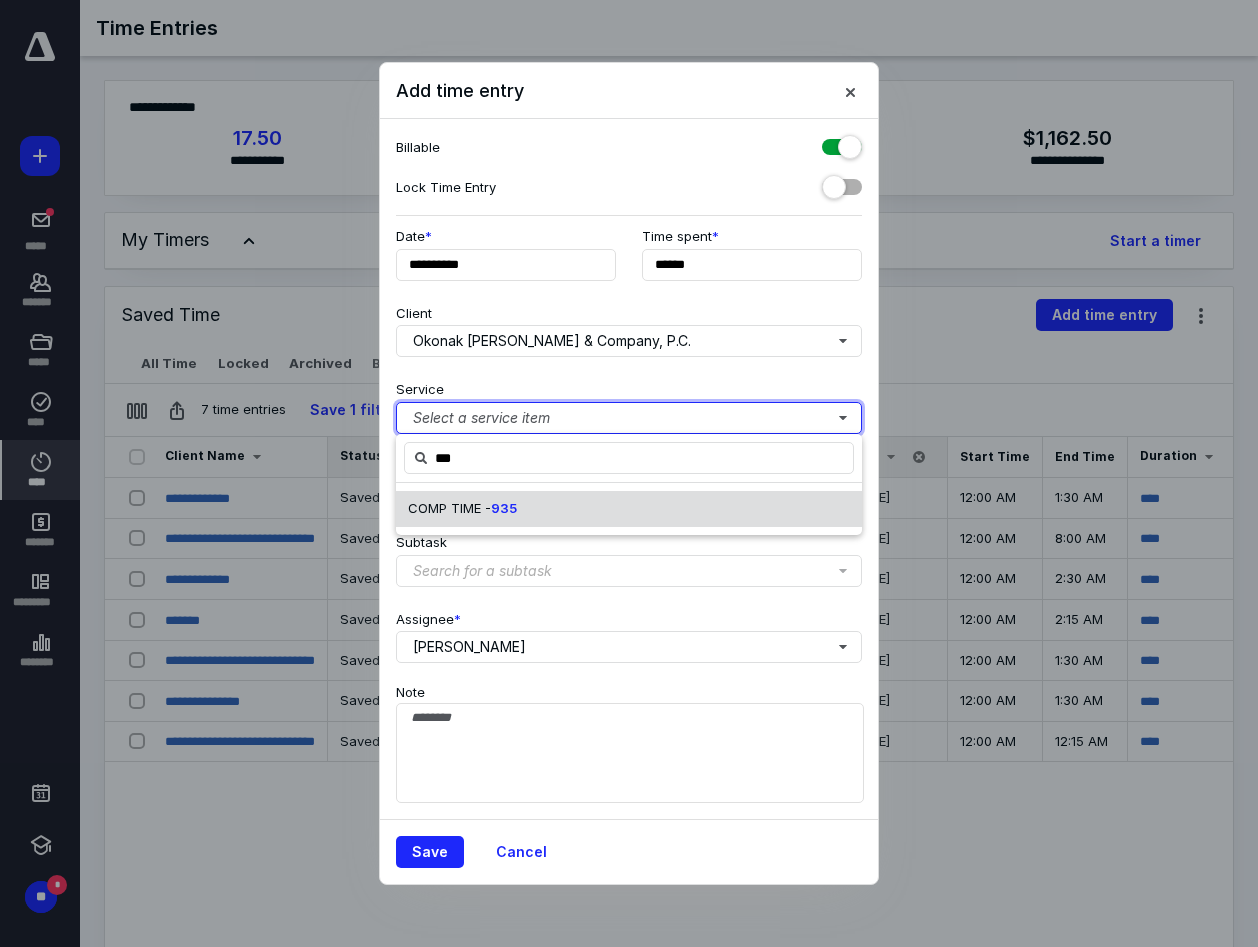 type 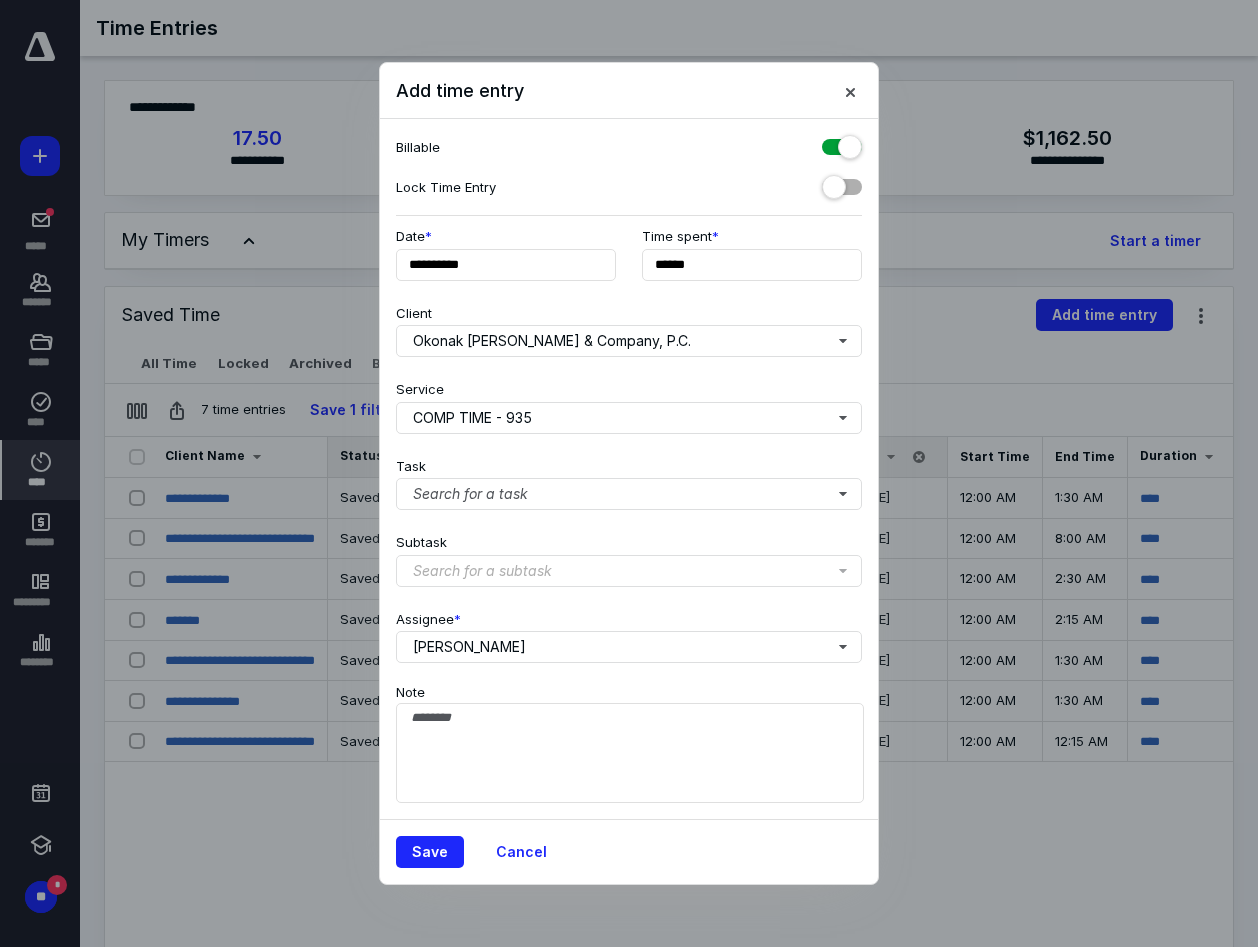 drag, startPoint x: 435, startPoint y: 859, endPoint x: 534, endPoint y: 817, distance: 107.54069 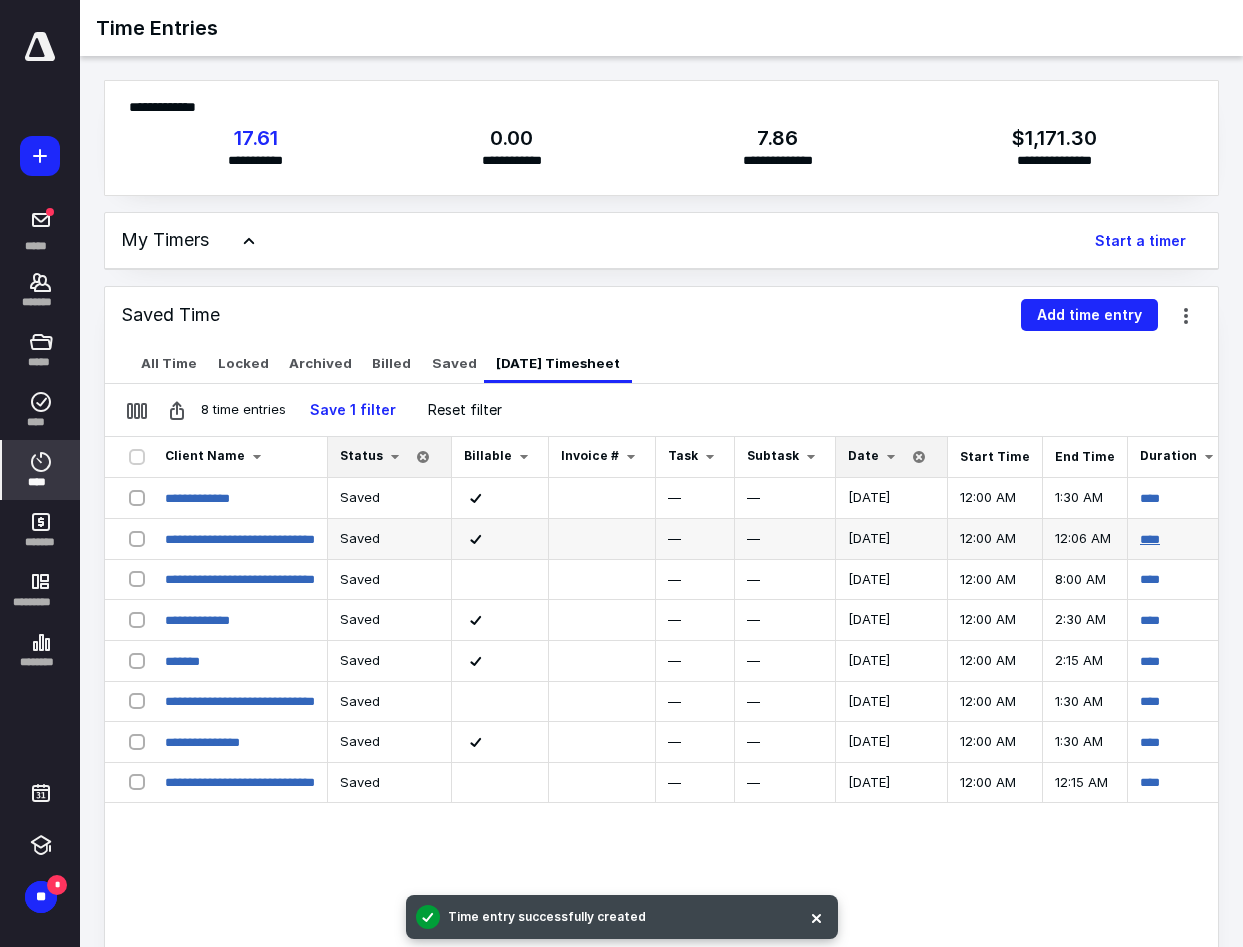 click on "****" at bounding box center [1150, 539] 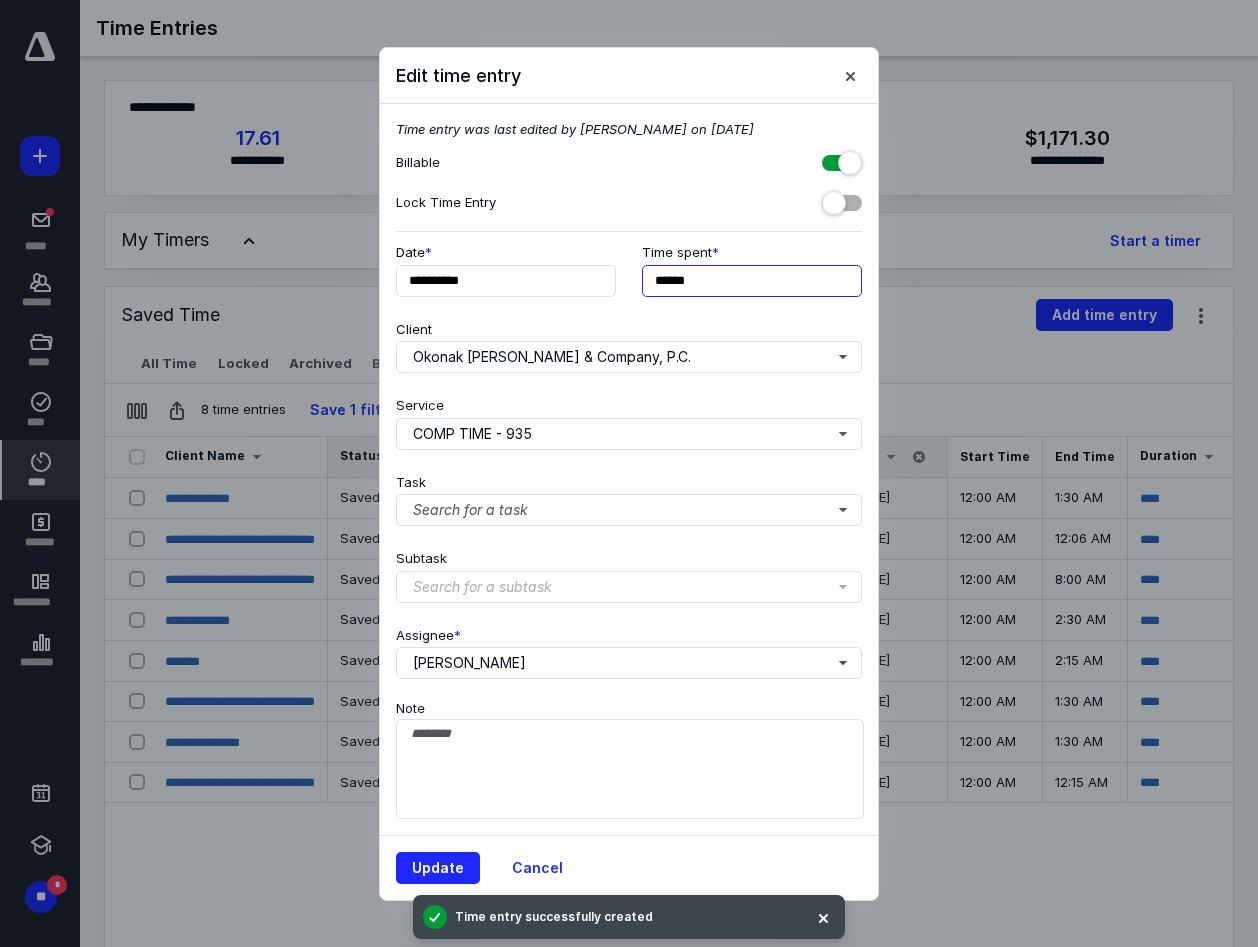 click on "******" at bounding box center [752, 281] 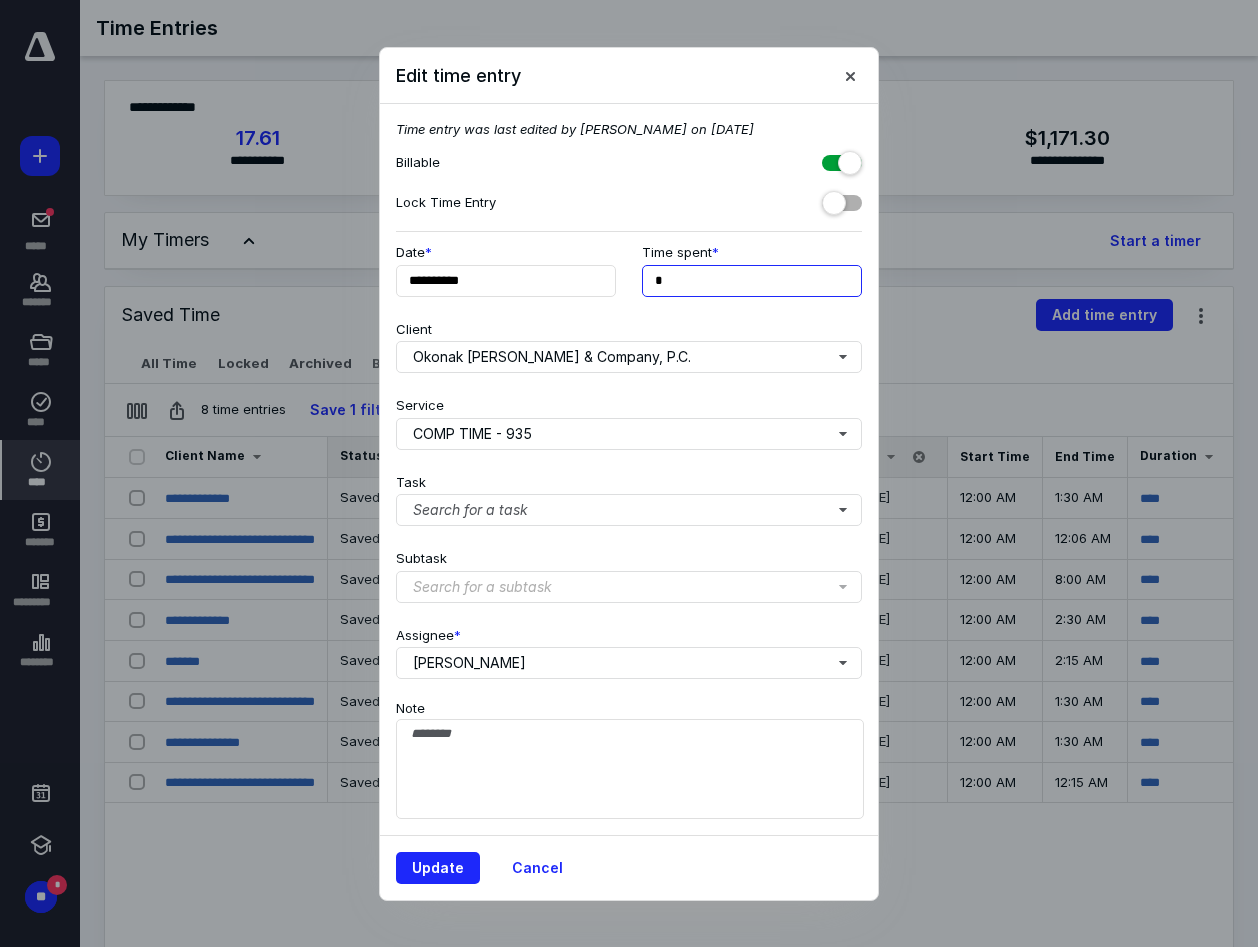 type on "******" 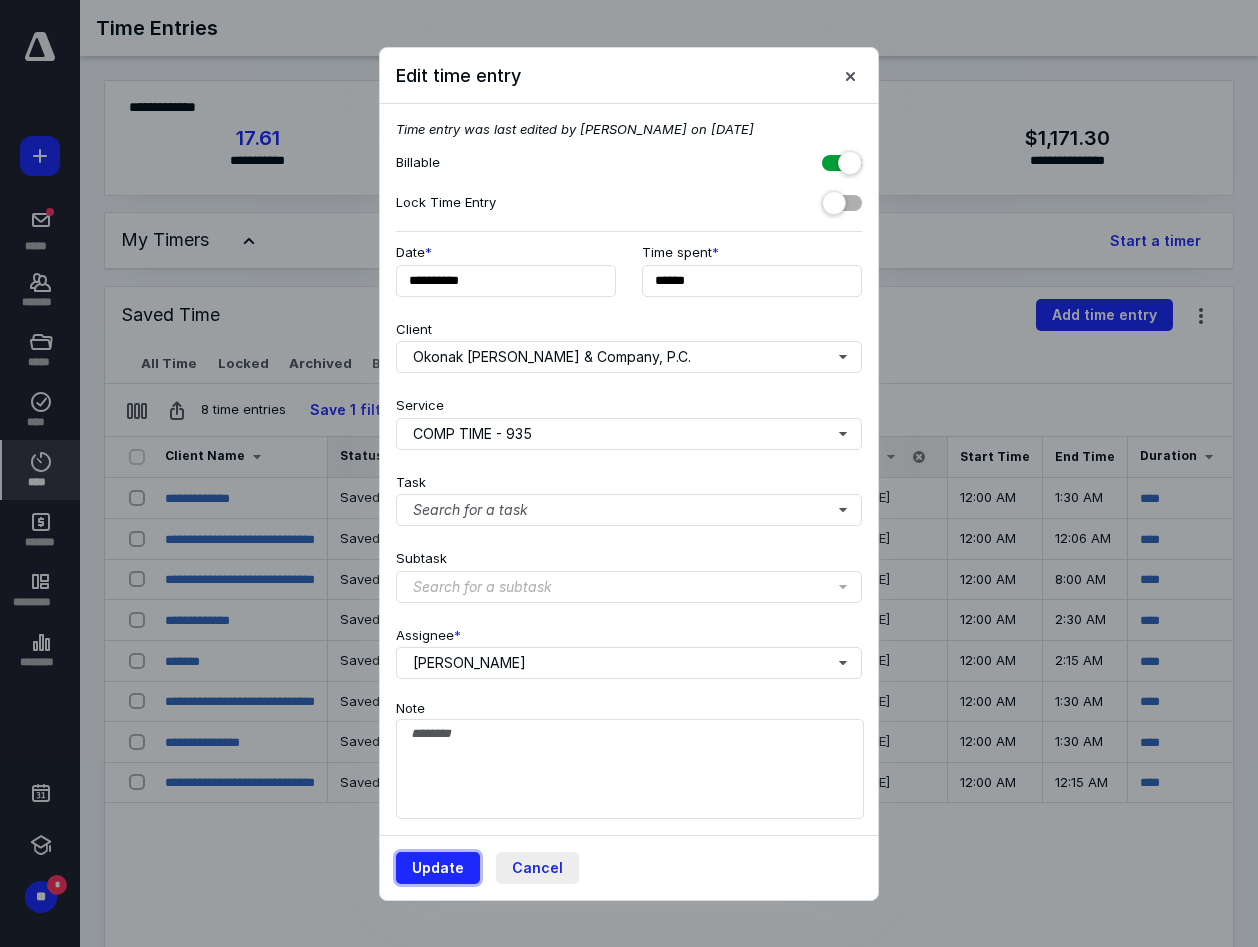 drag, startPoint x: 450, startPoint y: 864, endPoint x: 493, endPoint y: 865, distance: 43.011627 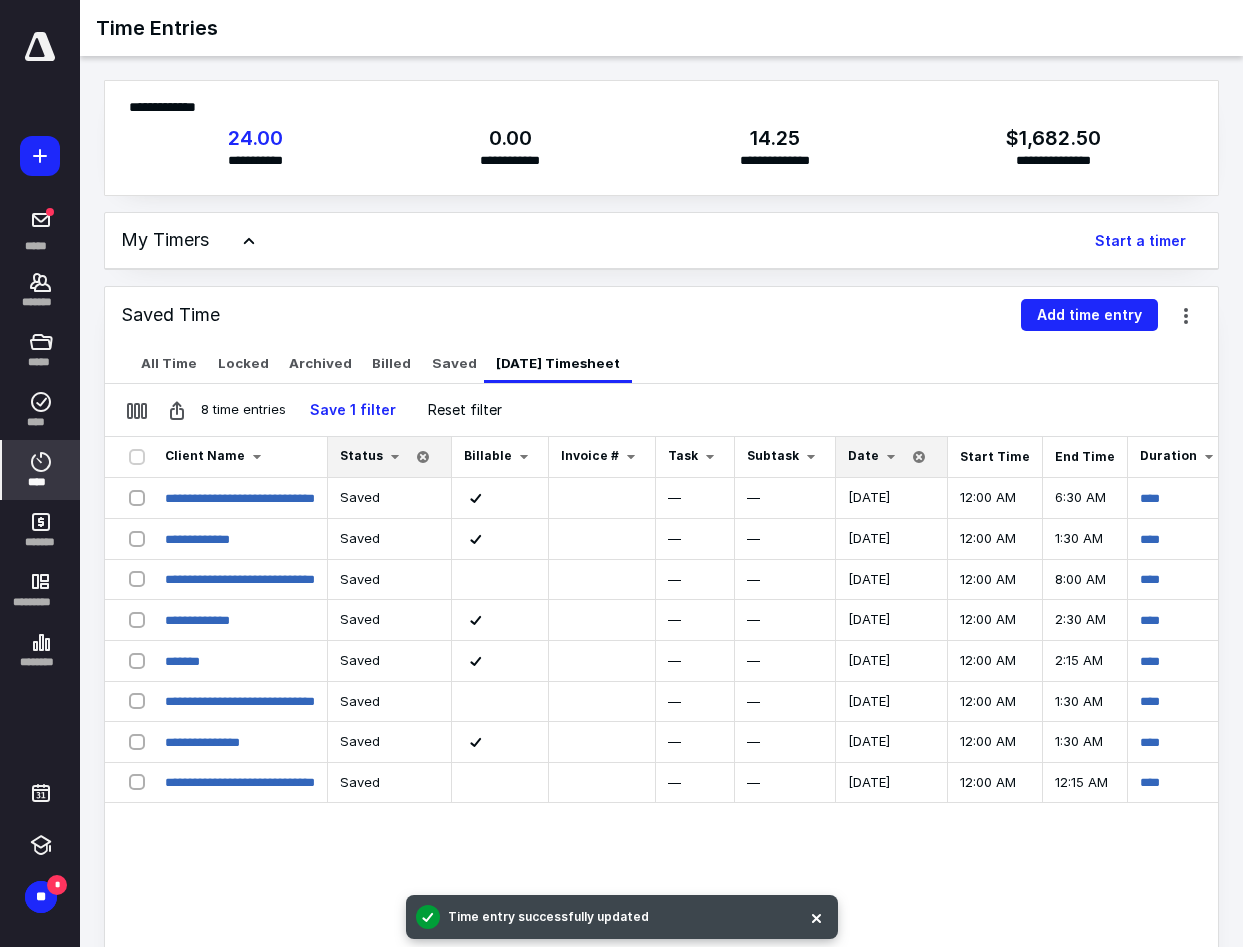 click on "Date" at bounding box center (863, 455) 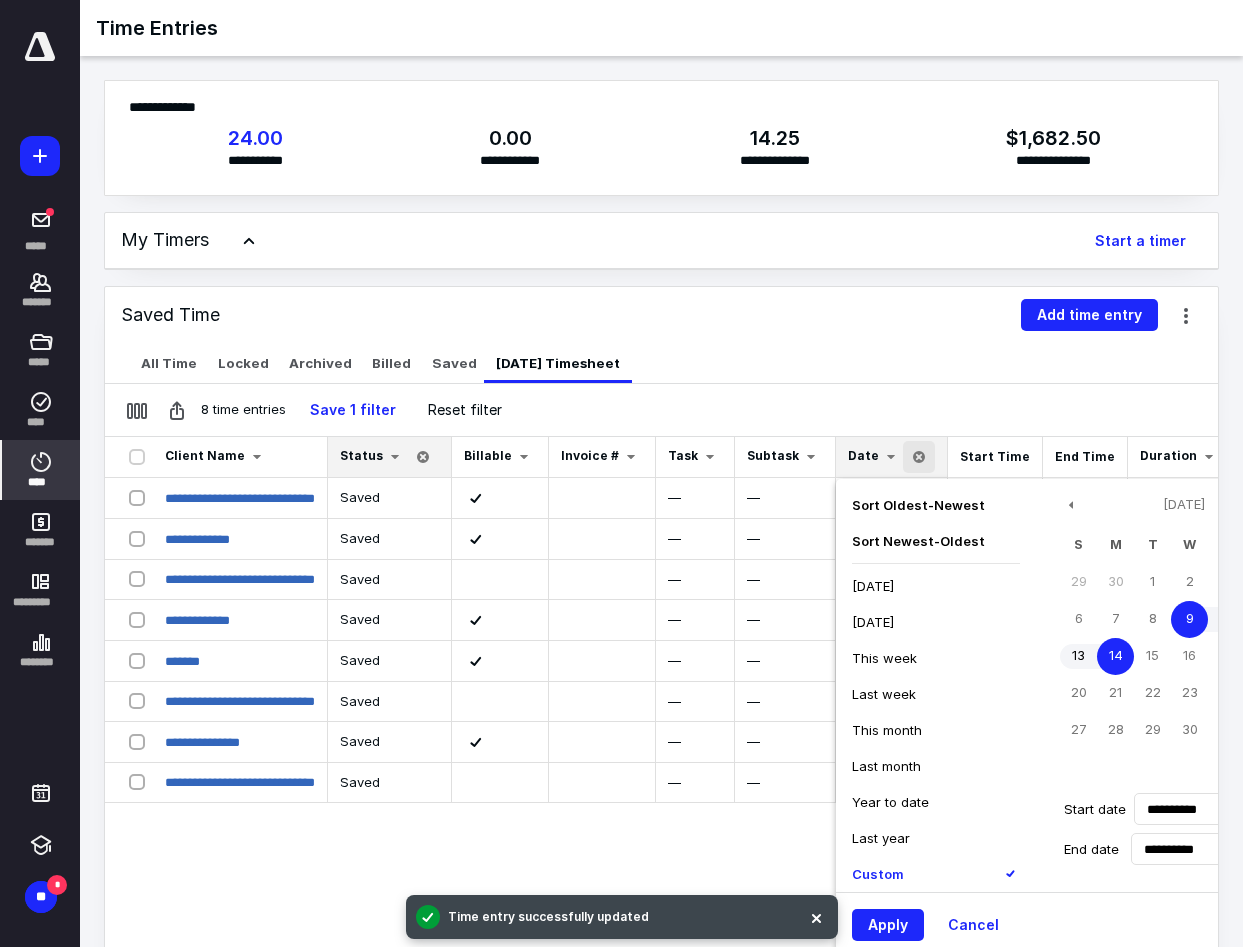 click on "14" at bounding box center [1115, 656] 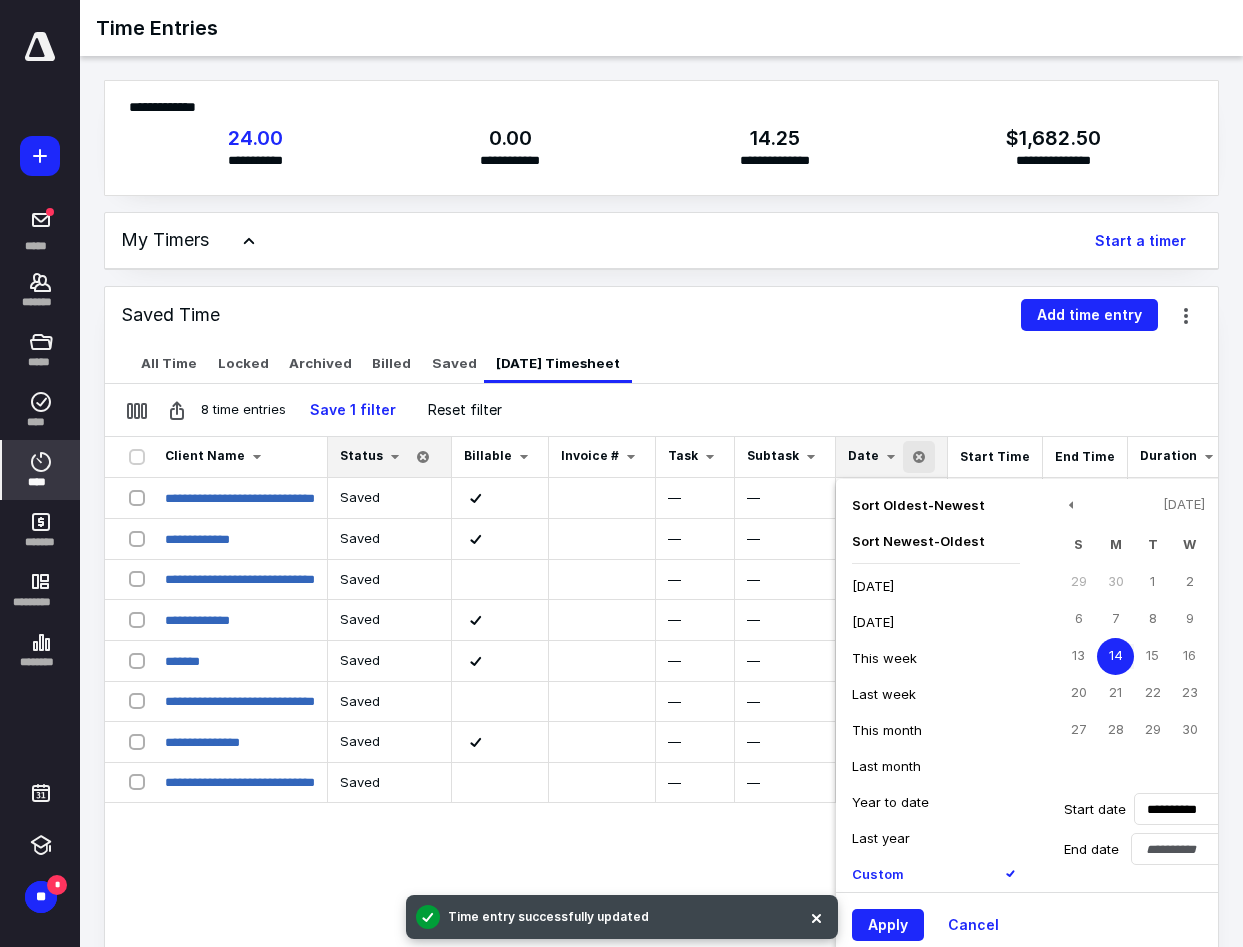 click on "14" at bounding box center [1115, 656] 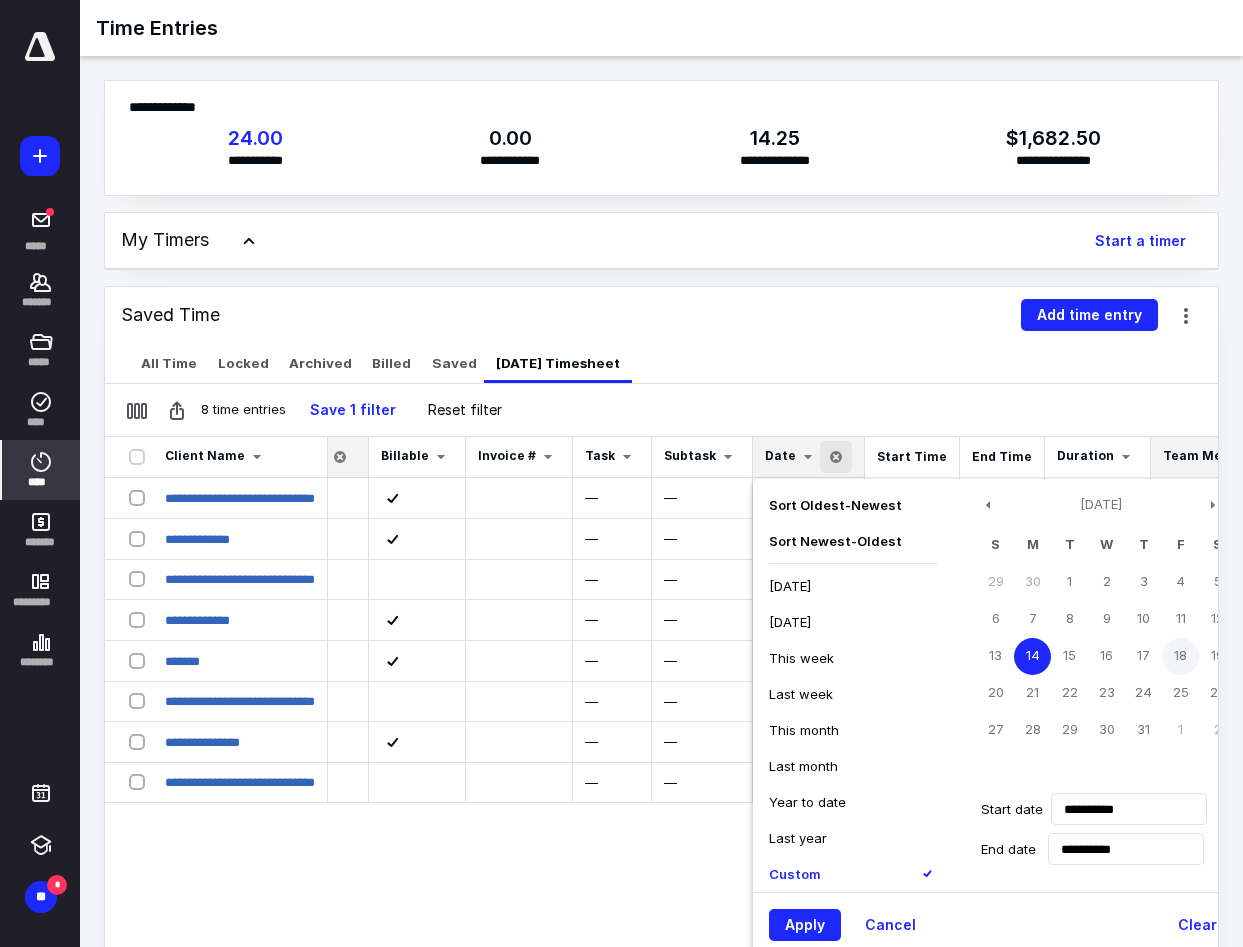scroll, scrollTop: 0, scrollLeft: 87, axis: horizontal 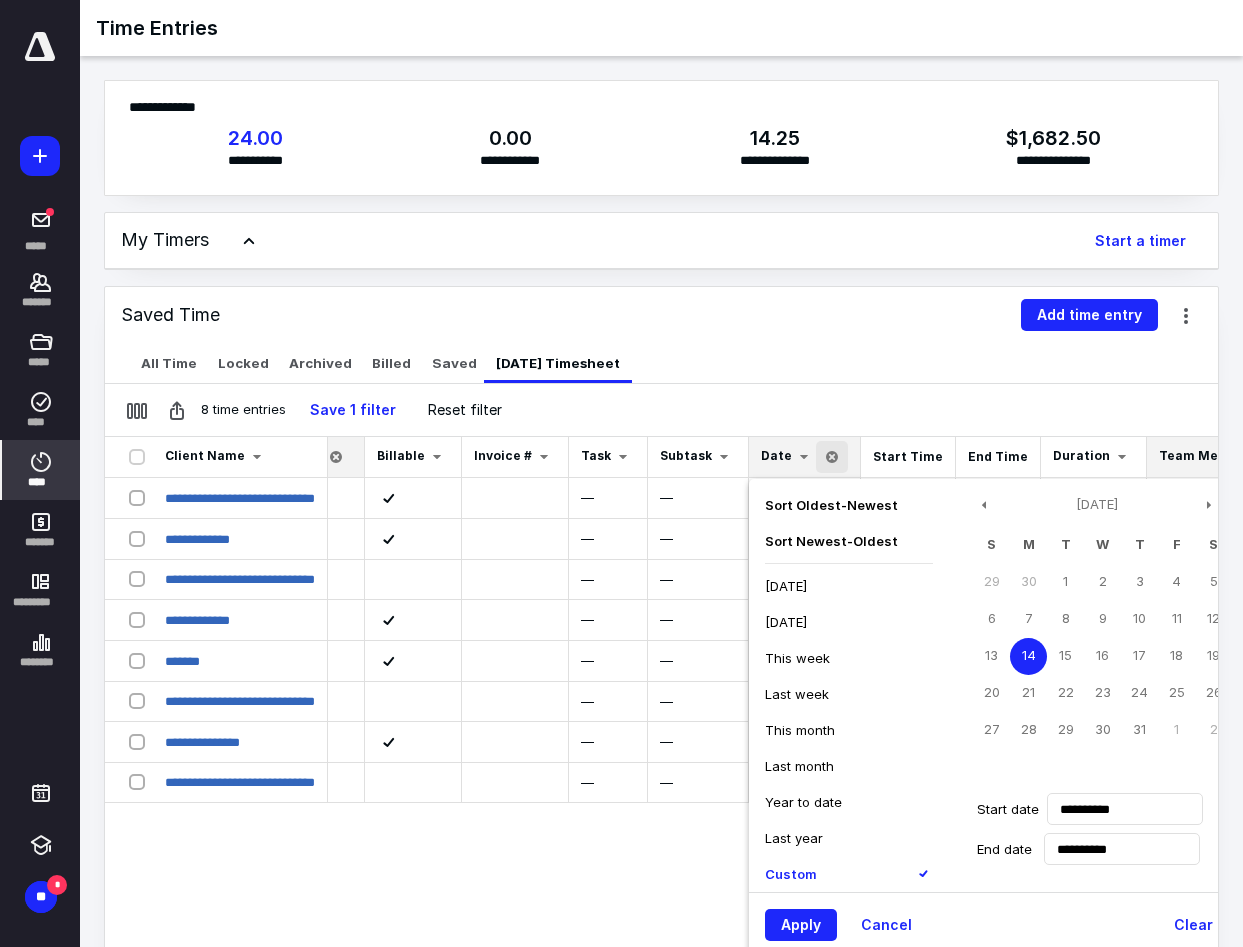 click on "14" at bounding box center (1028, 656) 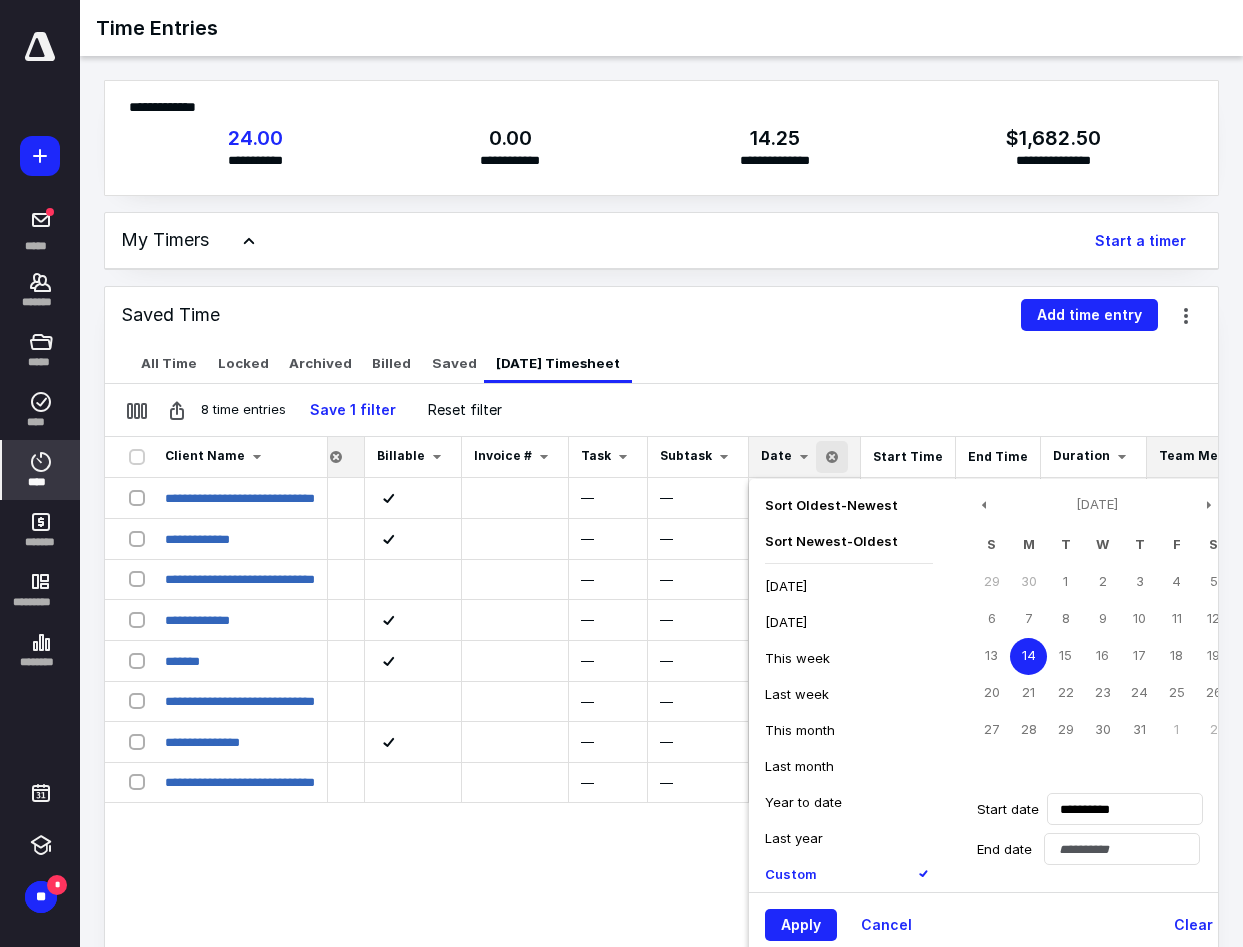 click on "14" at bounding box center [1028, 656] 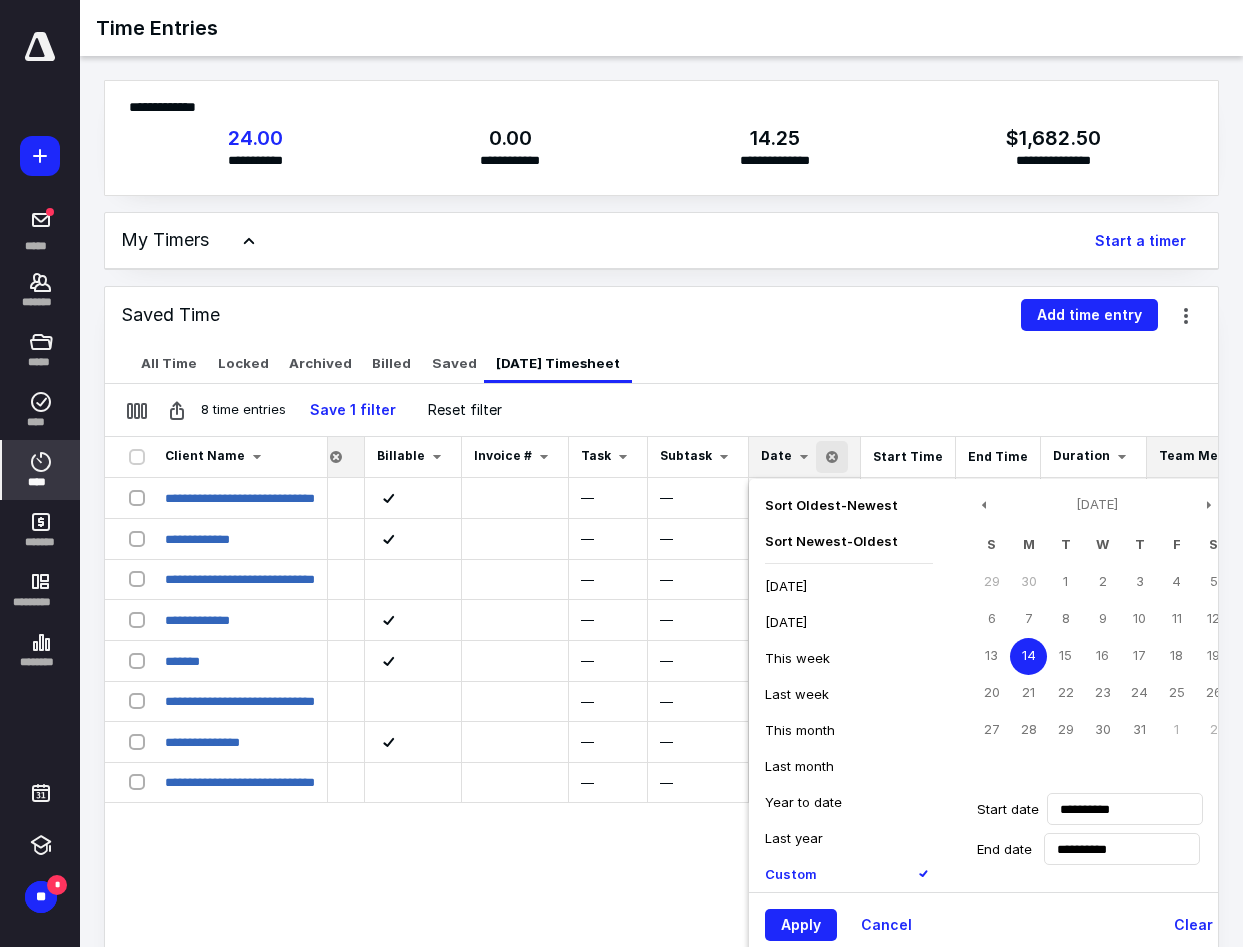 click on "Apply" at bounding box center [801, 925] 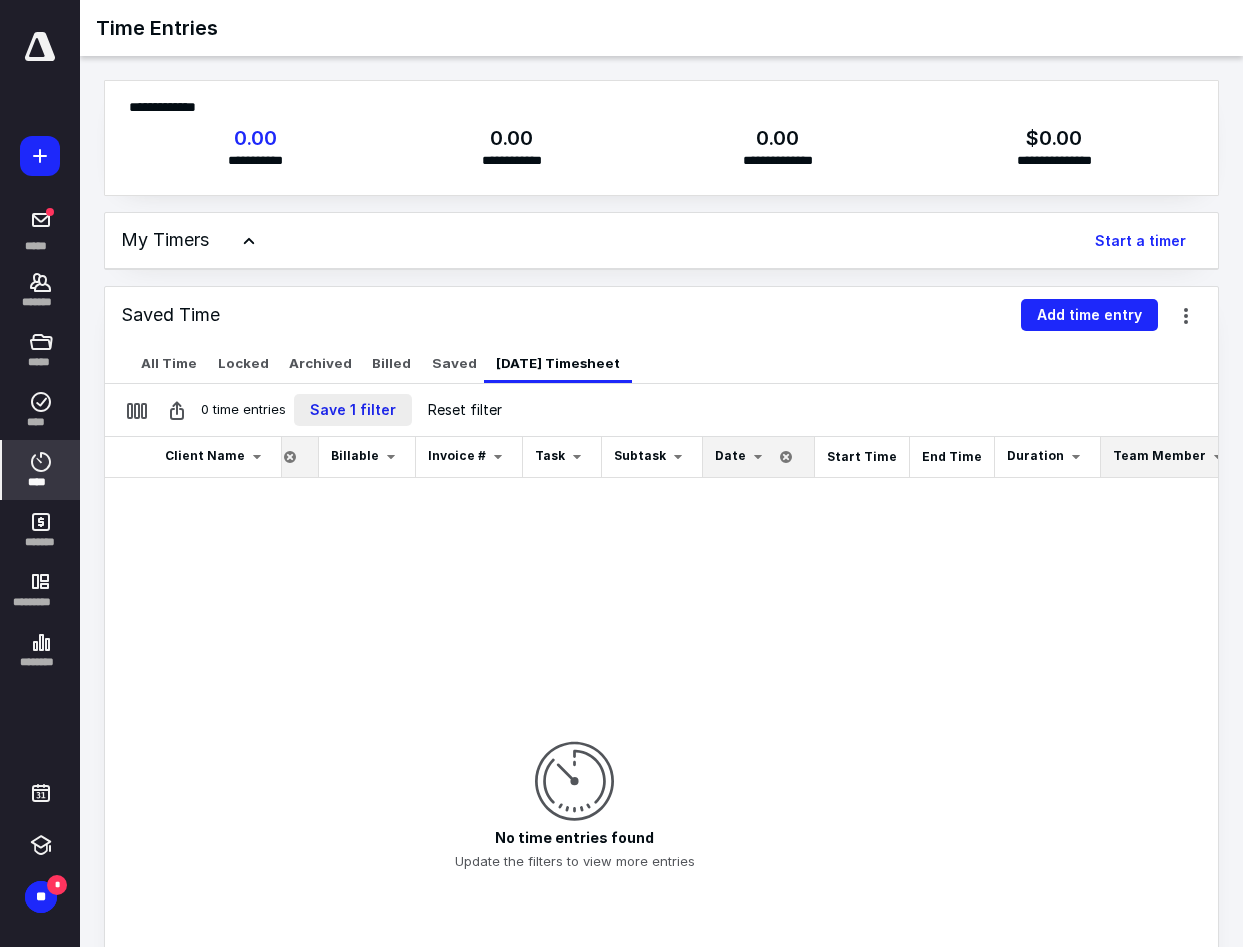 click on "Save 1 filter" at bounding box center (353, 410) 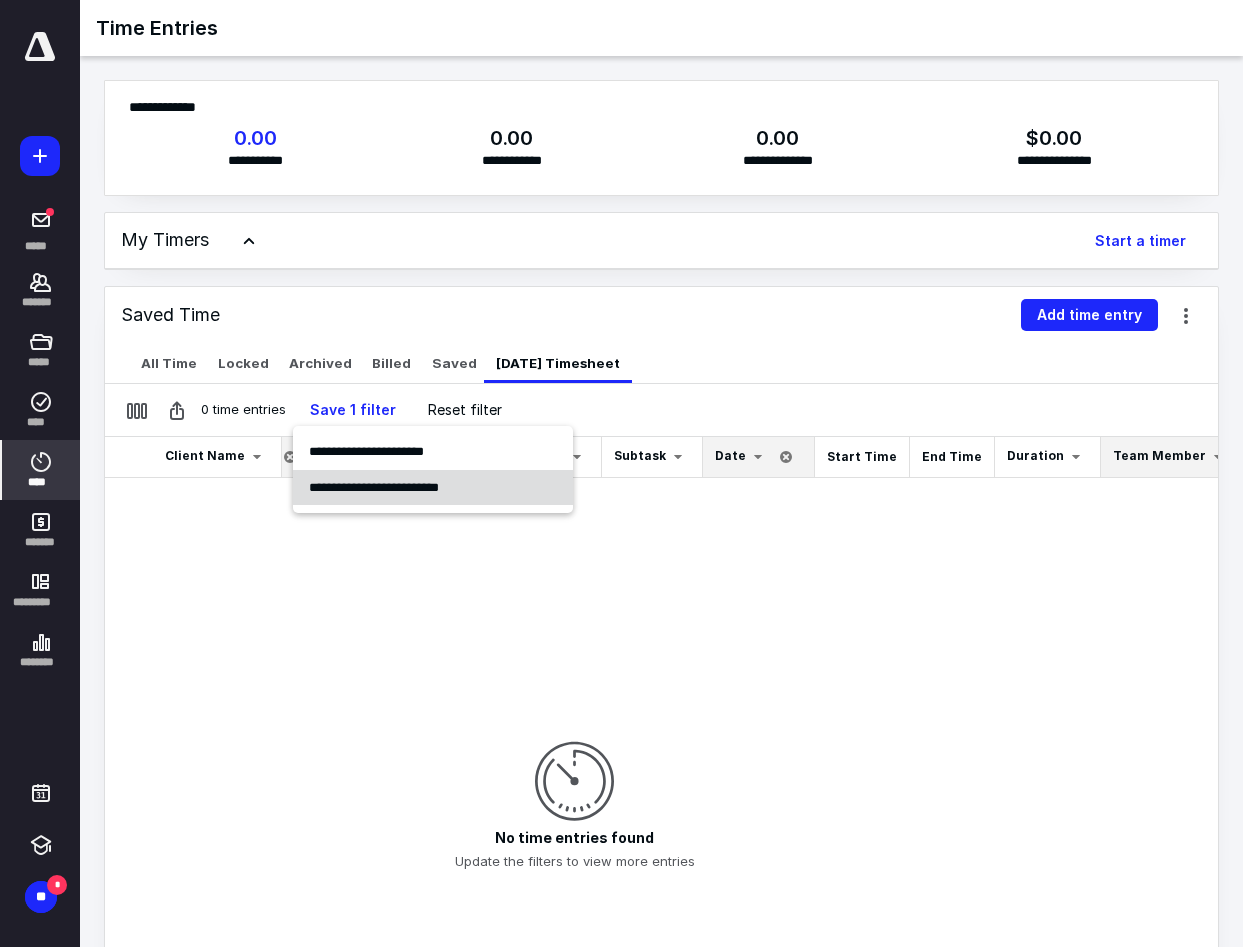 click on "**********" at bounding box center (433, 488) 